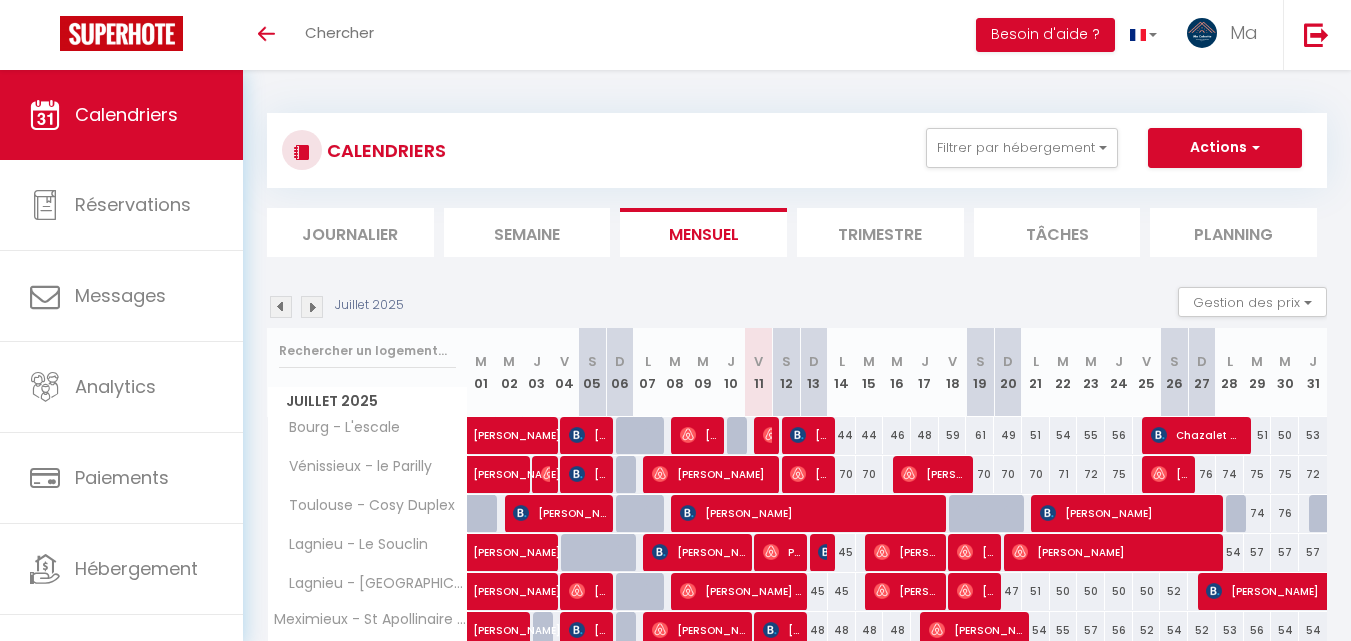 scroll, scrollTop: 0, scrollLeft: 0, axis: both 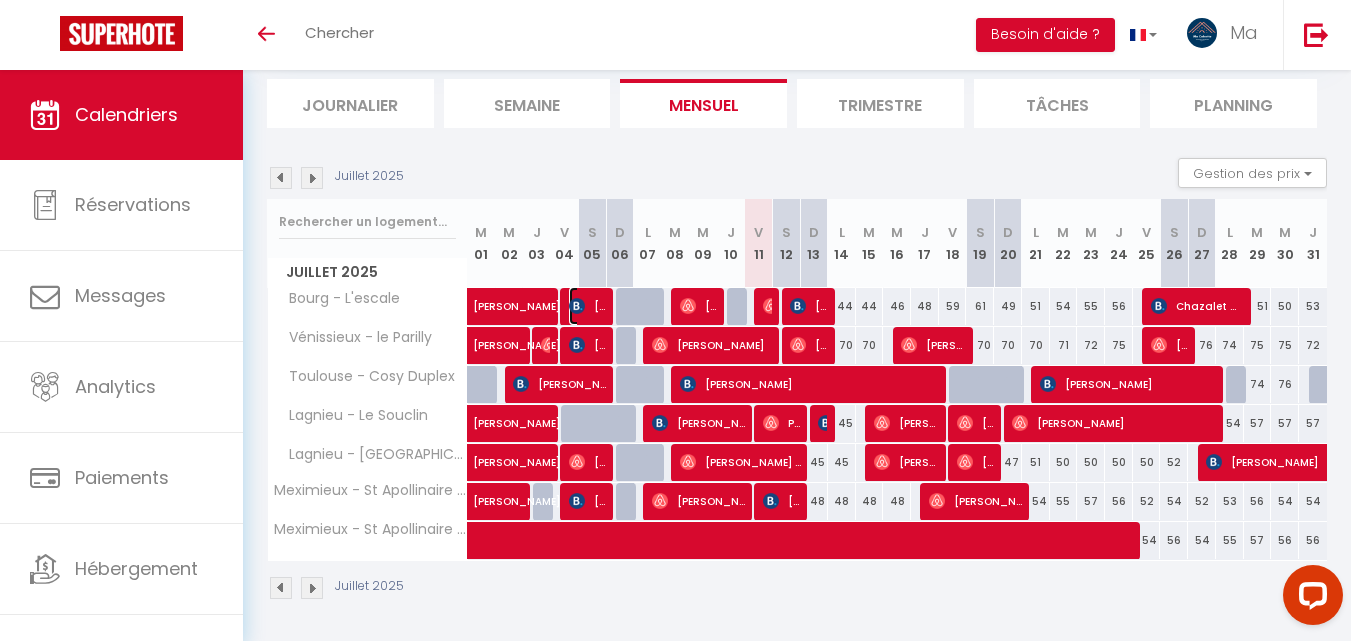 click on "Fabrice Leduc" at bounding box center [587, 306] 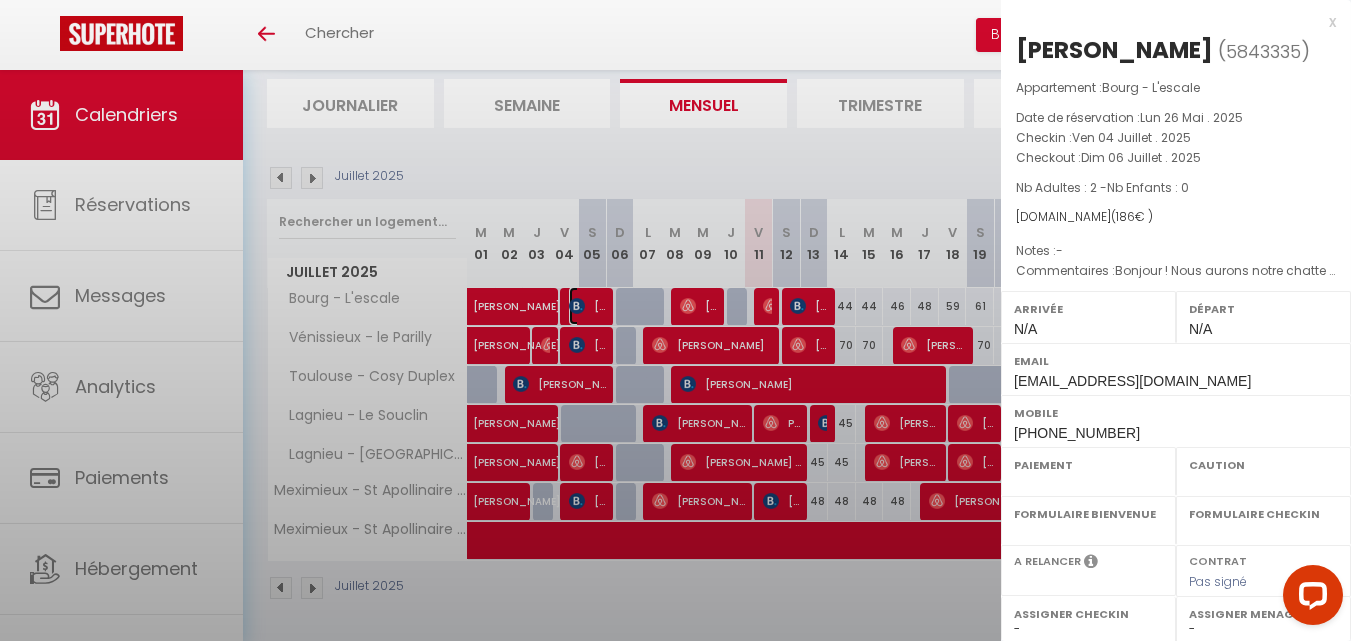 select on "OK" 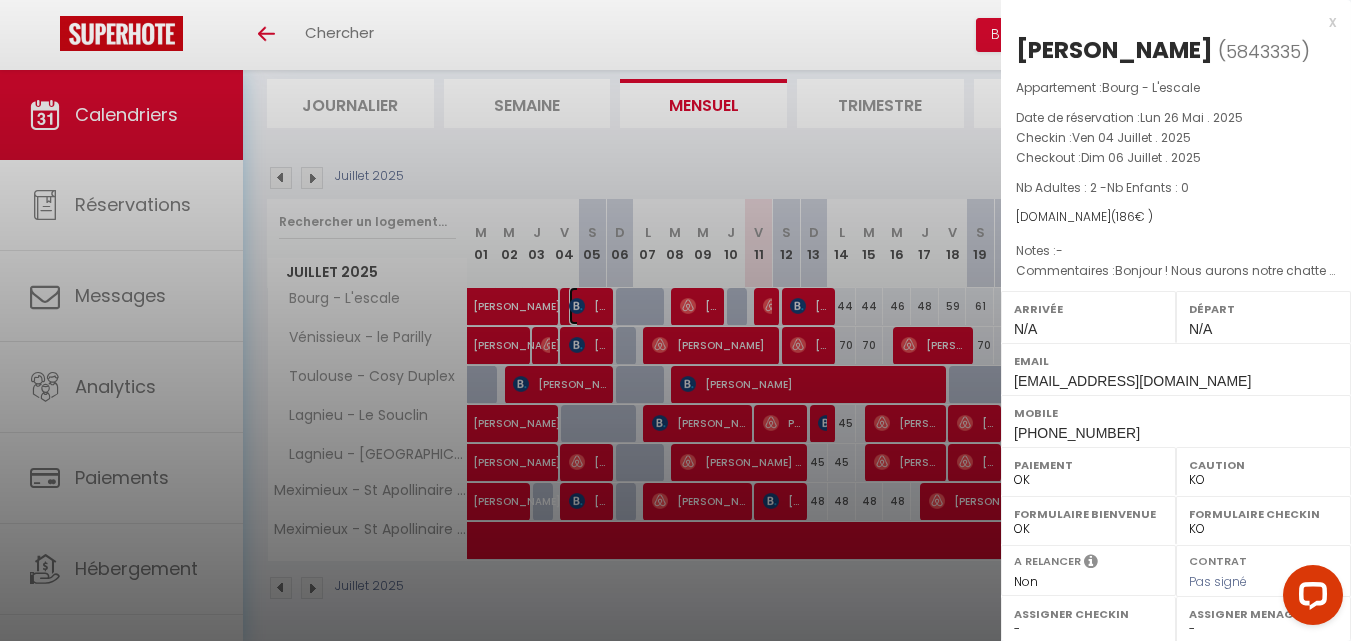 select on "9866" 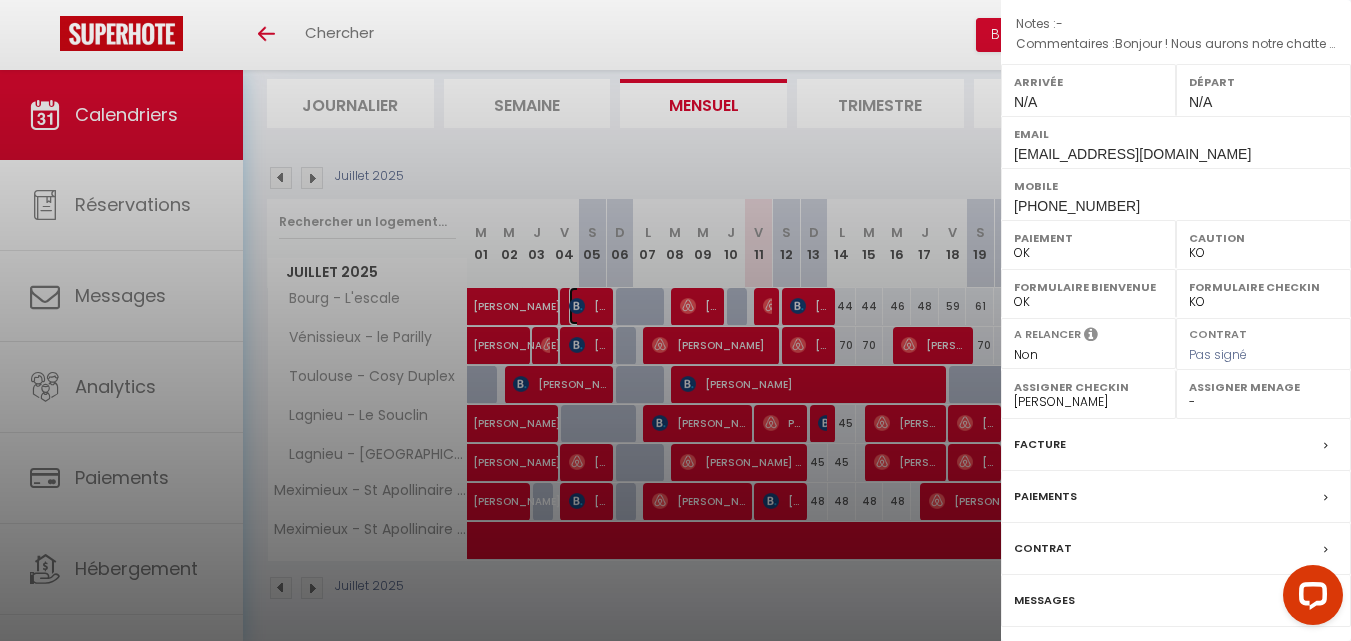 scroll, scrollTop: 291, scrollLeft: 0, axis: vertical 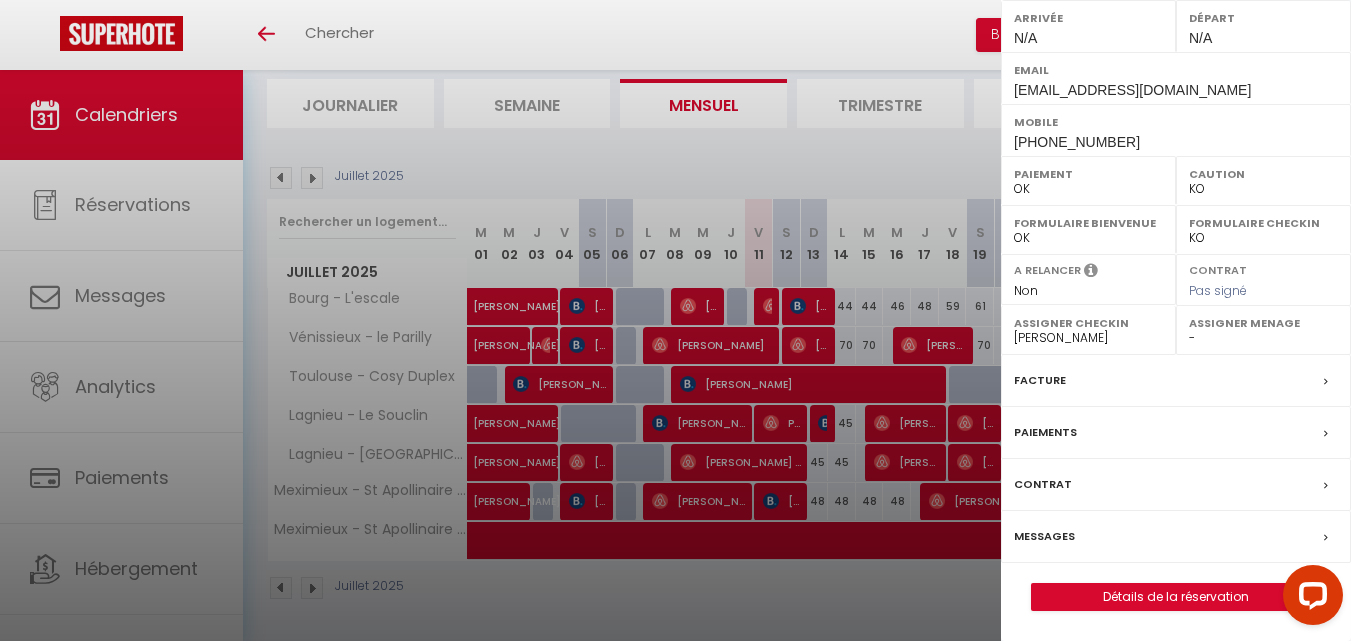 click at bounding box center [675, 320] 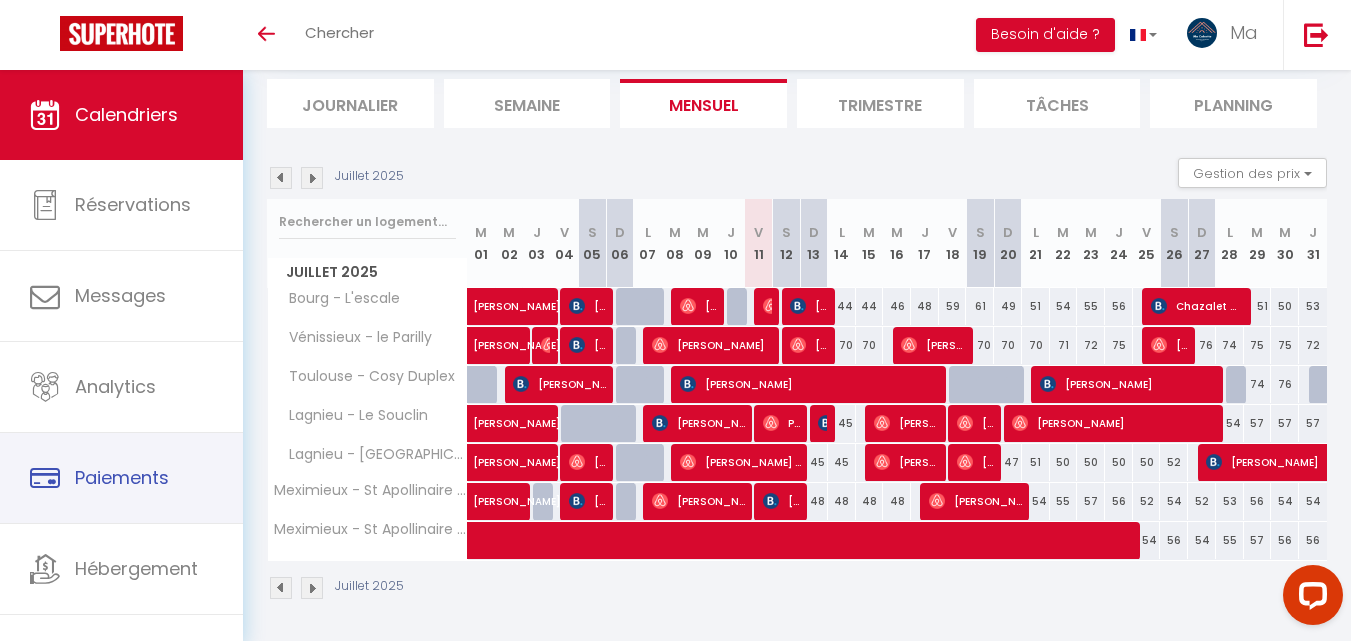 click on "Paiements" at bounding box center [122, 477] 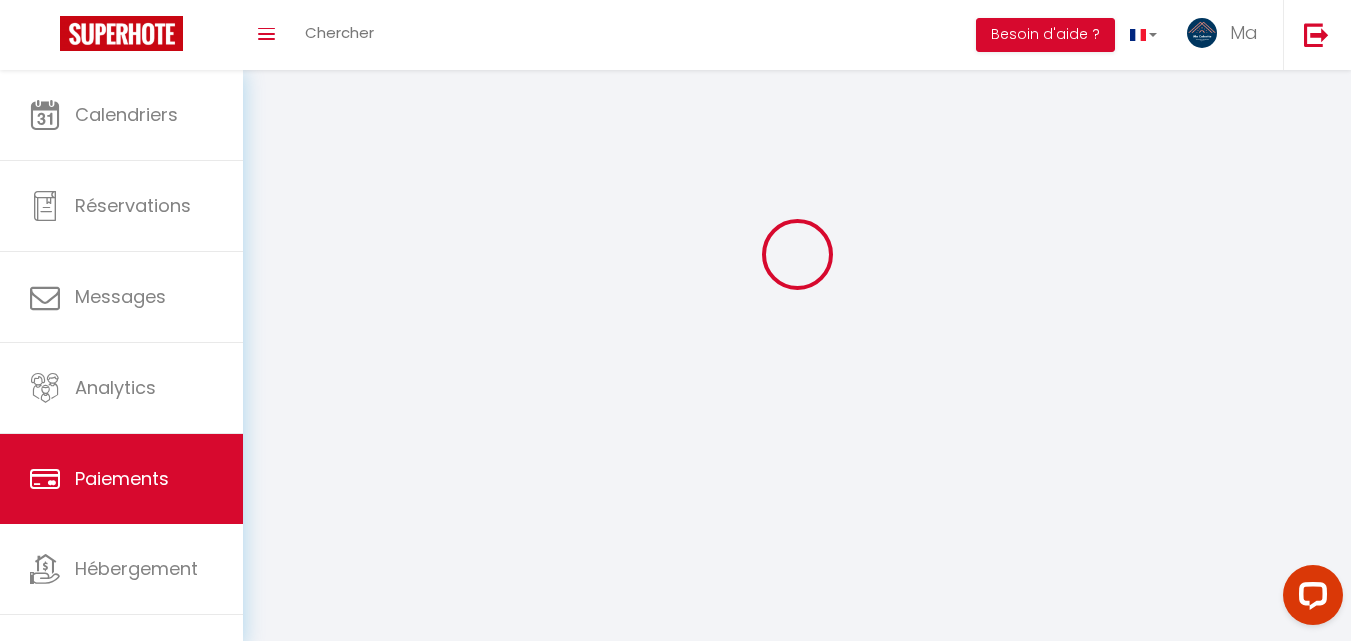 select on "2" 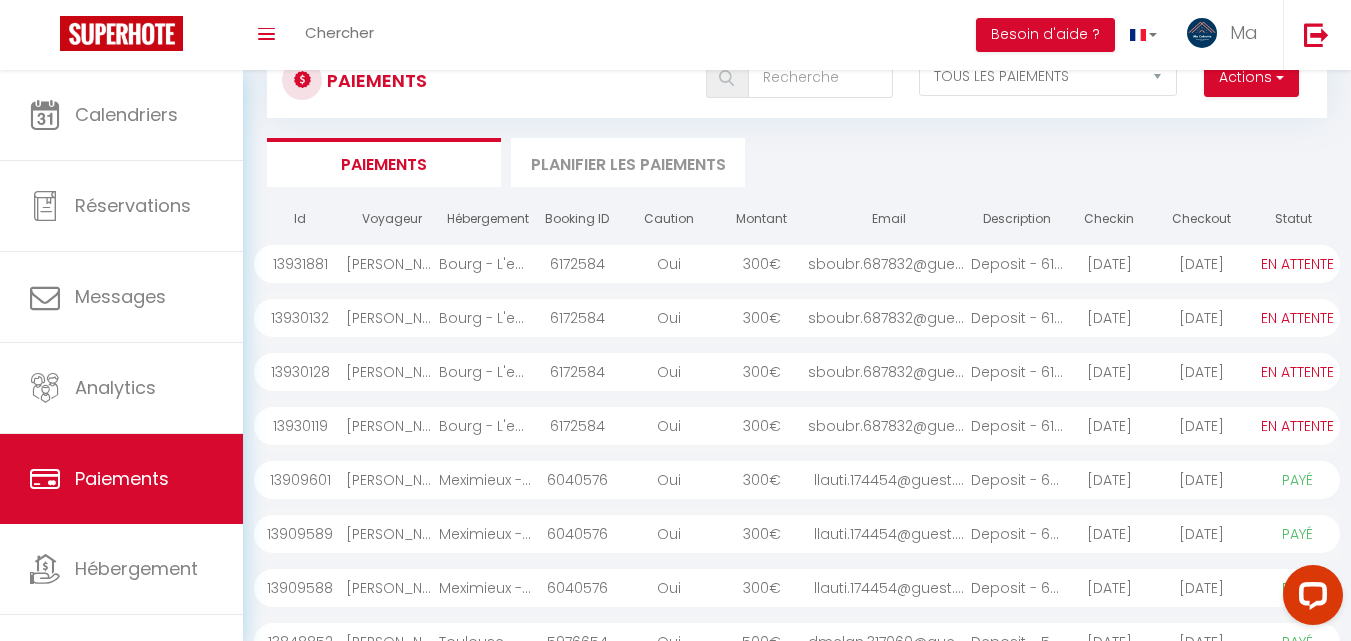 scroll, scrollTop: 129, scrollLeft: 0, axis: vertical 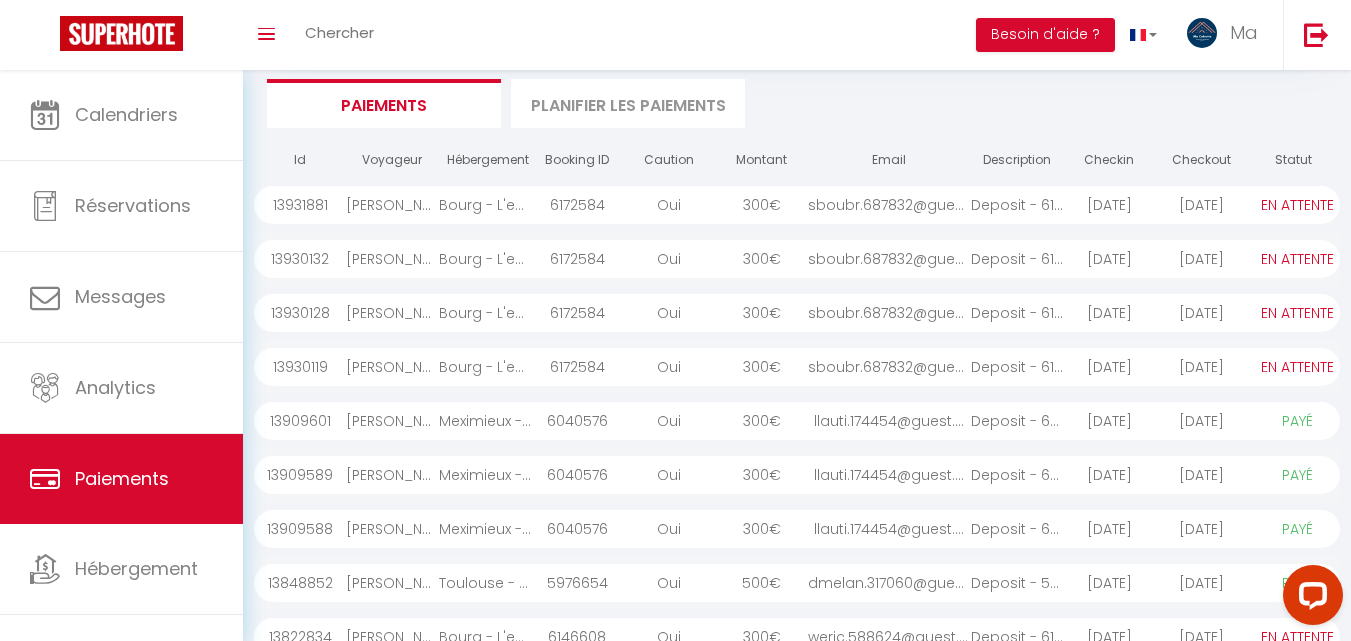 click on "Oui" at bounding box center [669, 205] 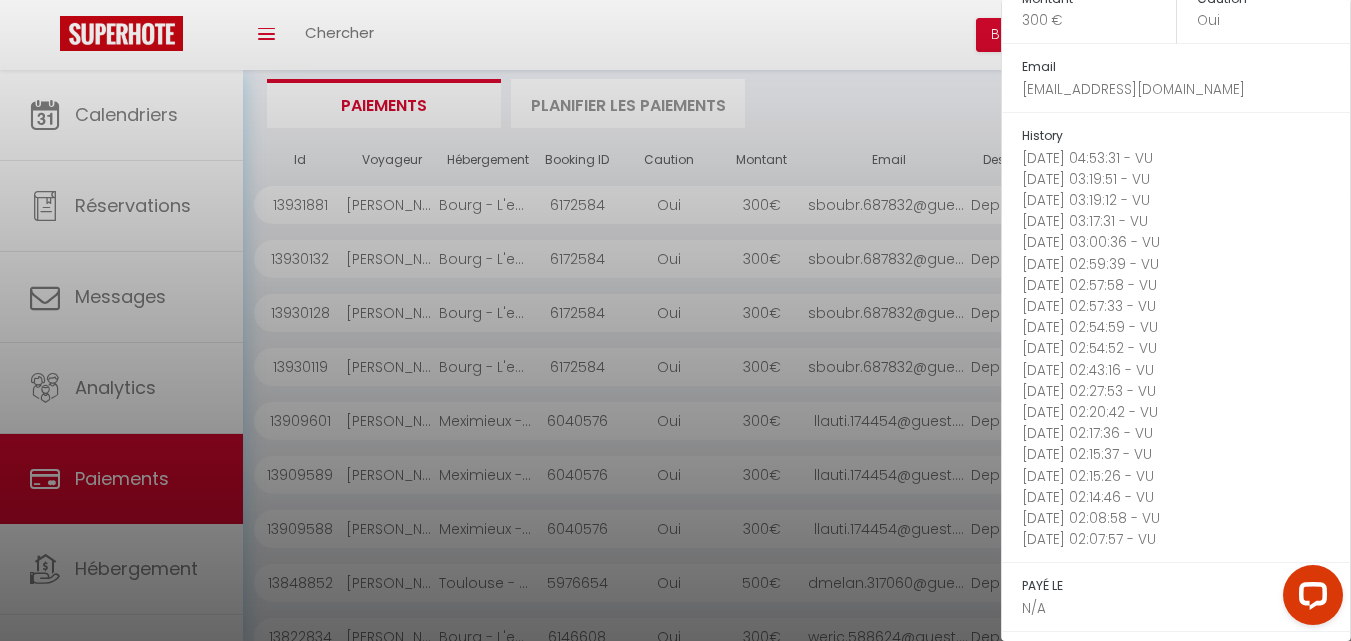 scroll, scrollTop: 325, scrollLeft: 0, axis: vertical 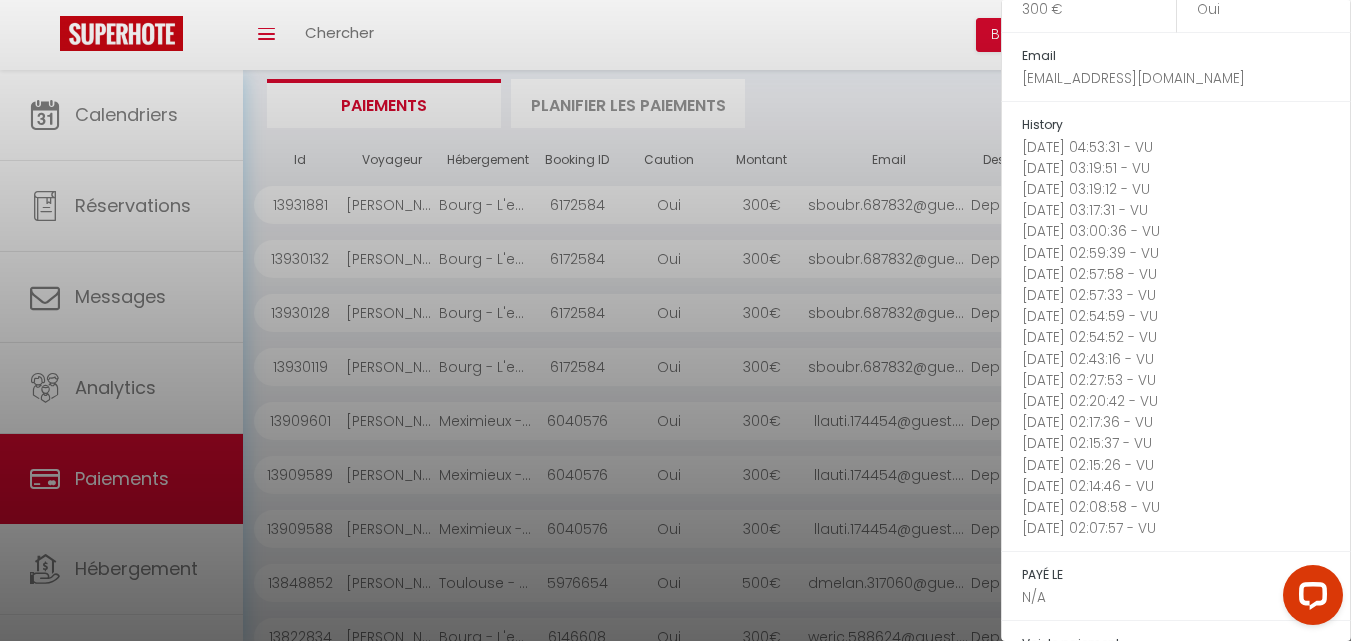 click at bounding box center [675, 320] 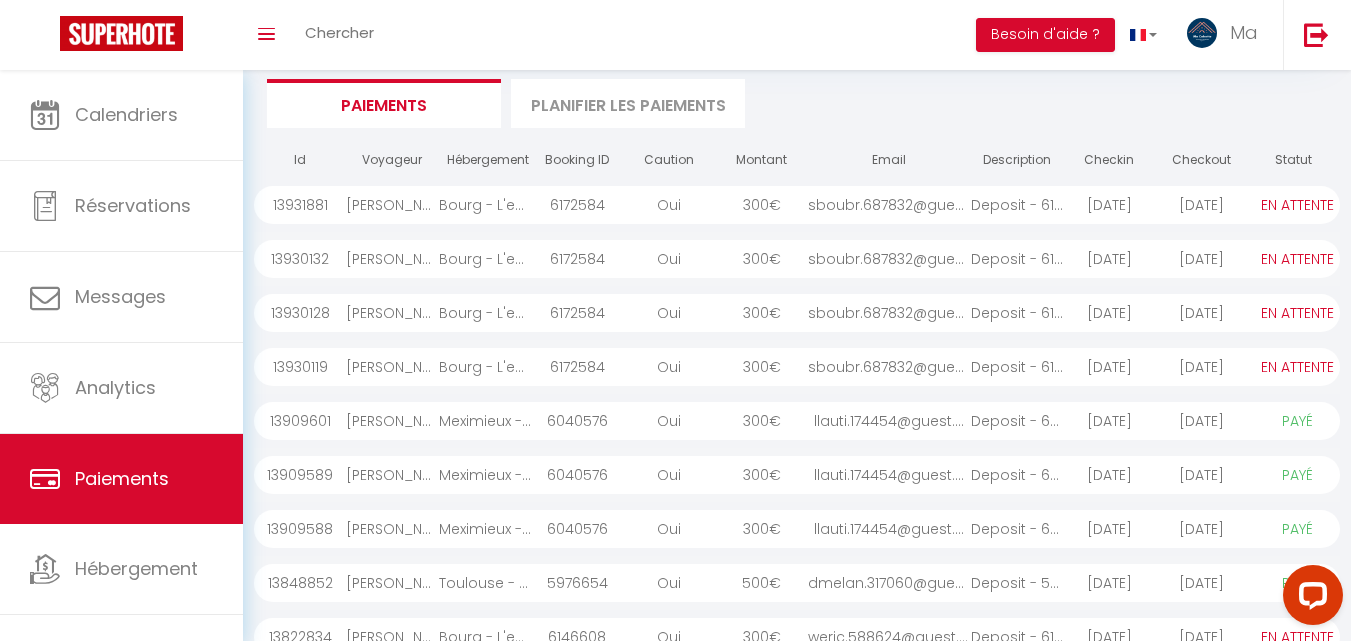 click on "Oui" at bounding box center [669, 259] 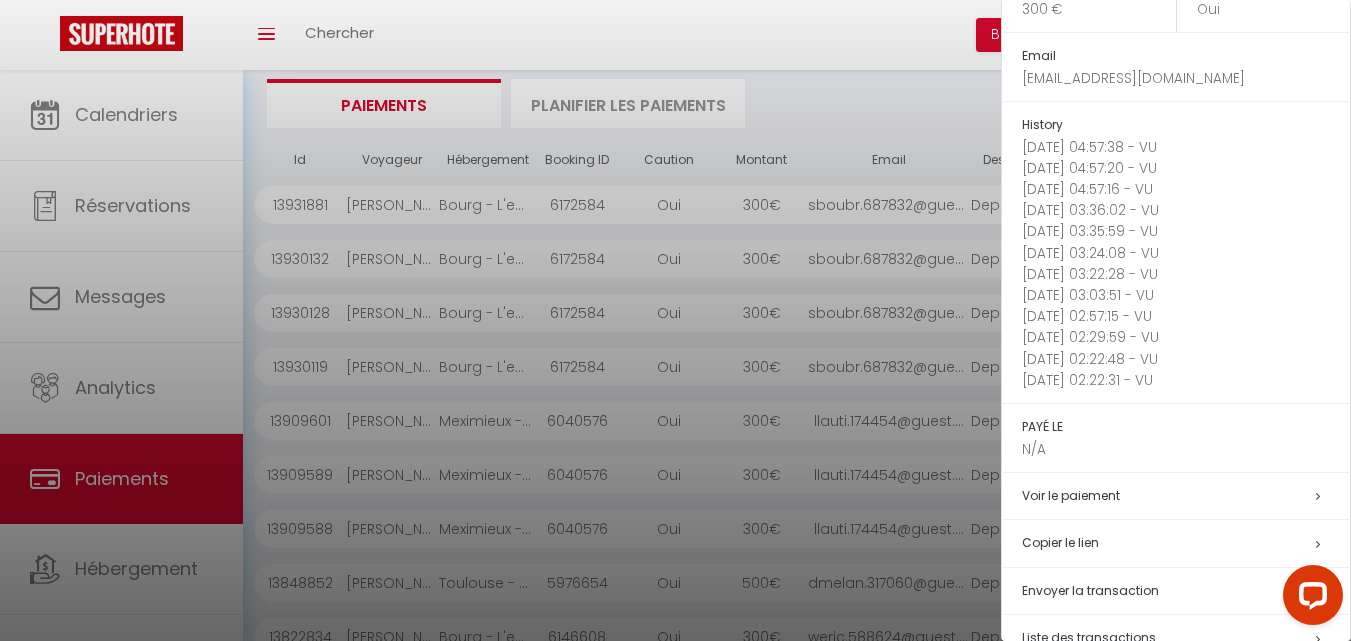 click at bounding box center [675, 320] 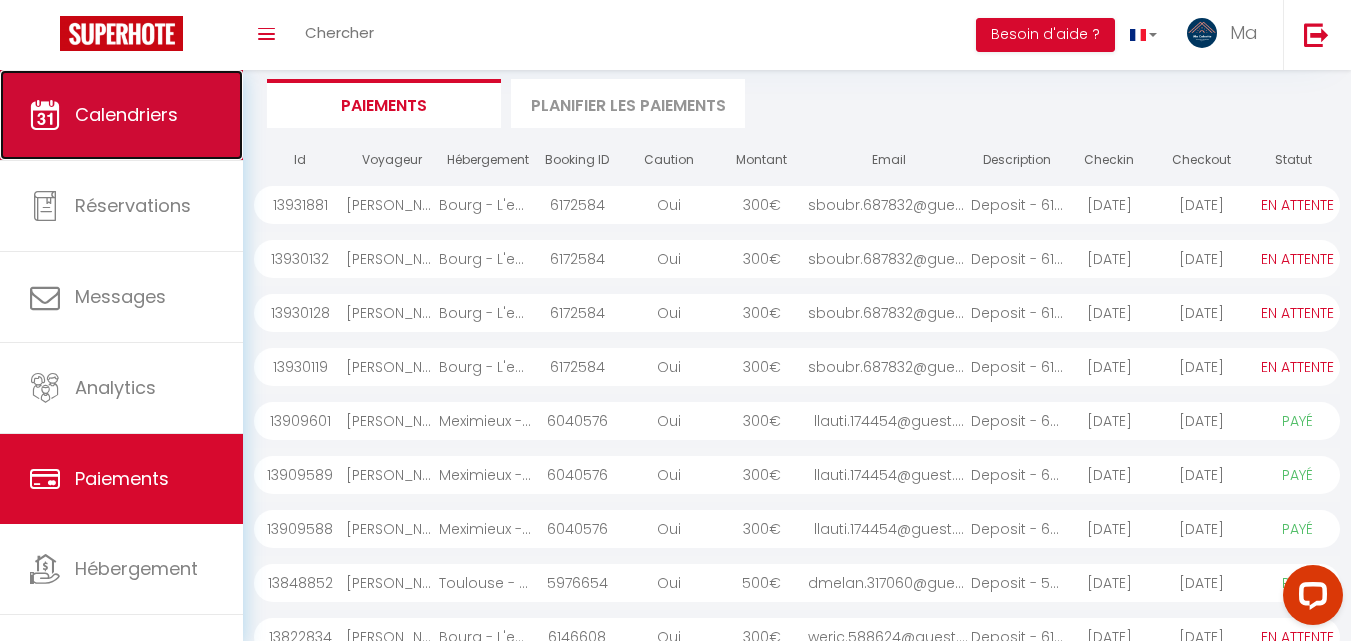 click on "Calendriers" at bounding box center (121, 115) 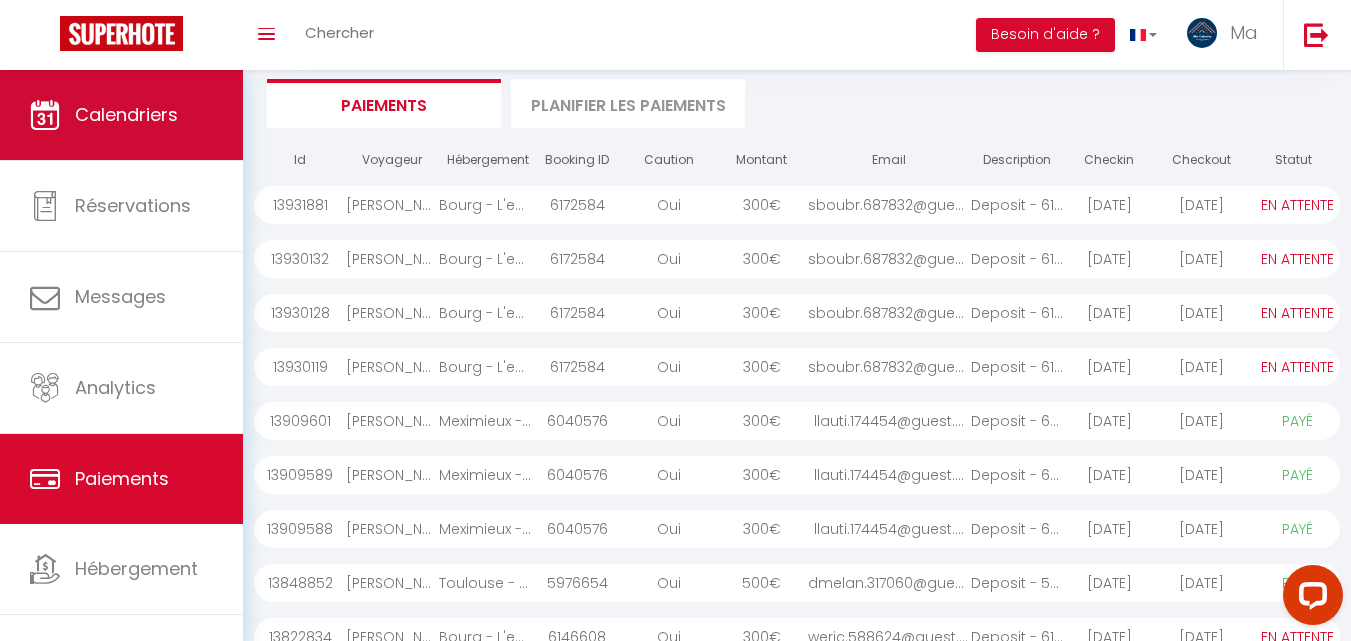 scroll, scrollTop: 0, scrollLeft: 0, axis: both 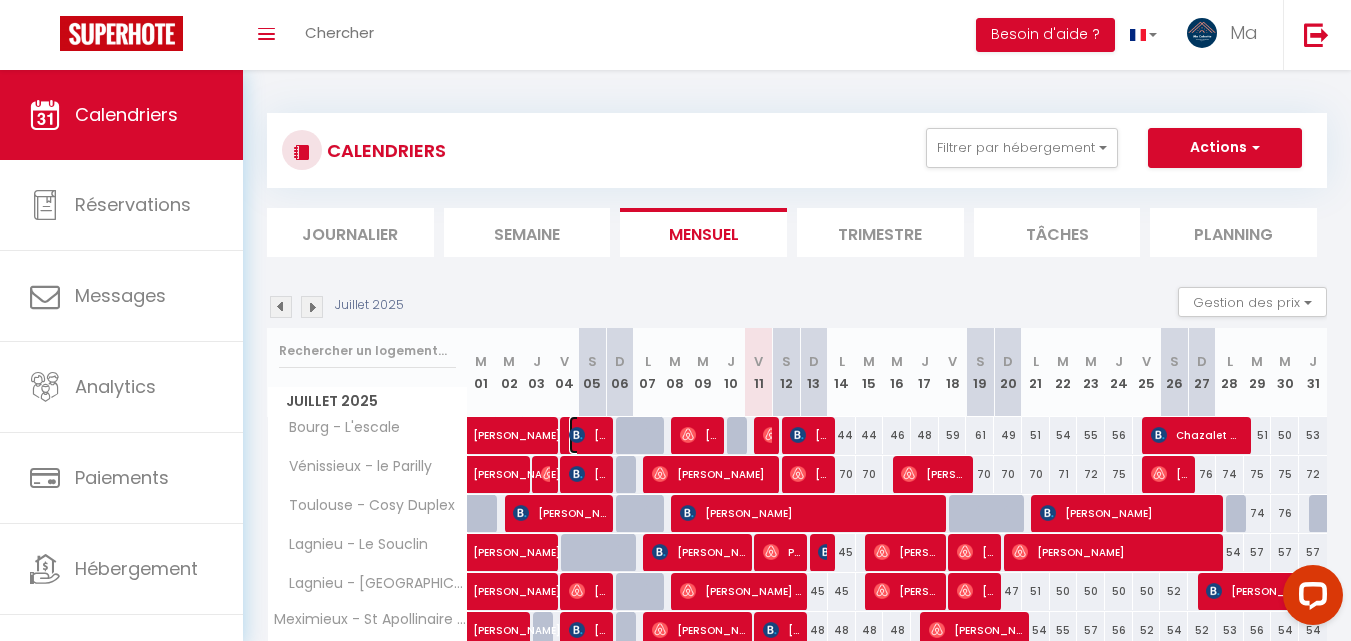 click on "Fabrice Leduc" at bounding box center (587, 435) 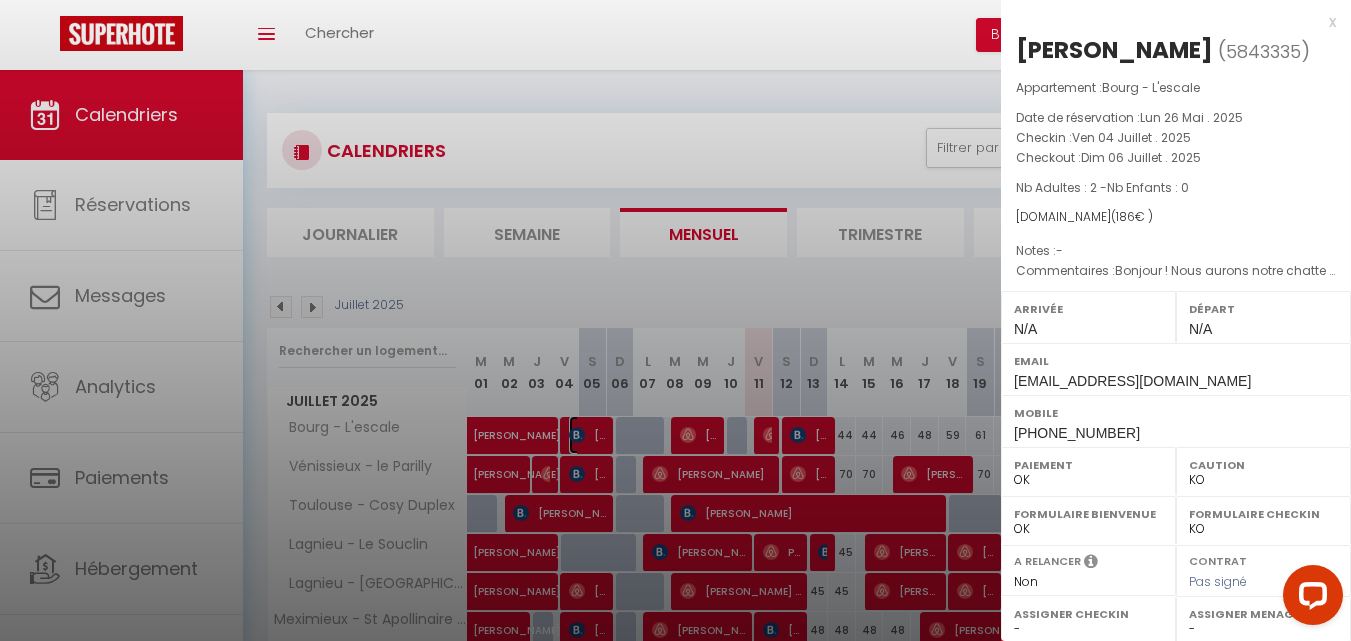 select on "9866" 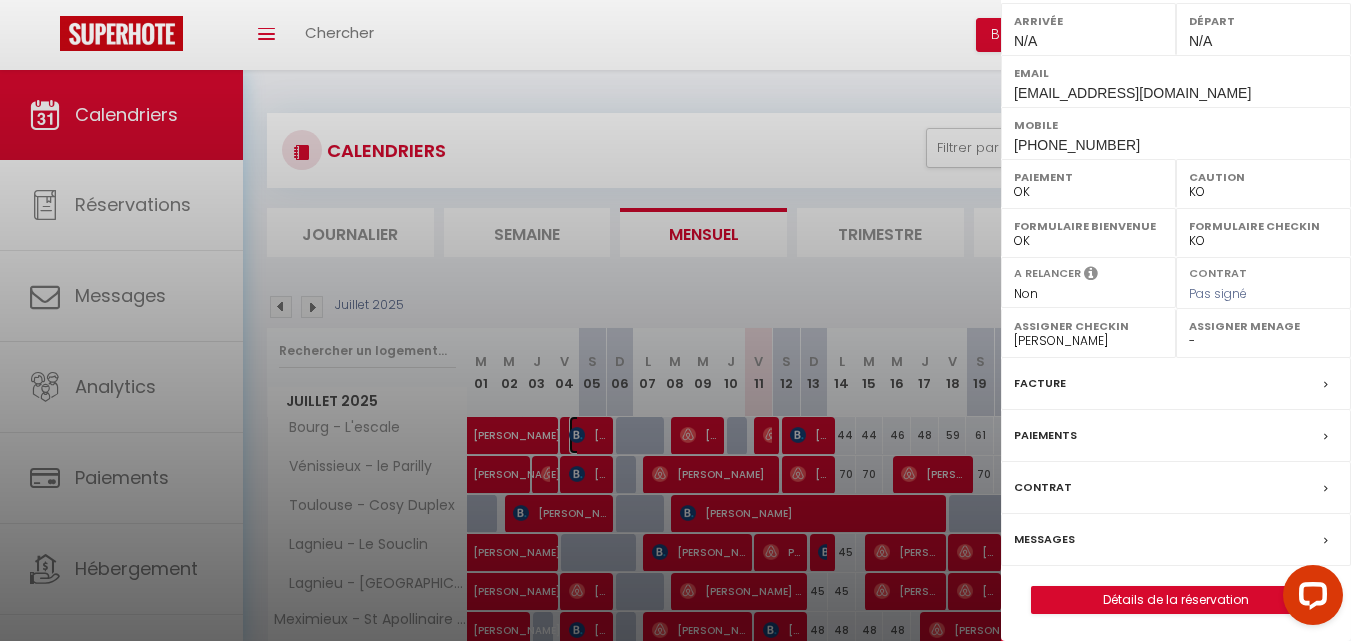scroll, scrollTop: 291, scrollLeft: 0, axis: vertical 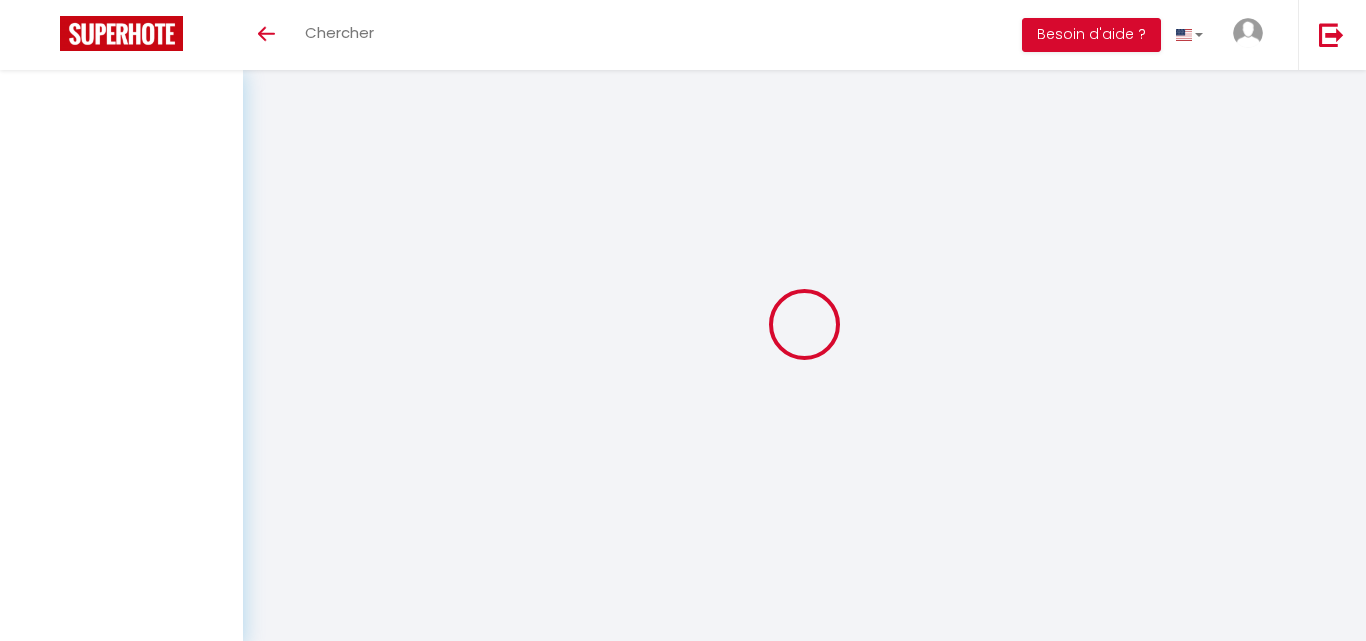 select 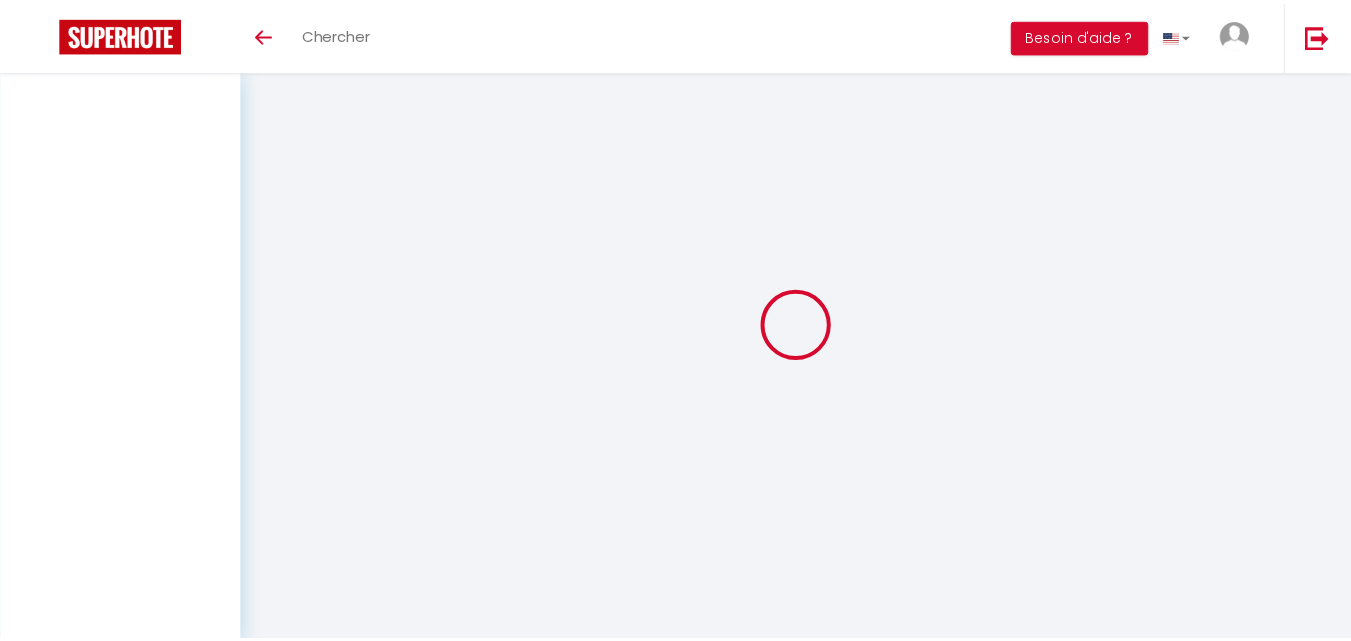 scroll, scrollTop: 0, scrollLeft: 0, axis: both 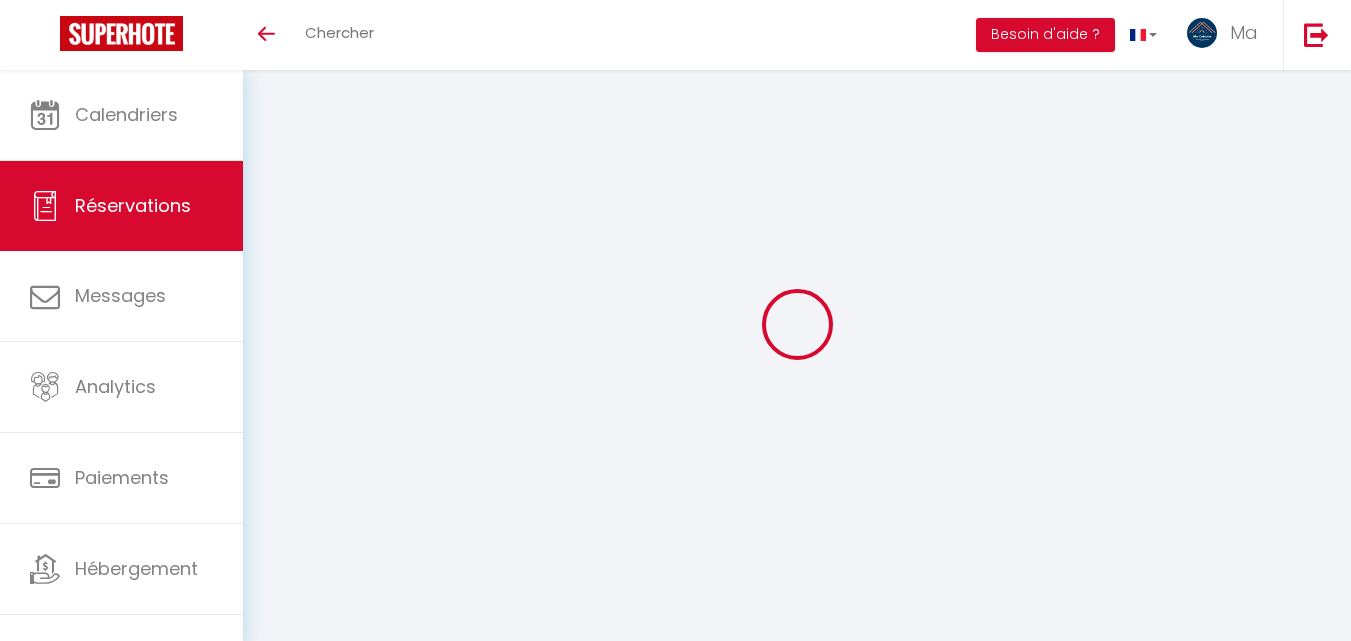select 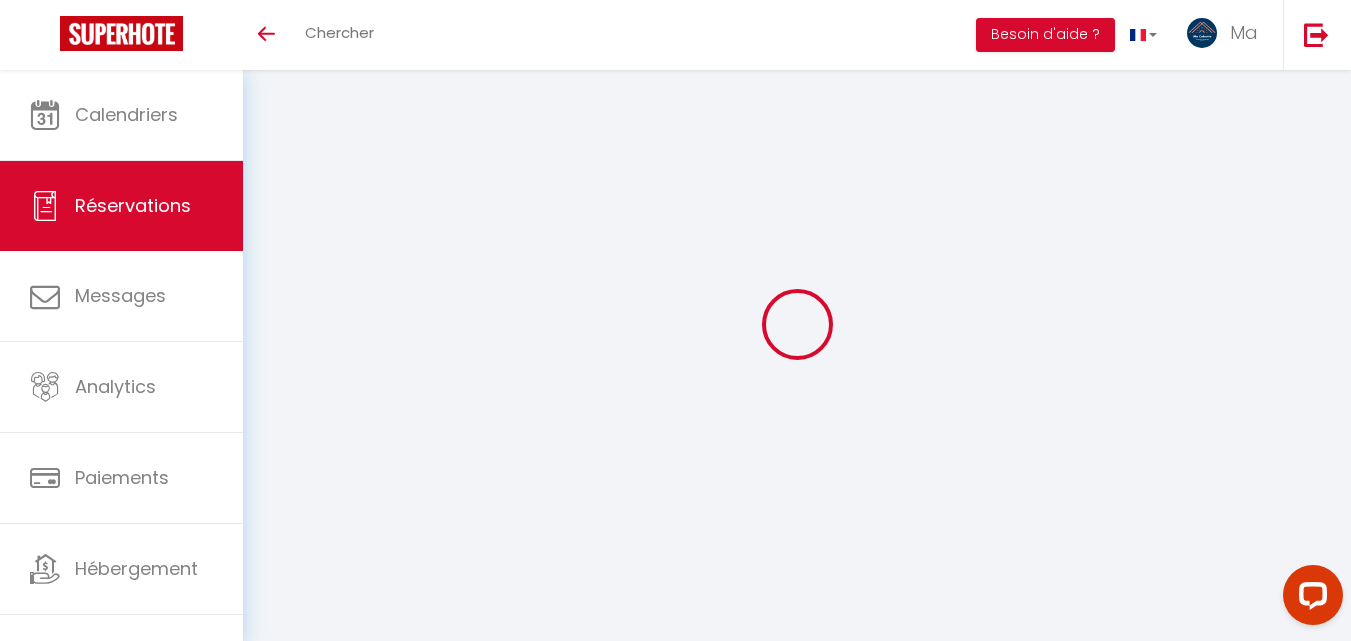 scroll, scrollTop: 0, scrollLeft: 0, axis: both 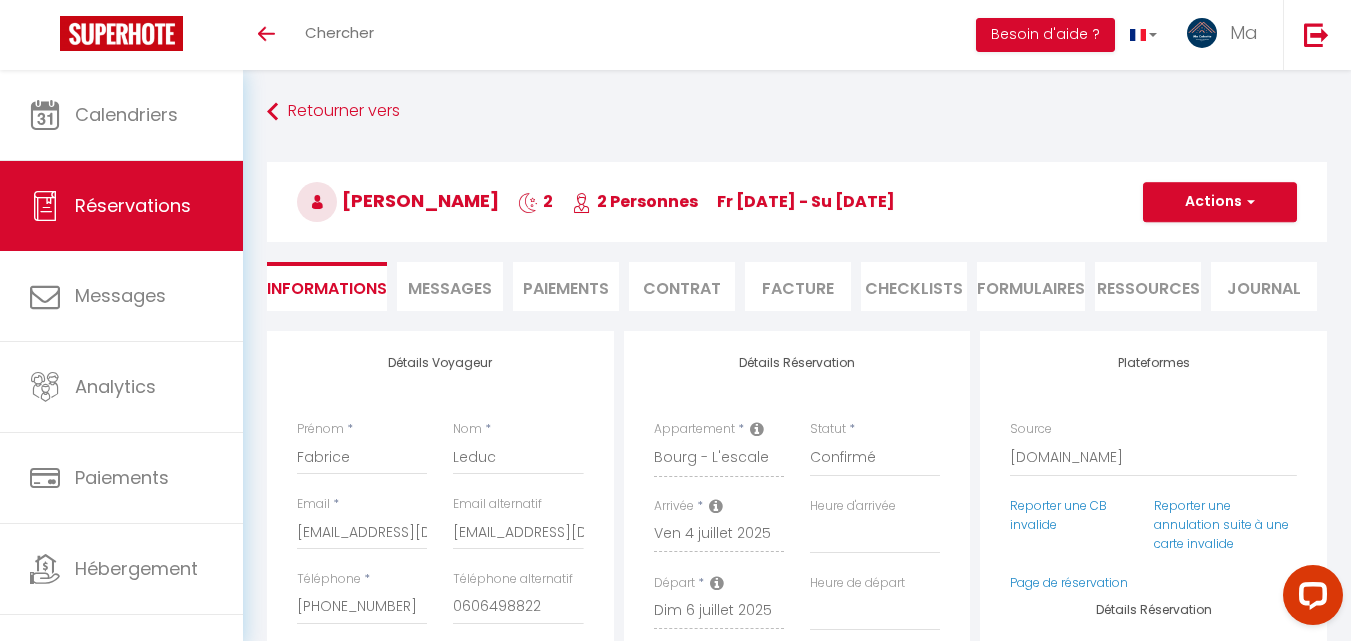 select 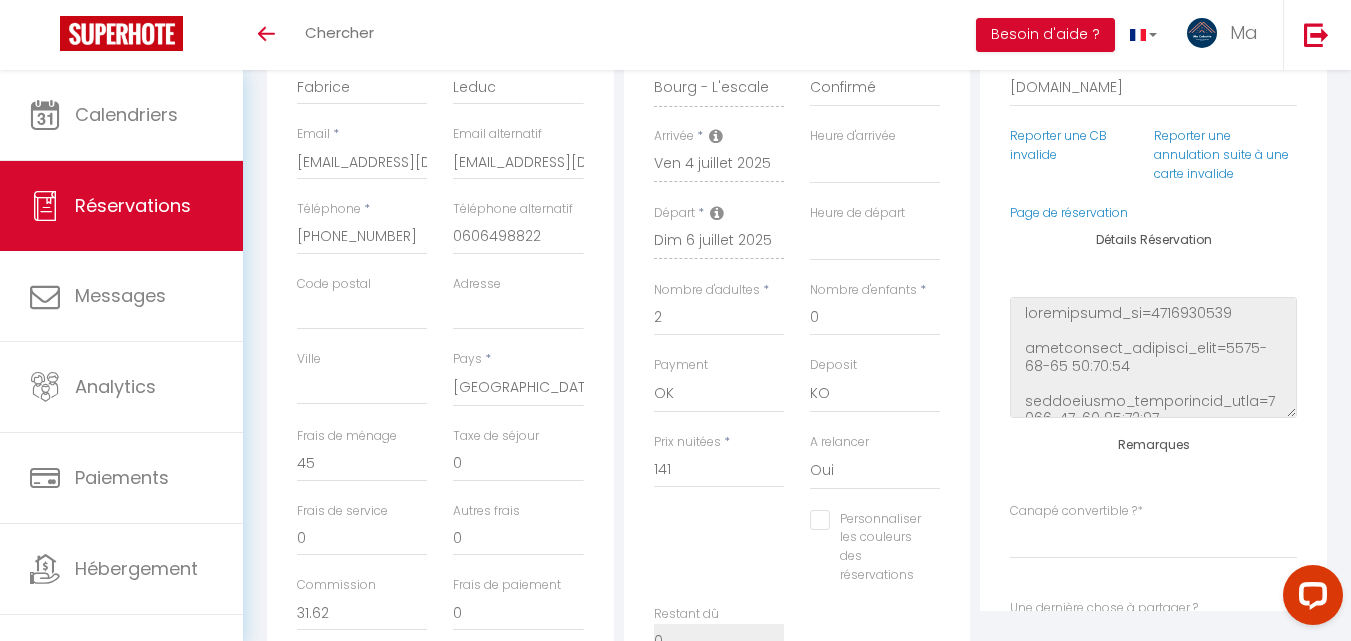 scroll, scrollTop: 378, scrollLeft: 0, axis: vertical 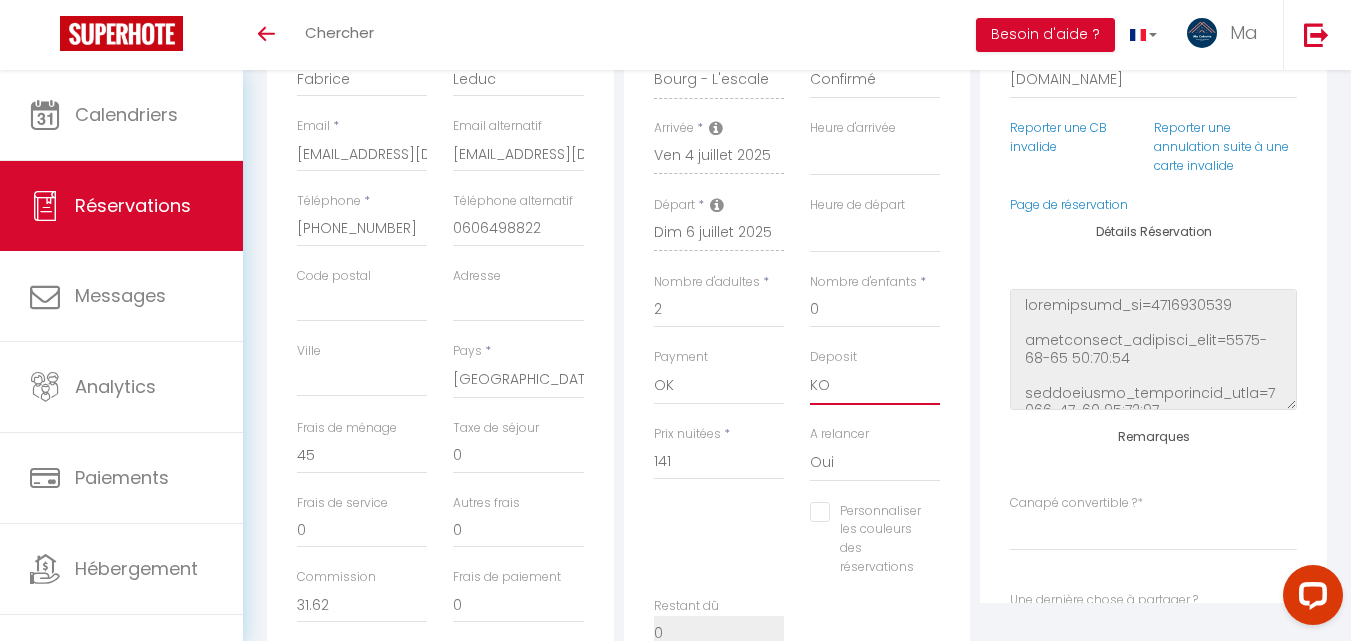 click on "OK   KO" at bounding box center [875, 386] 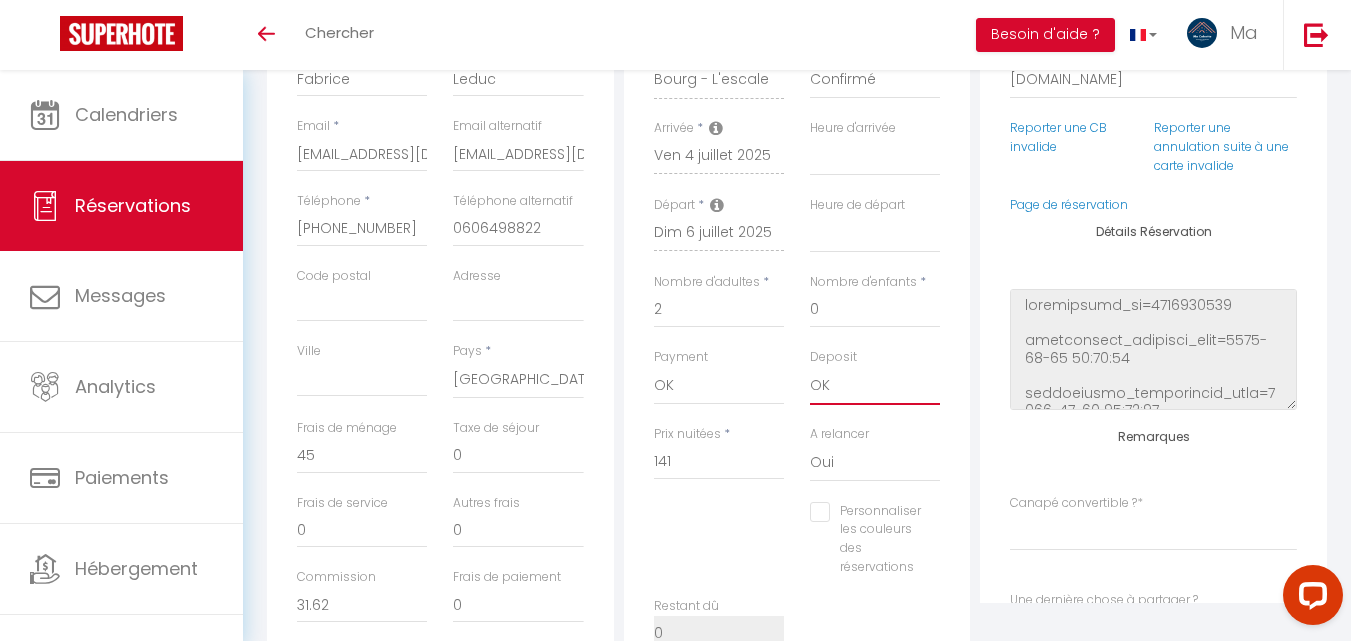 click on "OK   KO" at bounding box center (875, 386) 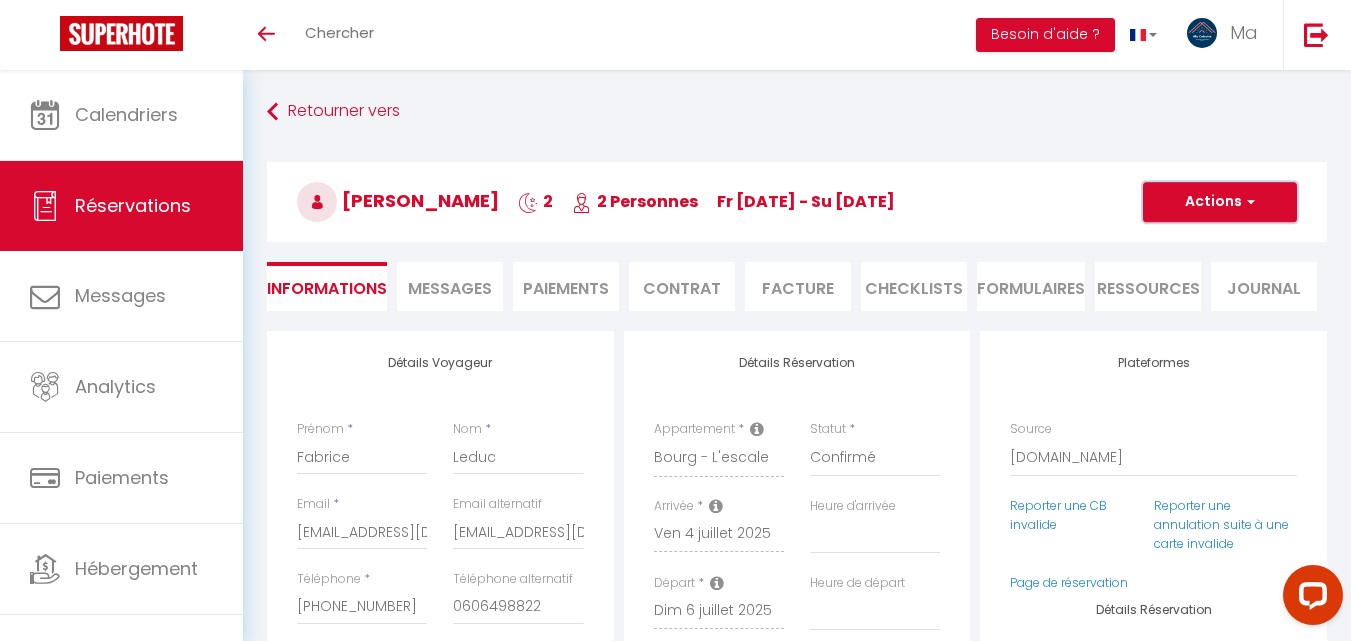 click on "Actions" at bounding box center (1220, 202) 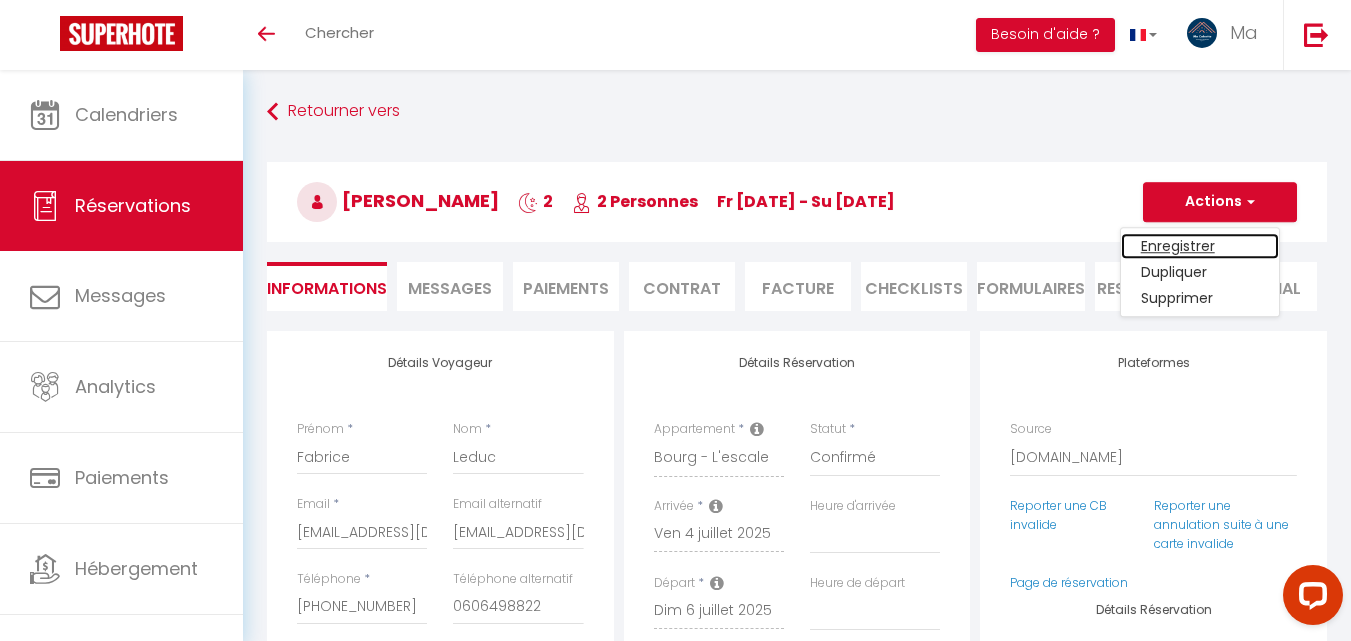 click on "Enregistrer" at bounding box center (1200, 246) 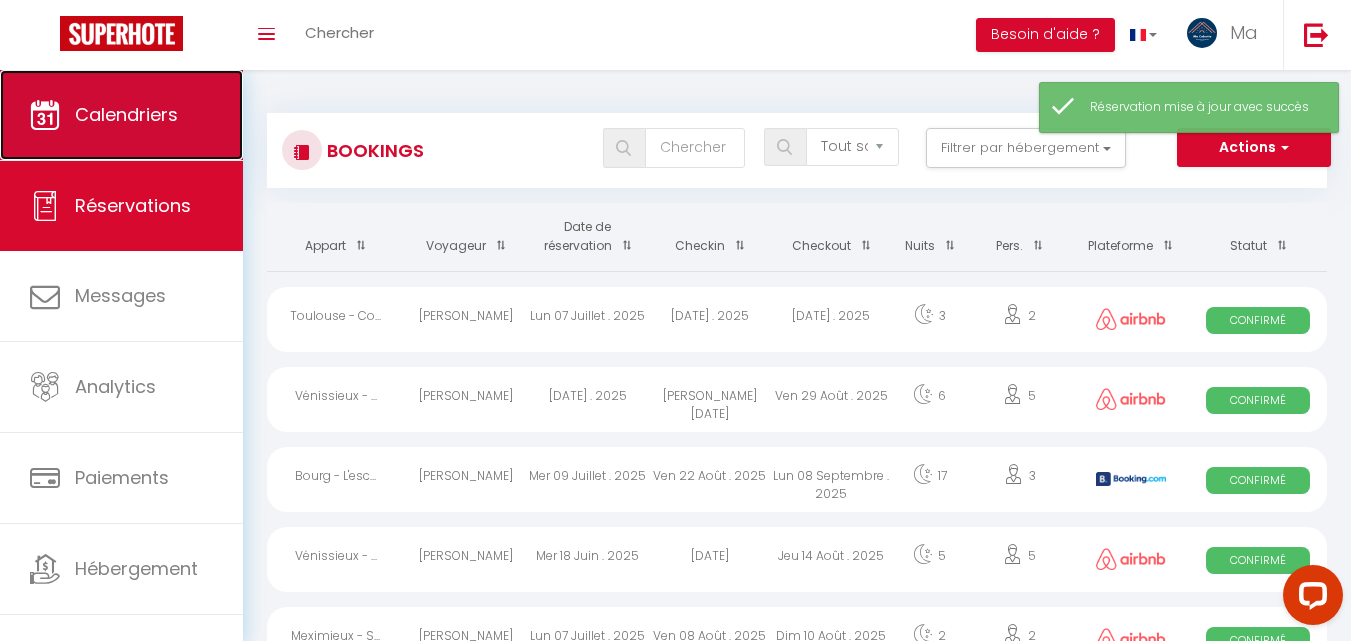 click on "Calendriers" at bounding box center [126, 114] 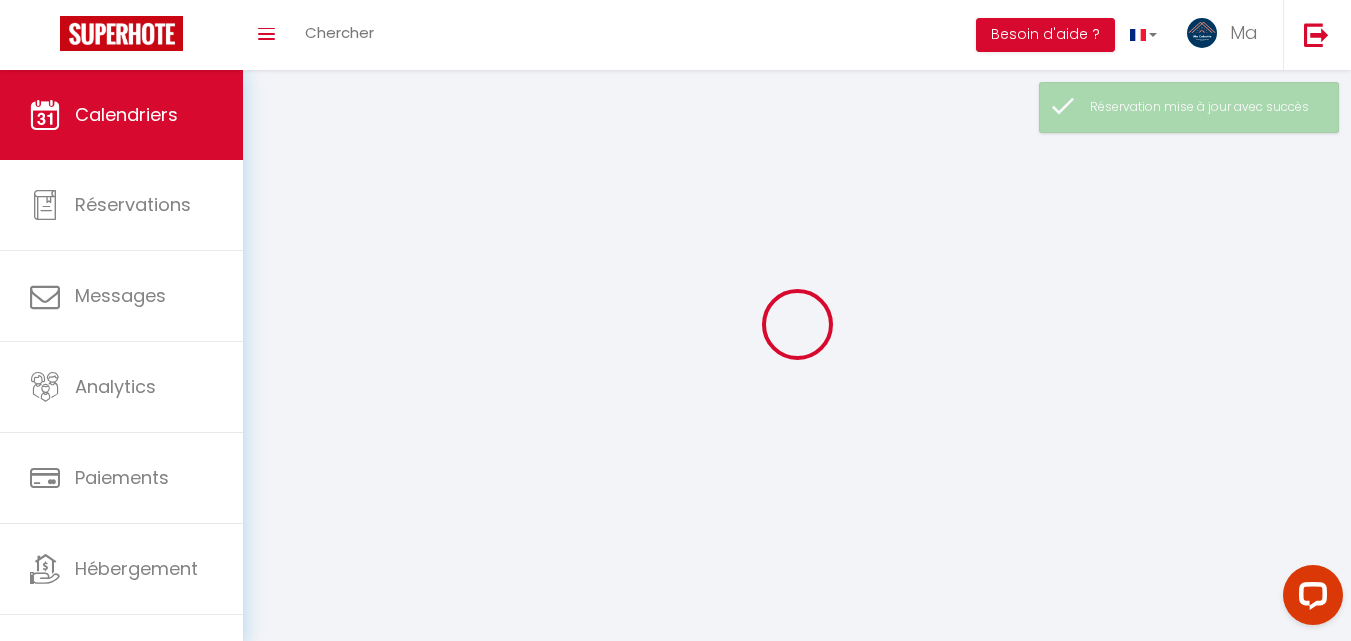 select 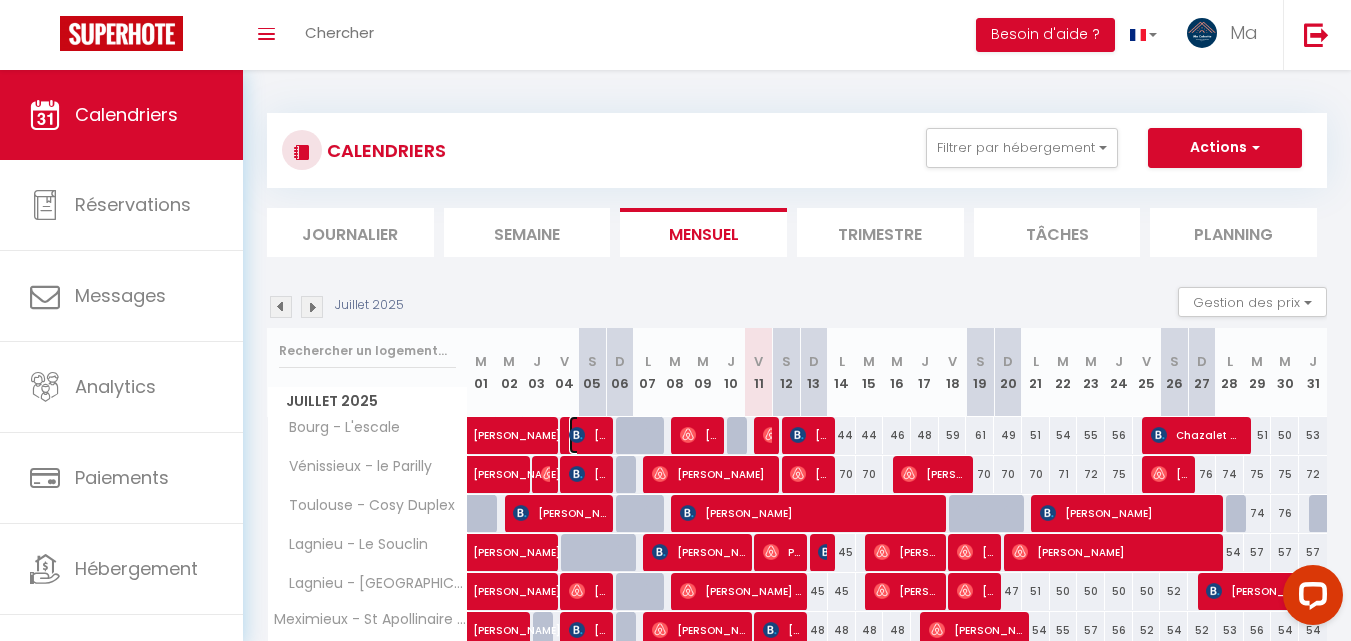 click on "Fabrice Leduc" at bounding box center [587, 435] 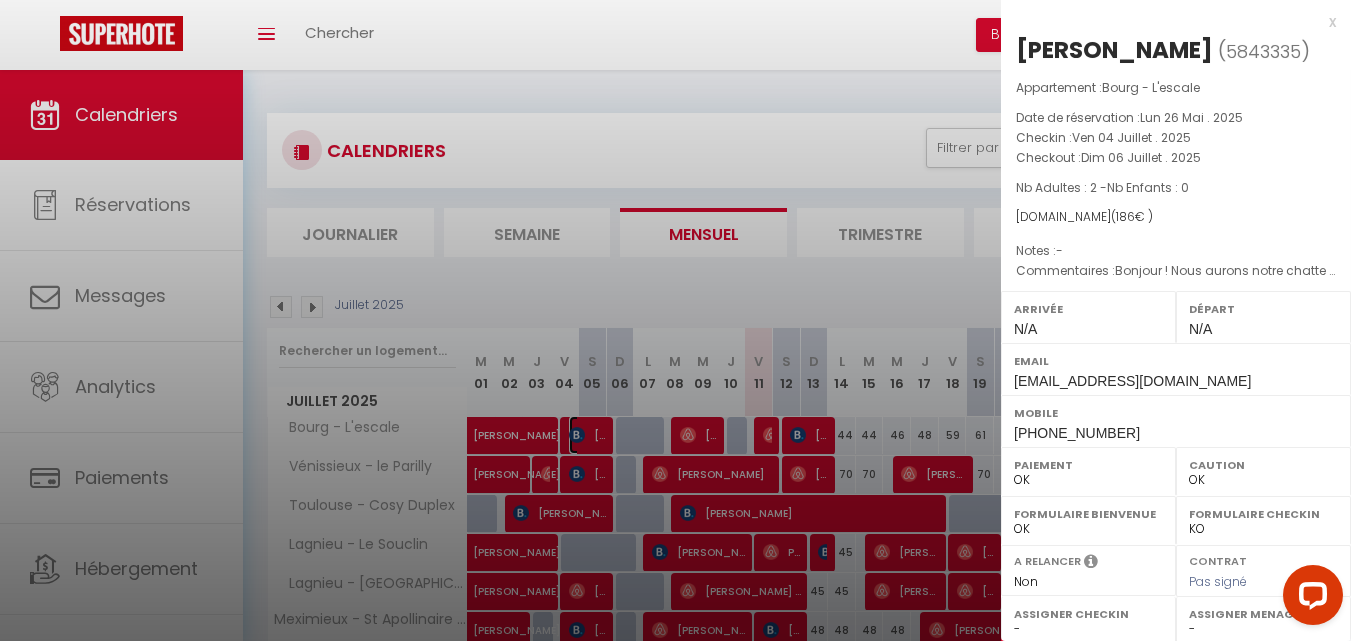 select on "9866" 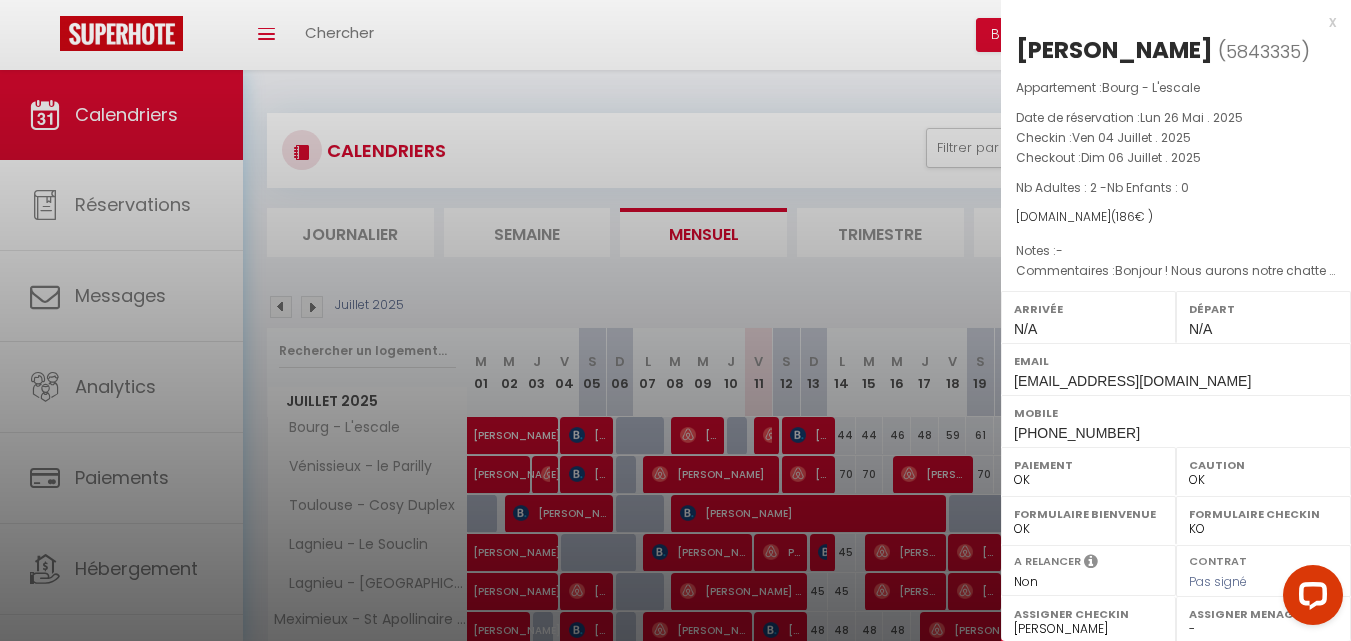 click at bounding box center [675, 320] 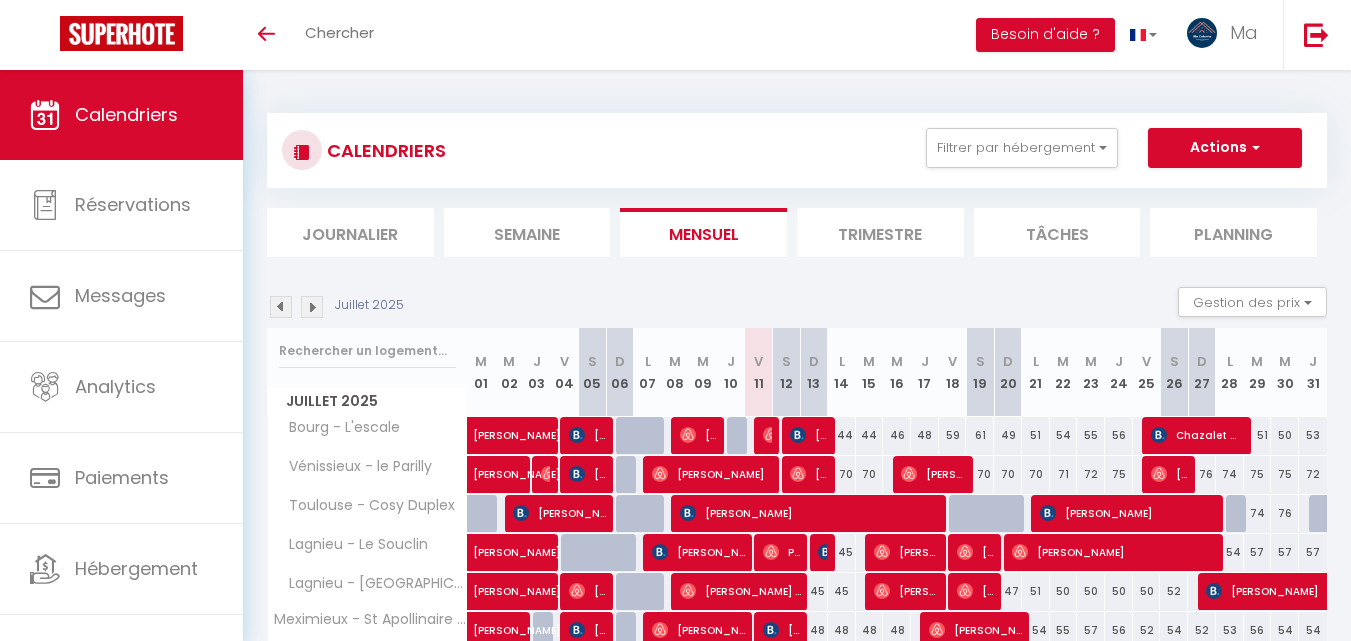 select 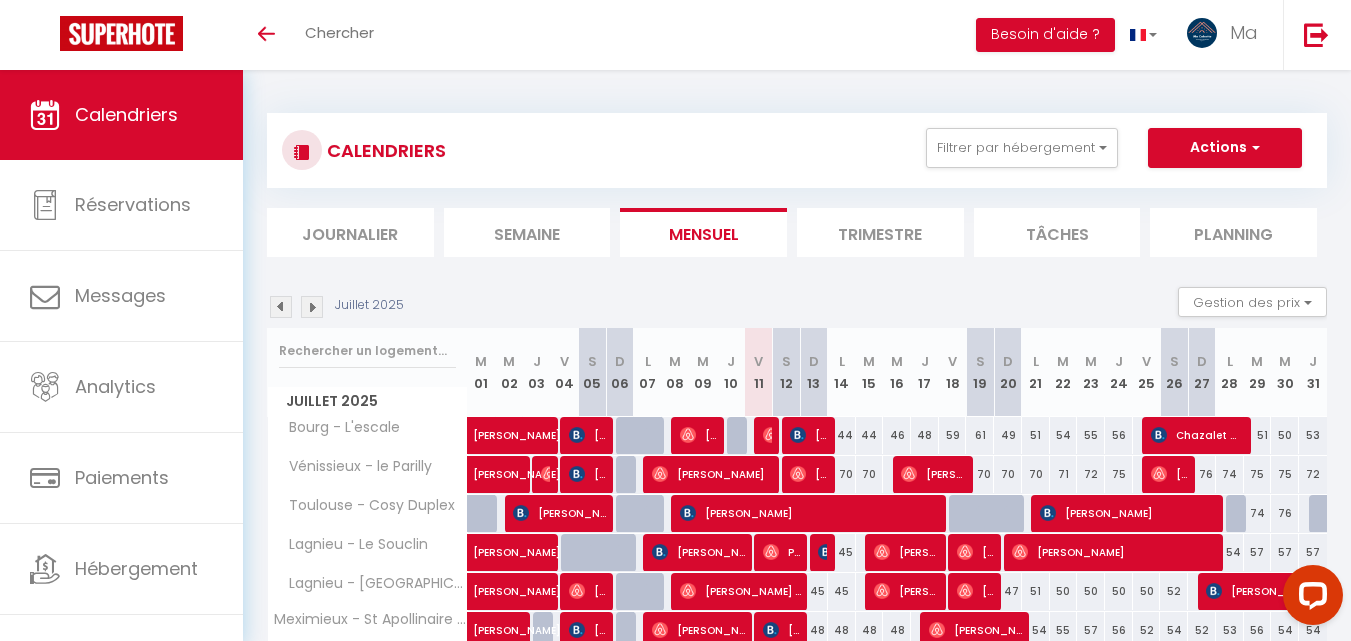 scroll, scrollTop: 0, scrollLeft: 0, axis: both 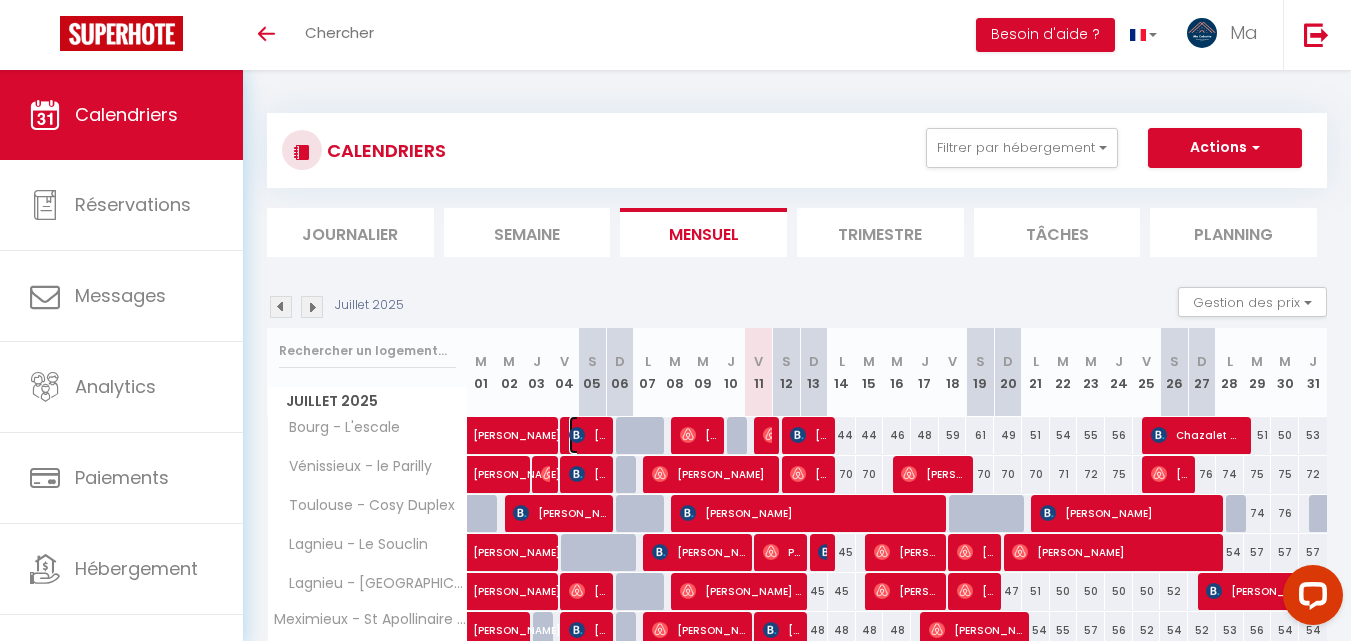 click on "[PERSON_NAME]" at bounding box center [587, 435] 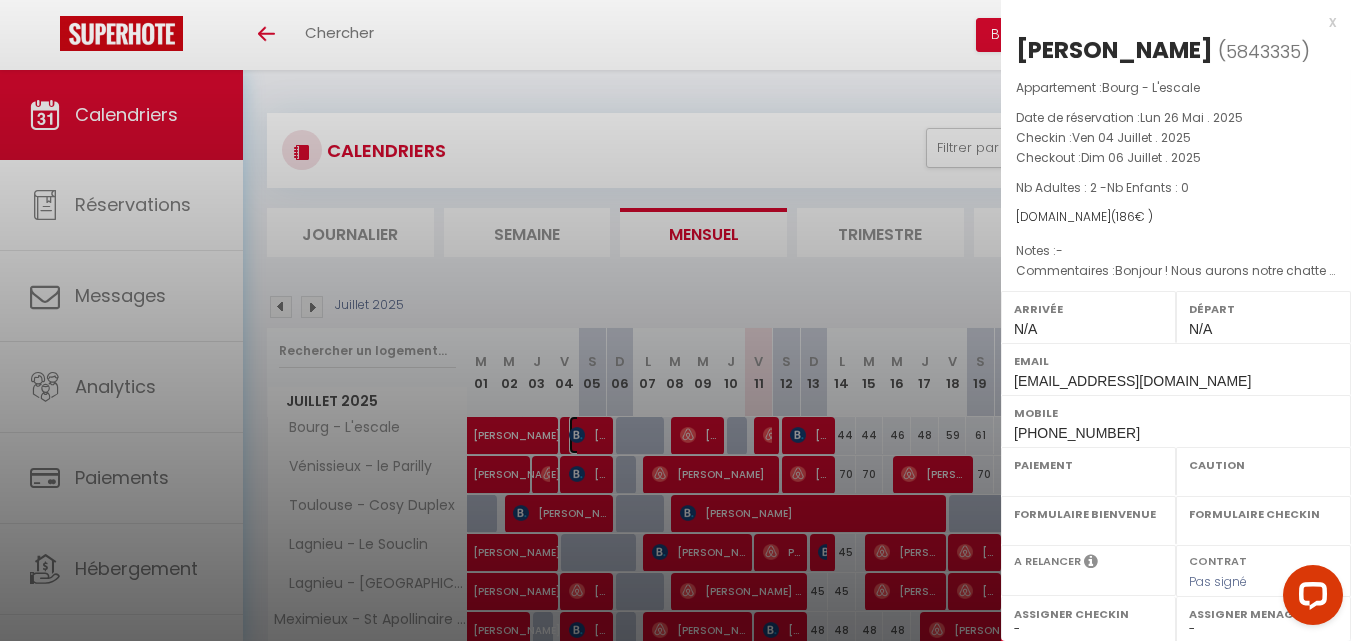 select on "OK" 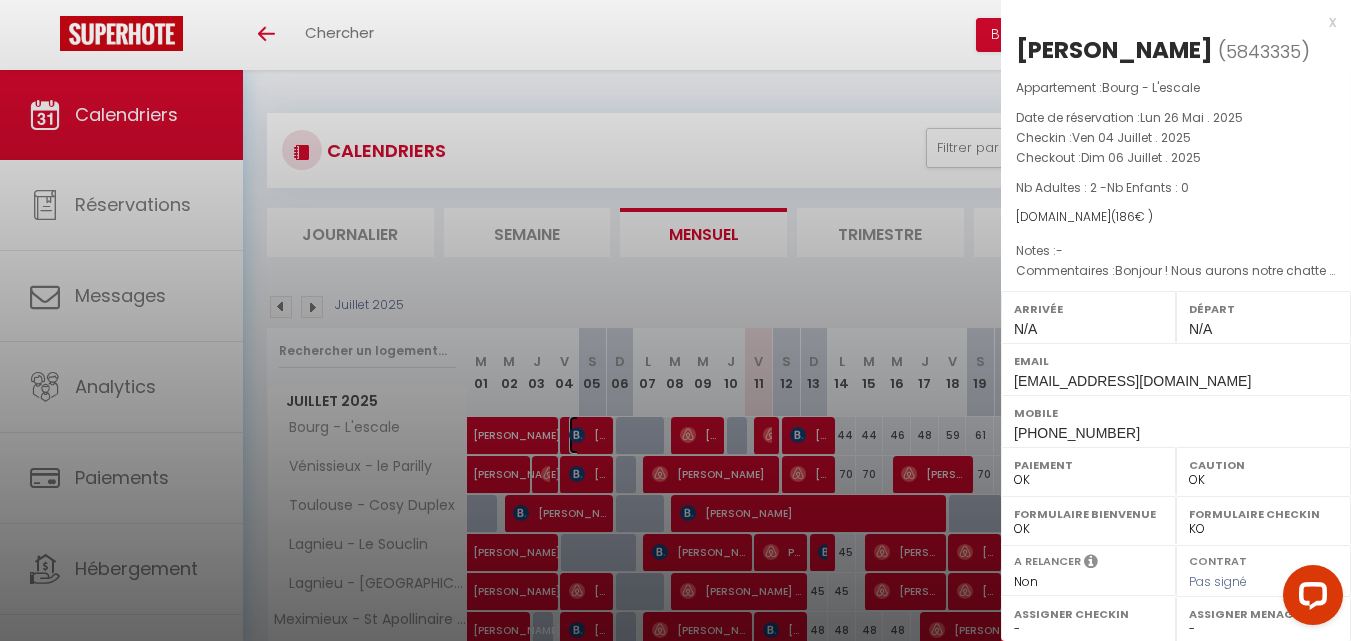 select on "9866" 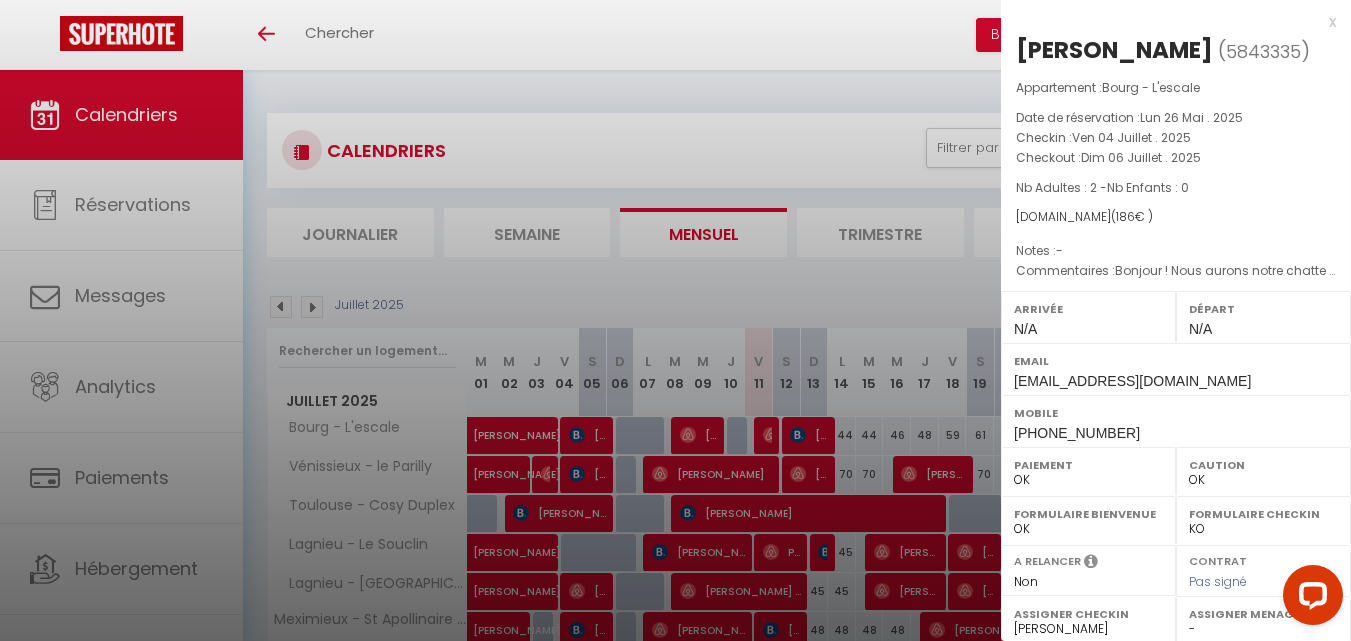 click at bounding box center [675, 320] 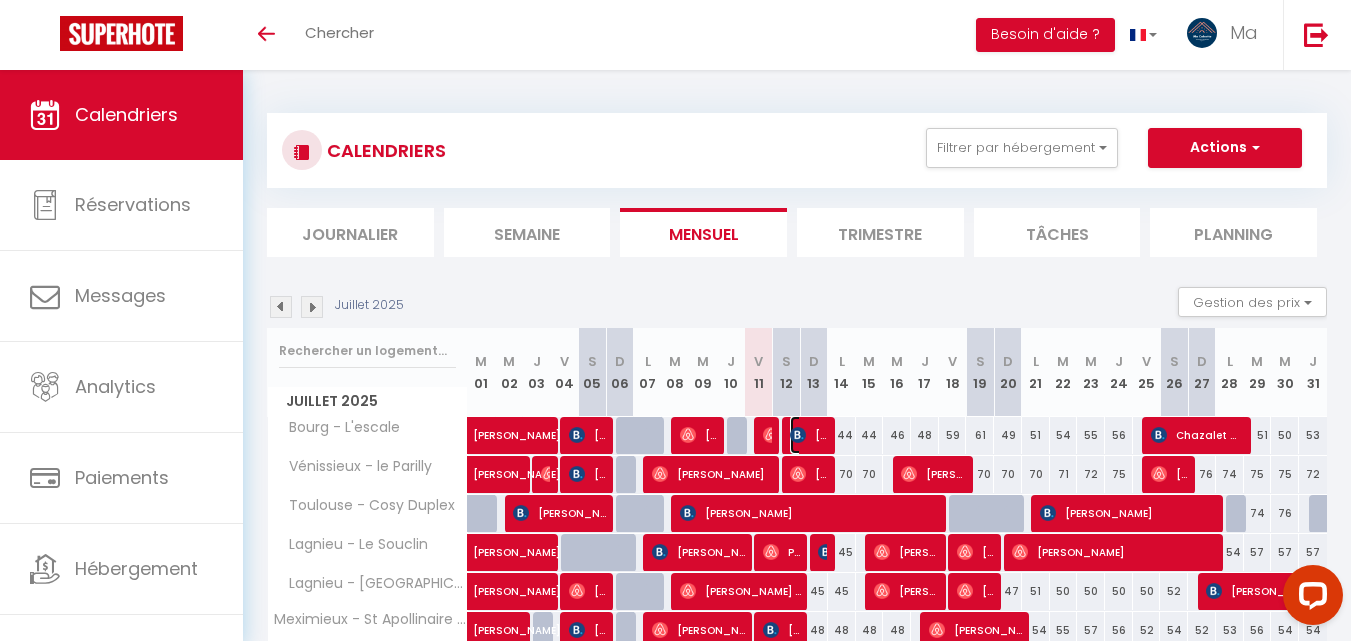 click on "[PERSON_NAME]" at bounding box center [808, 435] 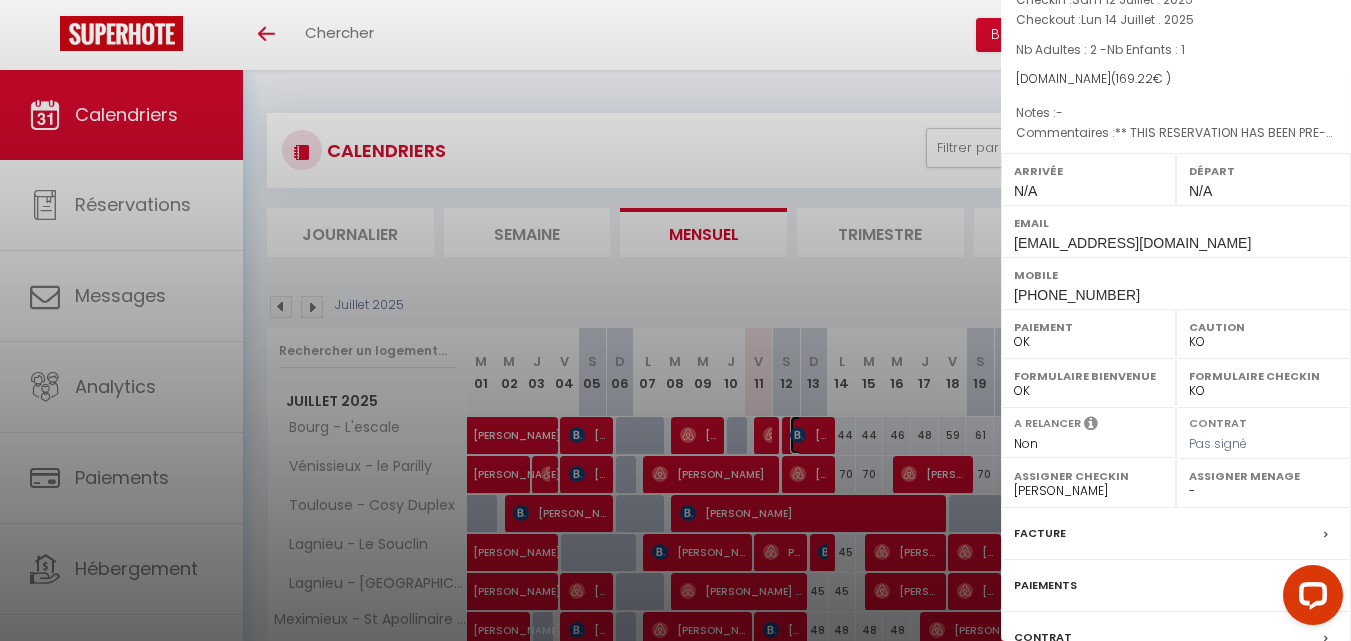 scroll, scrollTop: 291, scrollLeft: 0, axis: vertical 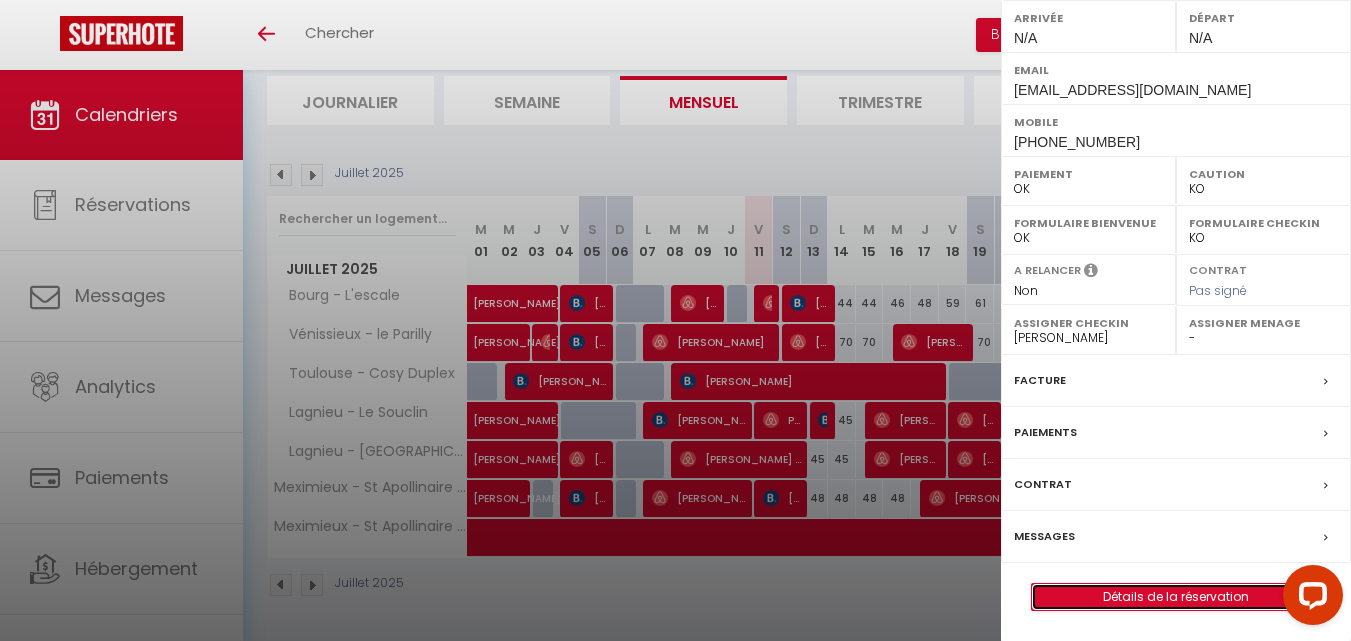 click on "Détails de la réservation" at bounding box center [1176, 597] 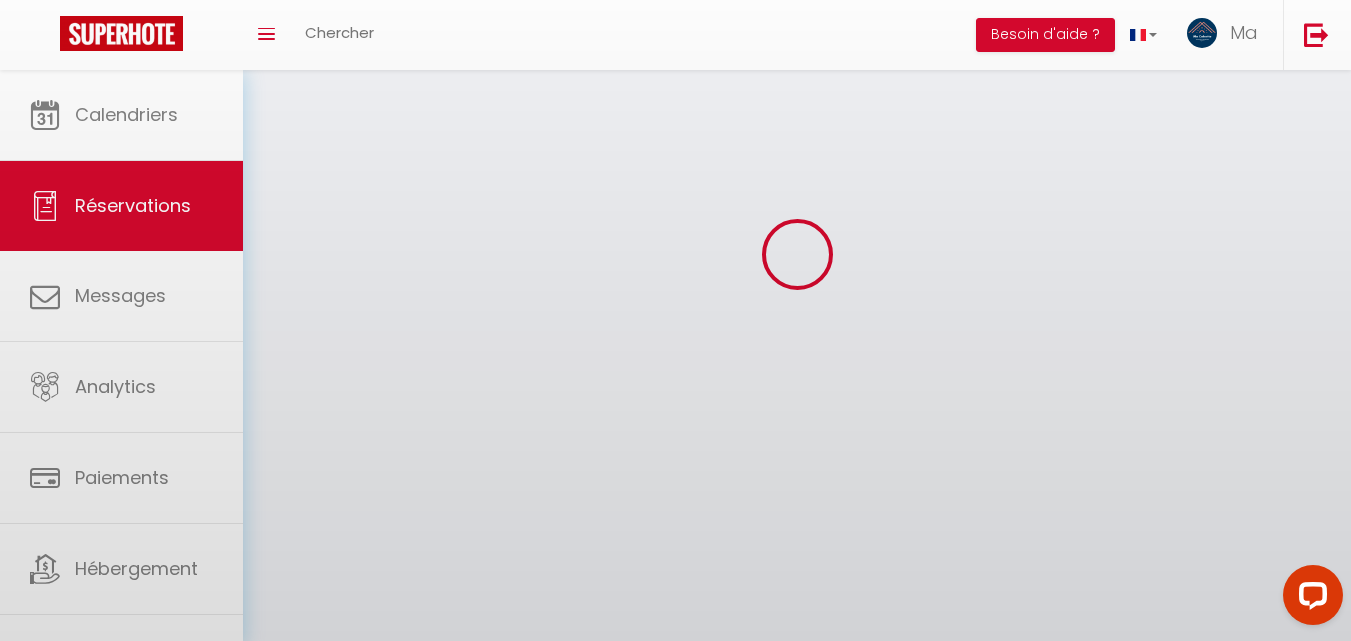scroll, scrollTop: 0, scrollLeft: 0, axis: both 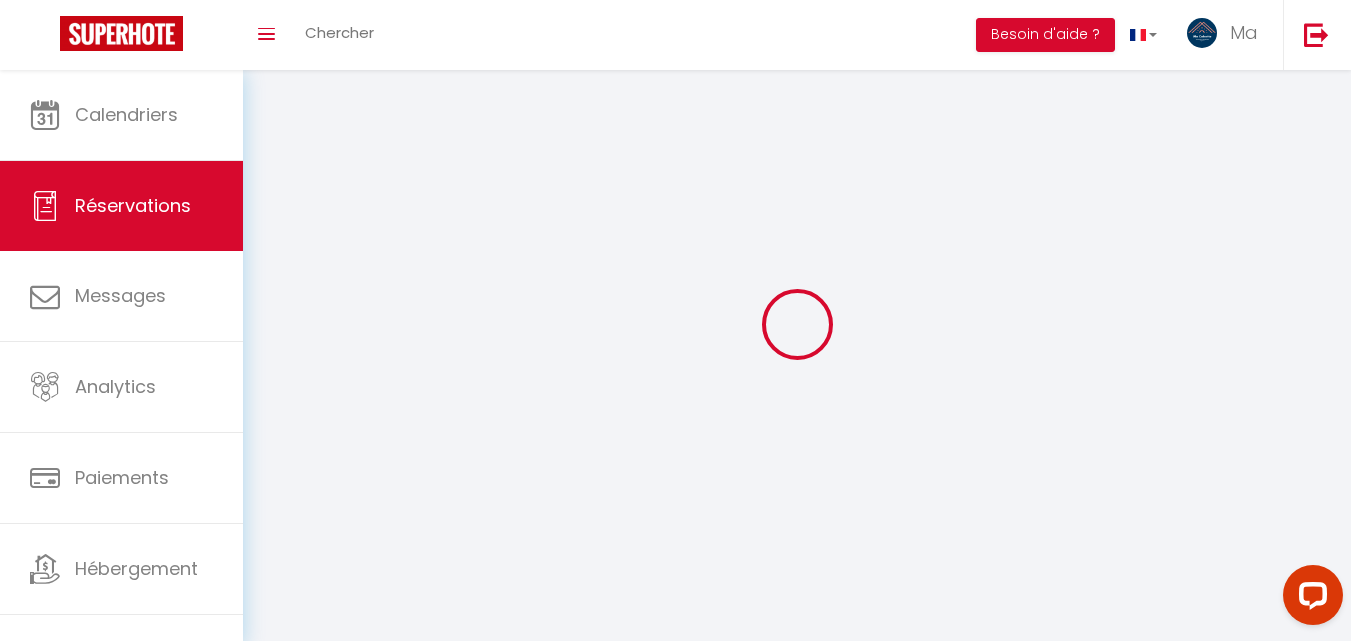 type on "sarah" 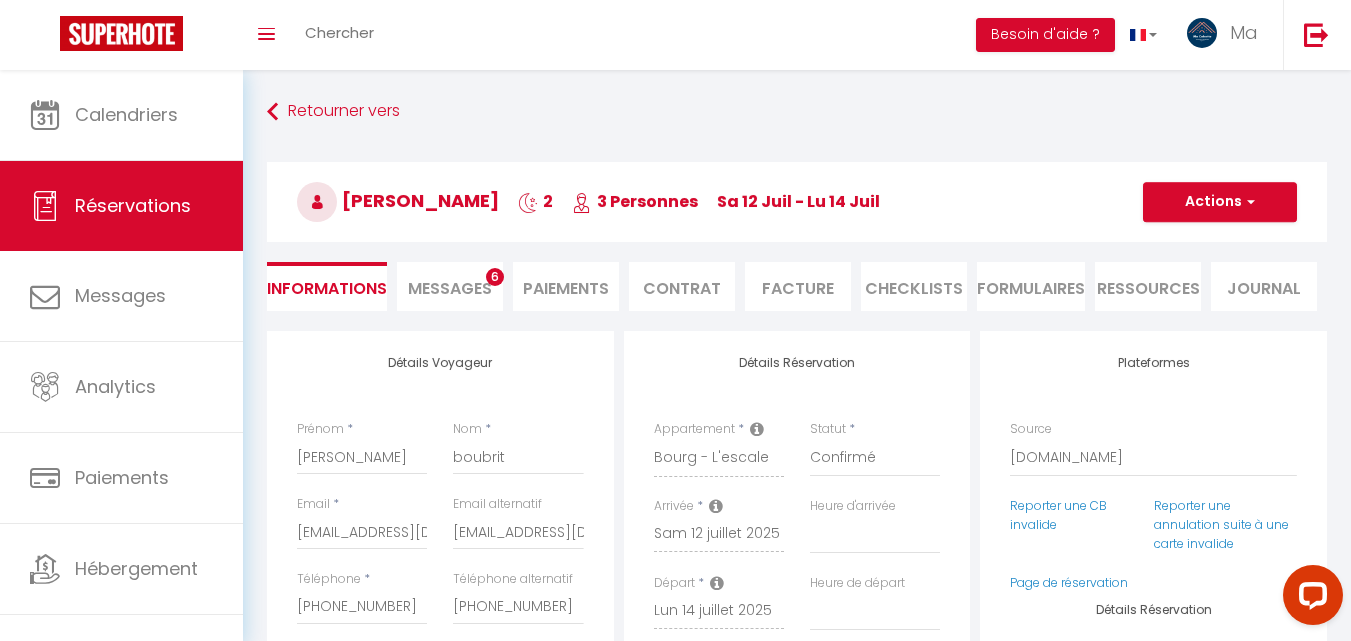 type on "45" 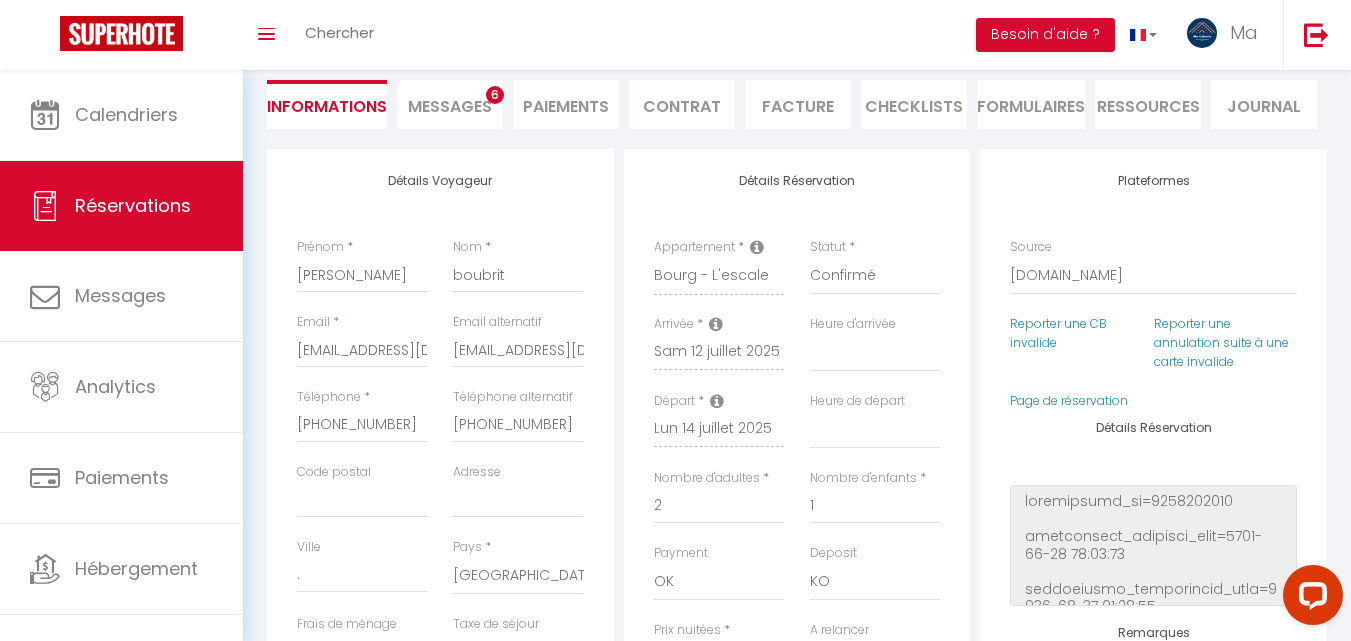 checkbox on "false" 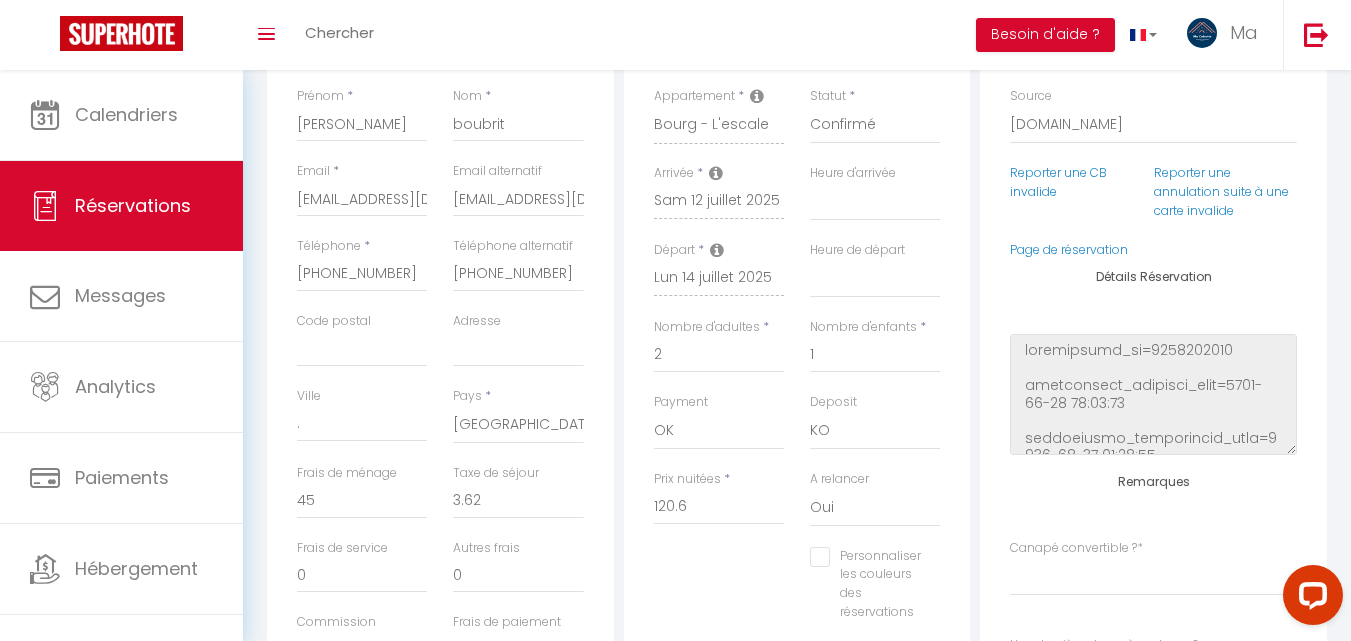 select 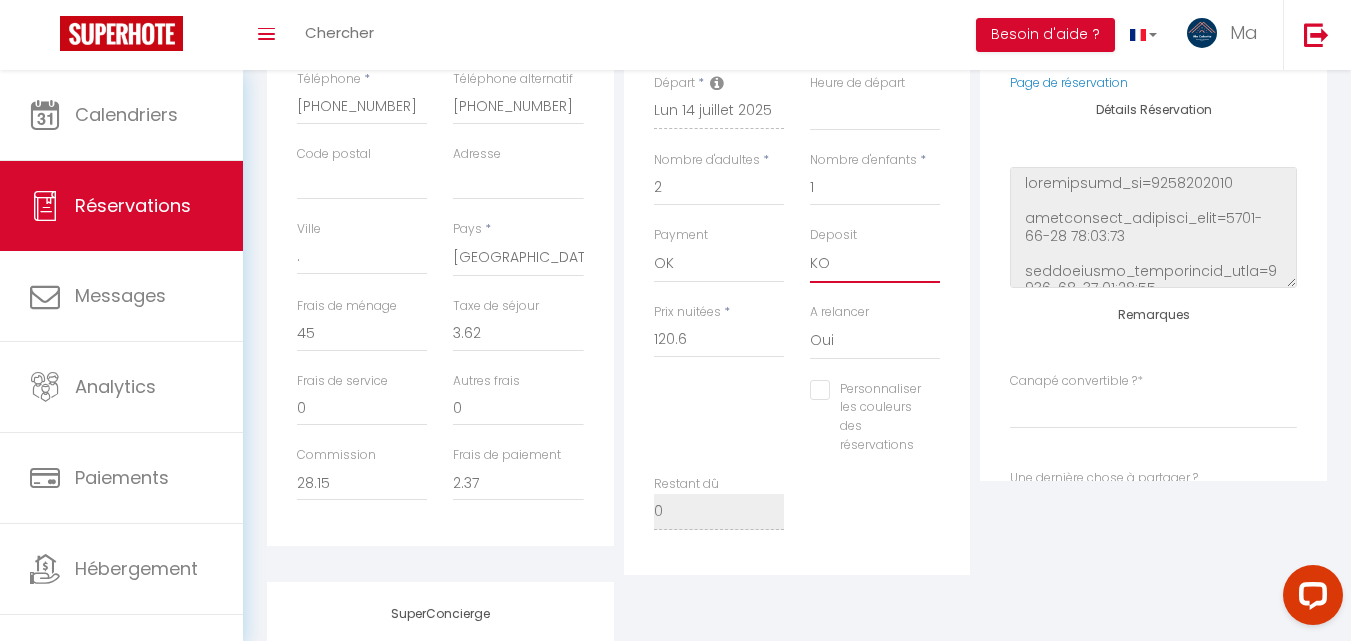 click on "OK   KO" at bounding box center (875, 264) 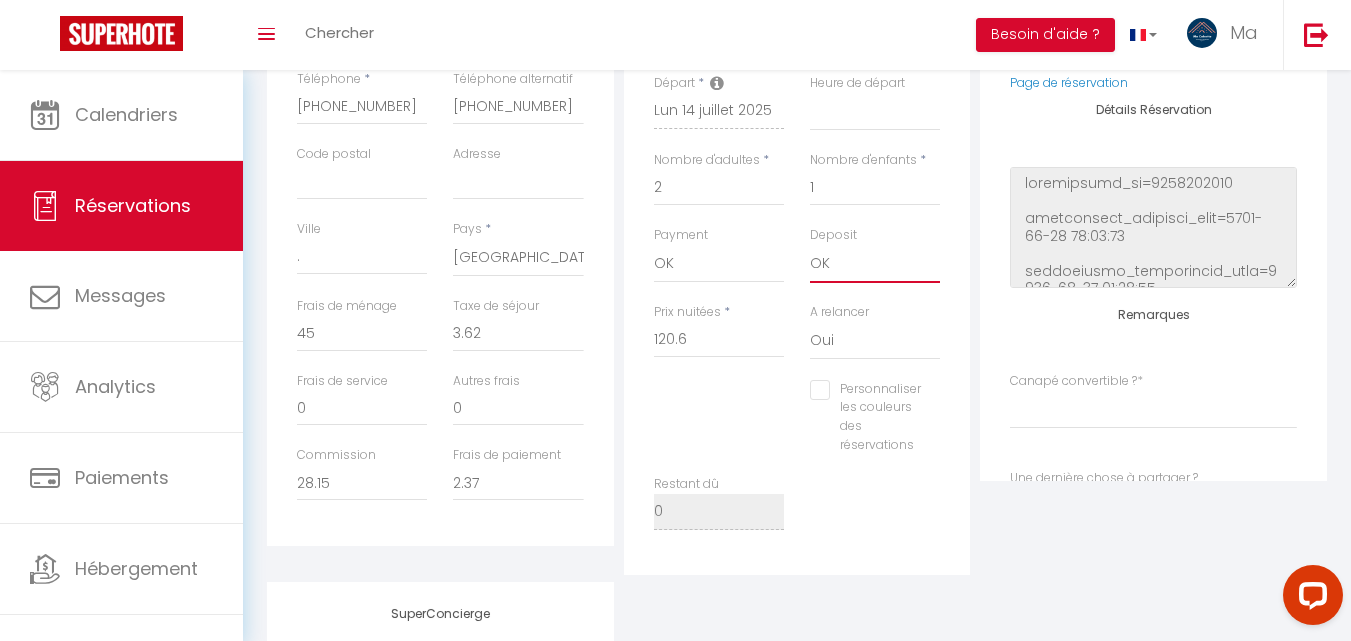 click on "OK   KO" at bounding box center (875, 264) 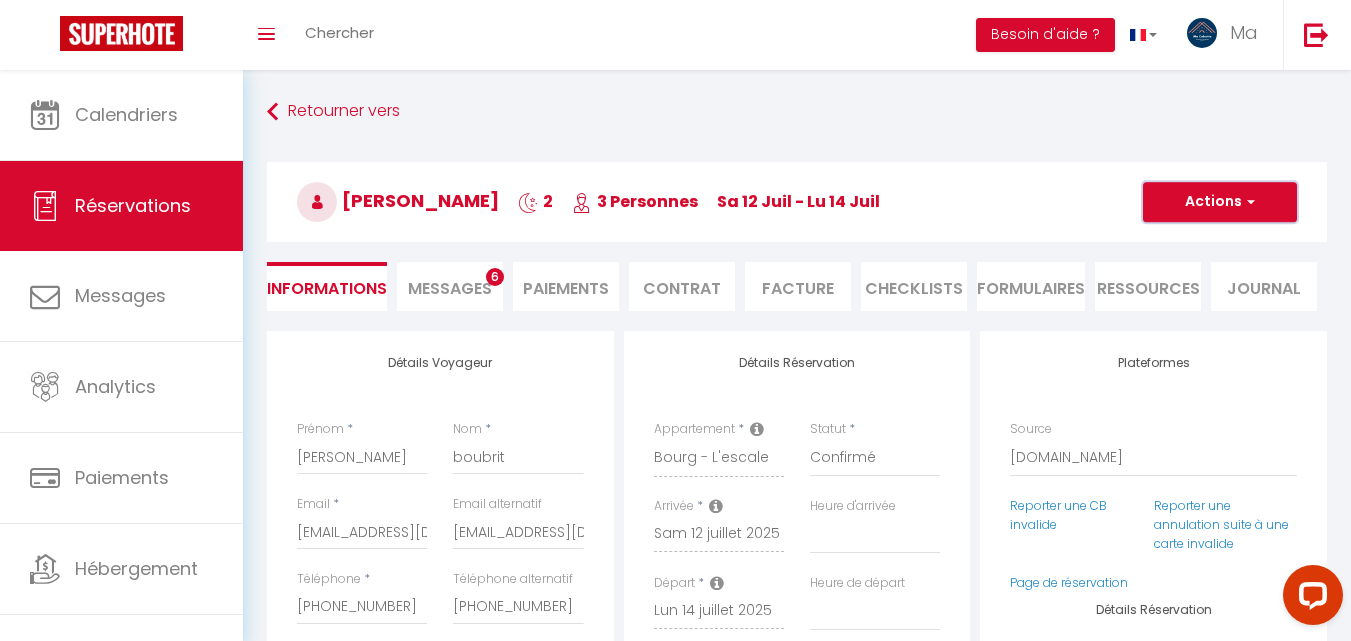 click on "Actions" at bounding box center [1220, 202] 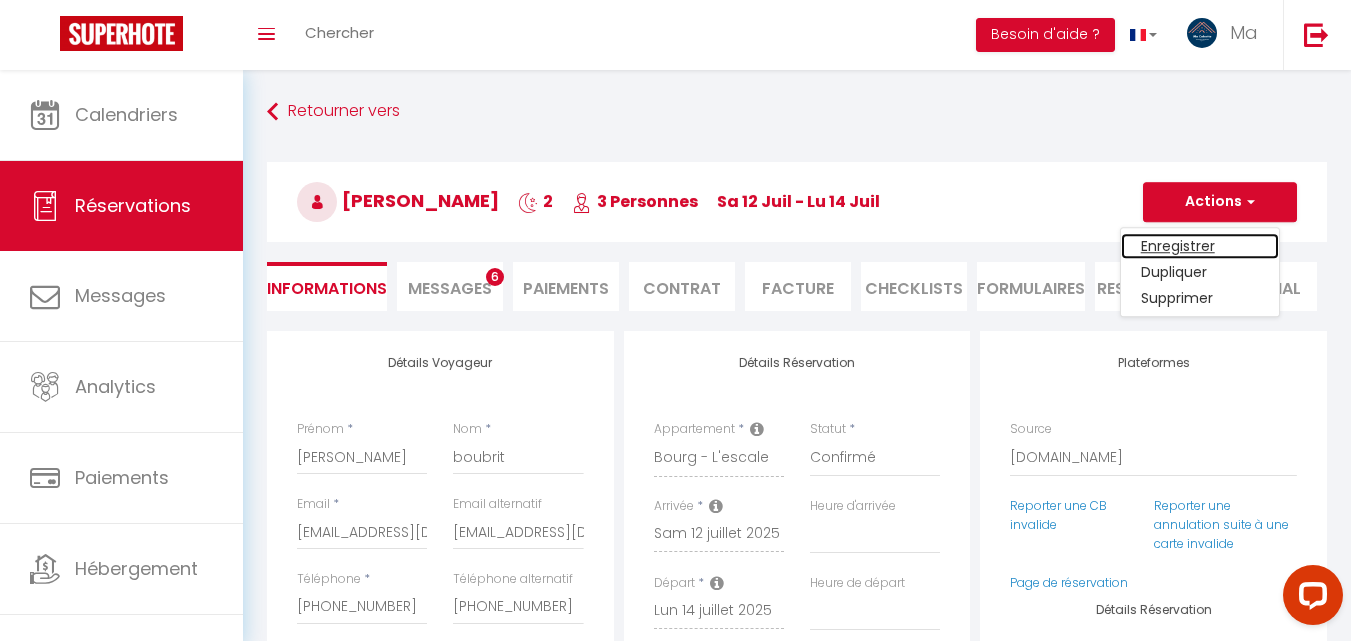 click on "Enregistrer" at bounding box center [1200, 246] 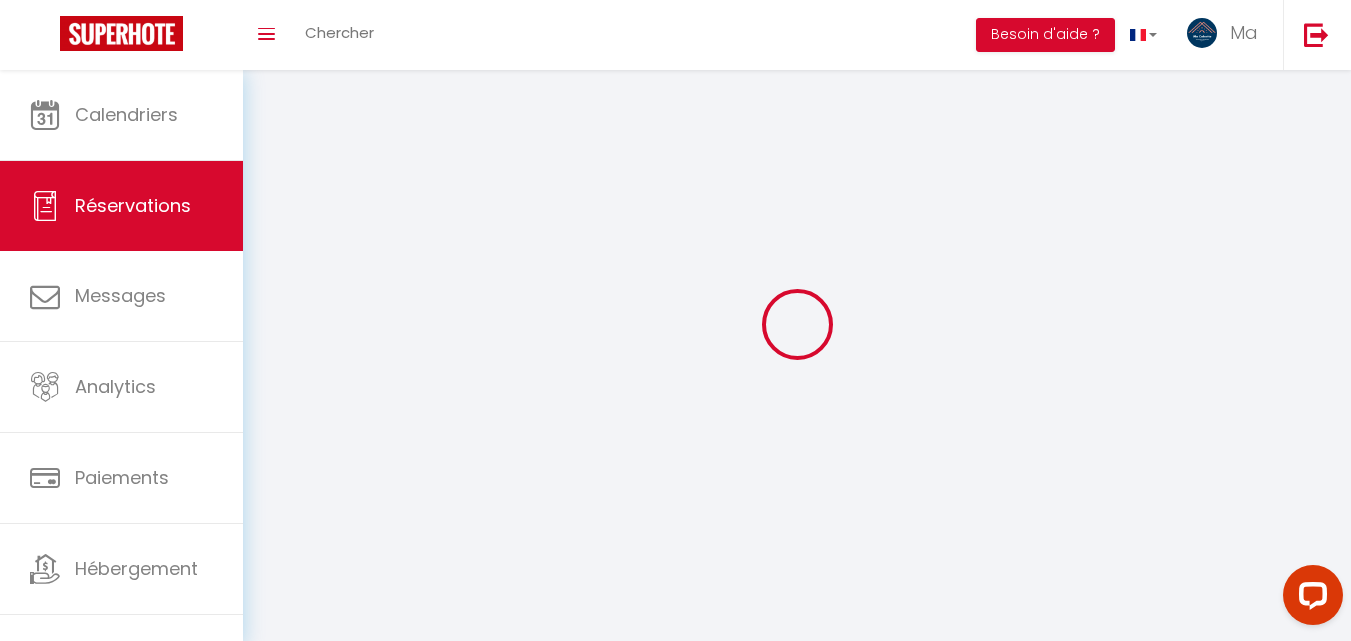 select on "not_cancelled" 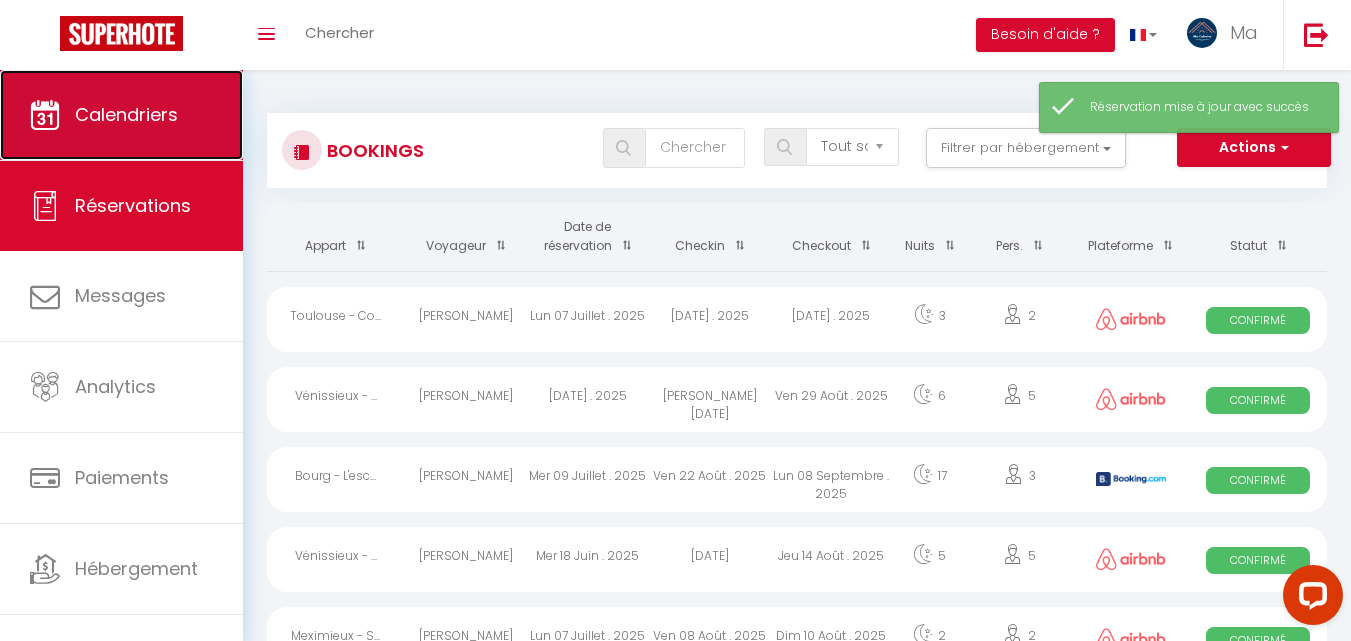 click on "Calendriers" at bounding box center [121, 115] 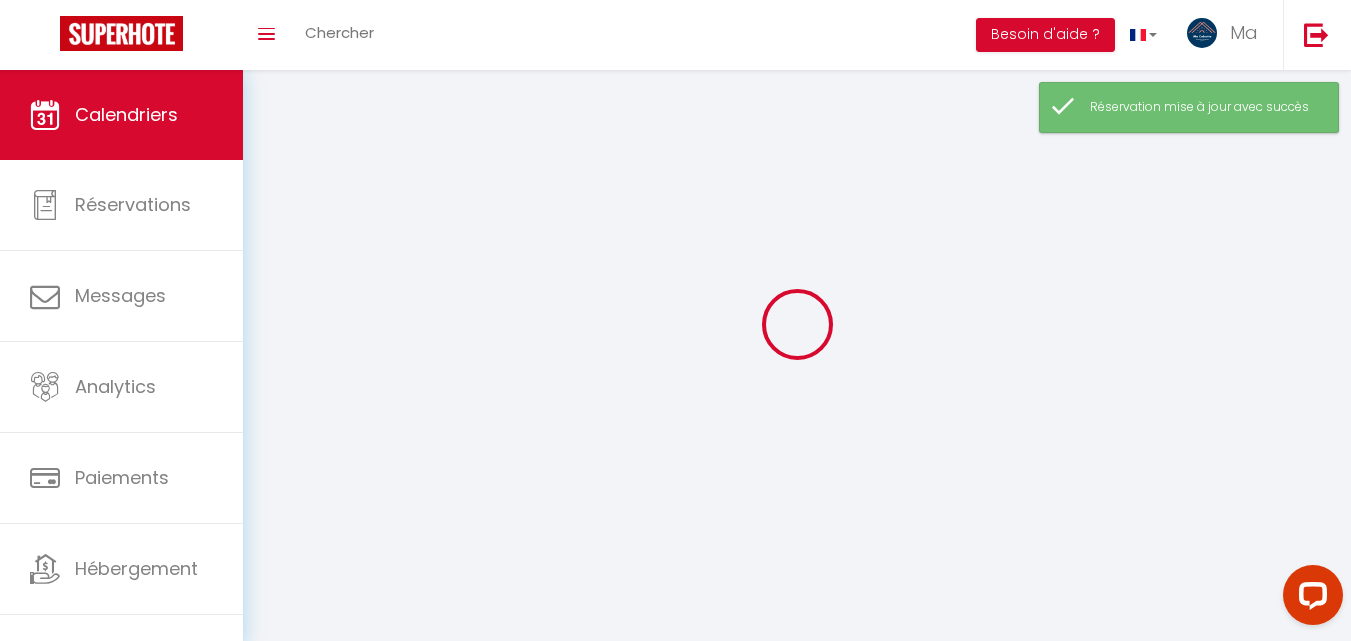 select 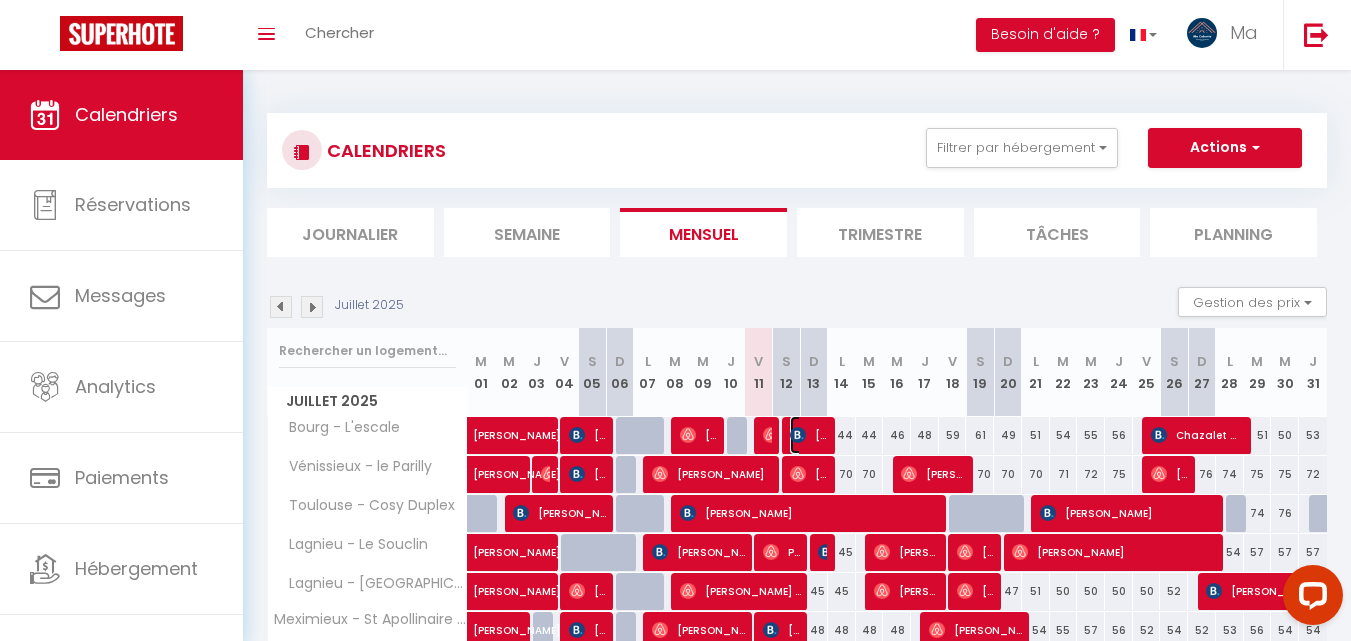 click on "[PERSON_NAME]" at bounding box center (808, 435) 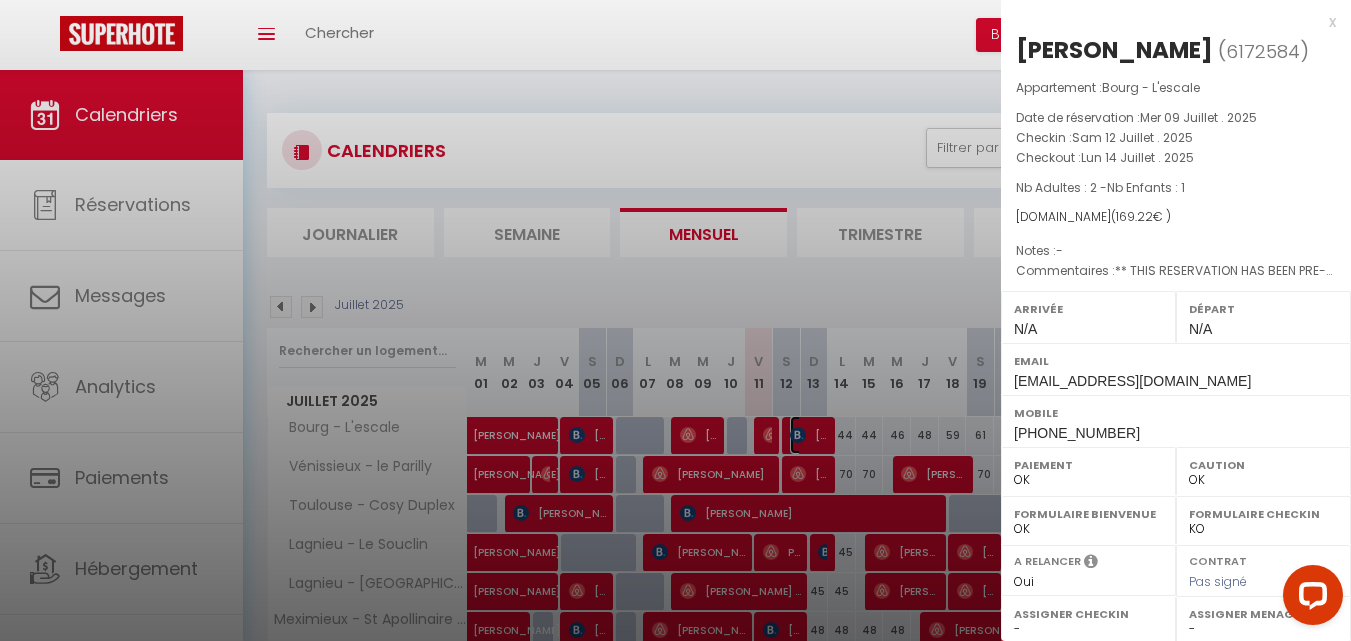 select on "9866" 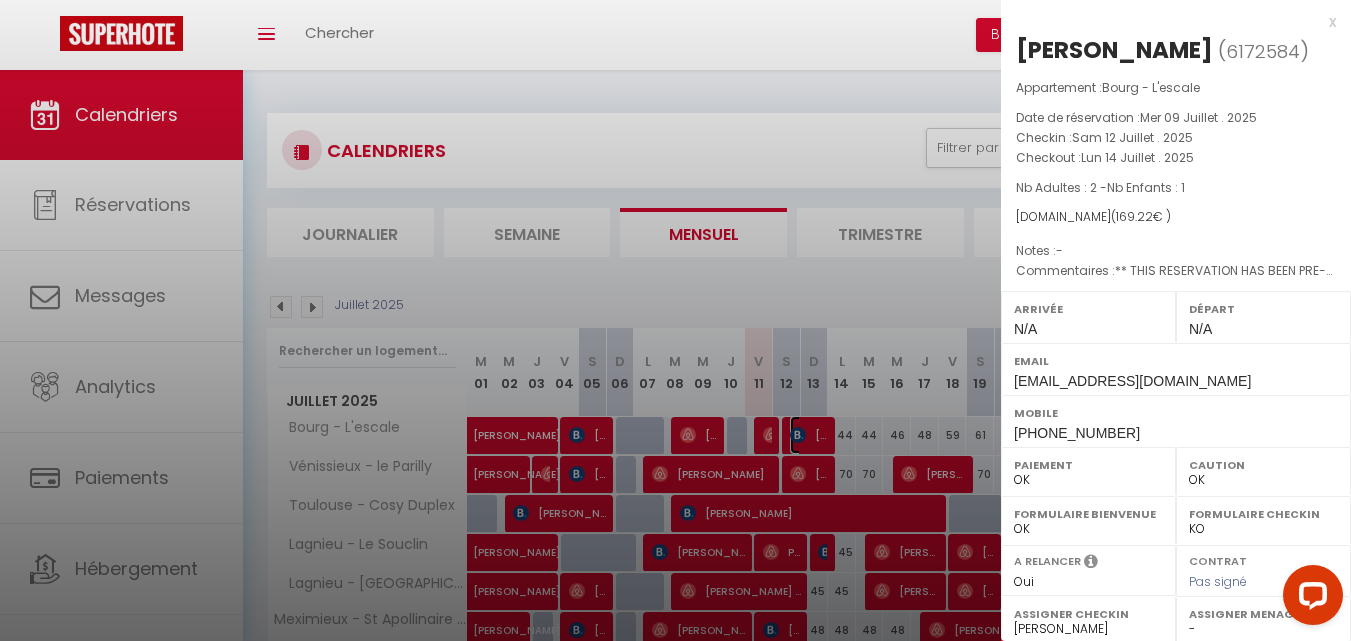 scroll, scrollTop: 291, scrollLeft: 0, axis: vertical 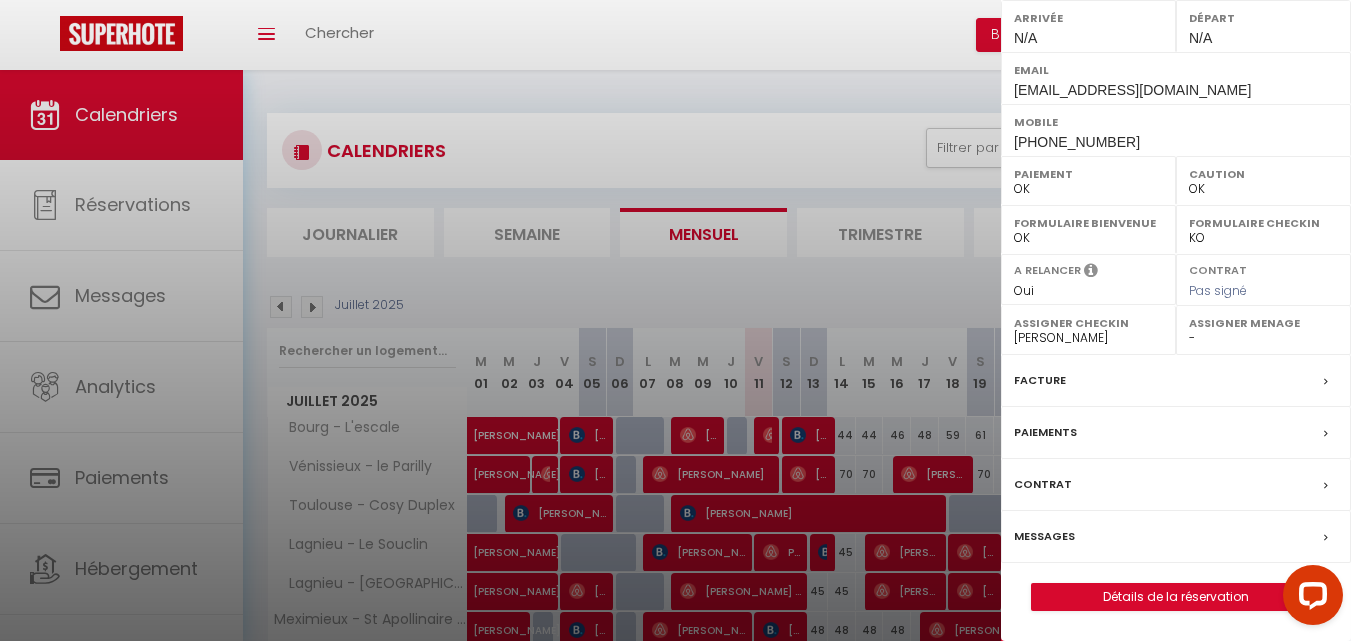 click on "Oui   Non" at bounding box center [1088, 291] 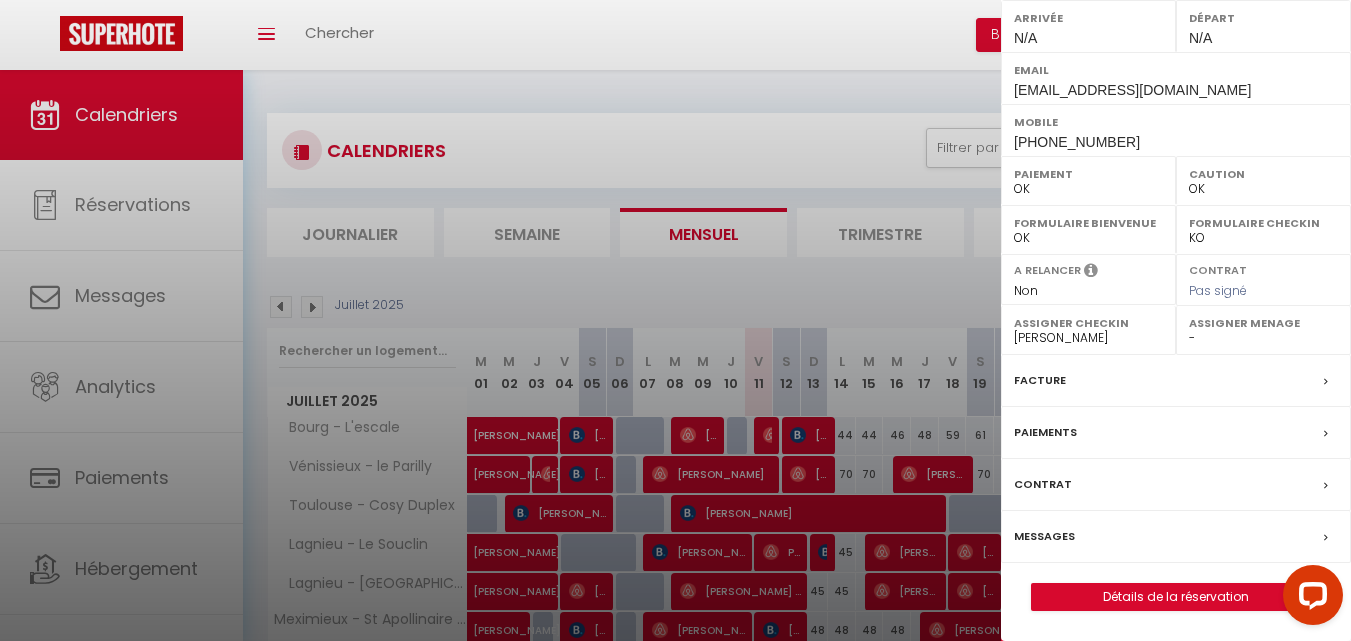 click on "Oui   Non" at bounding box center (1088, 291) 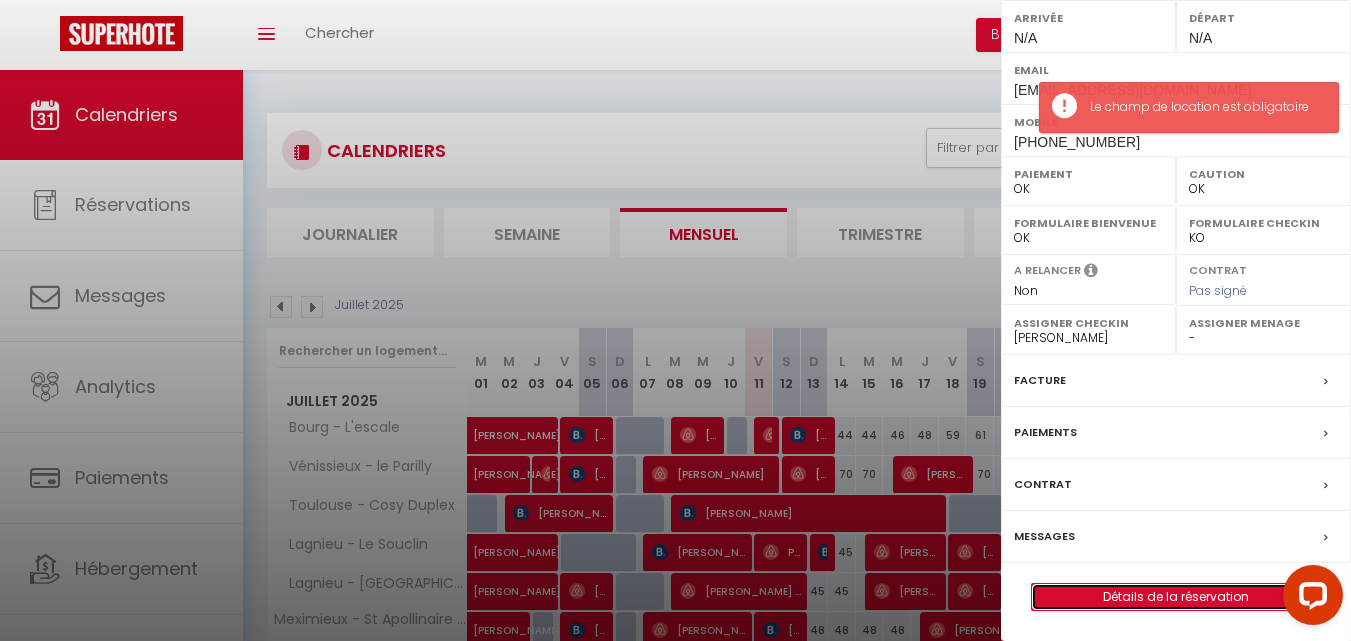 click on "Détails de la réservation" at bounding box center (1176, 597) 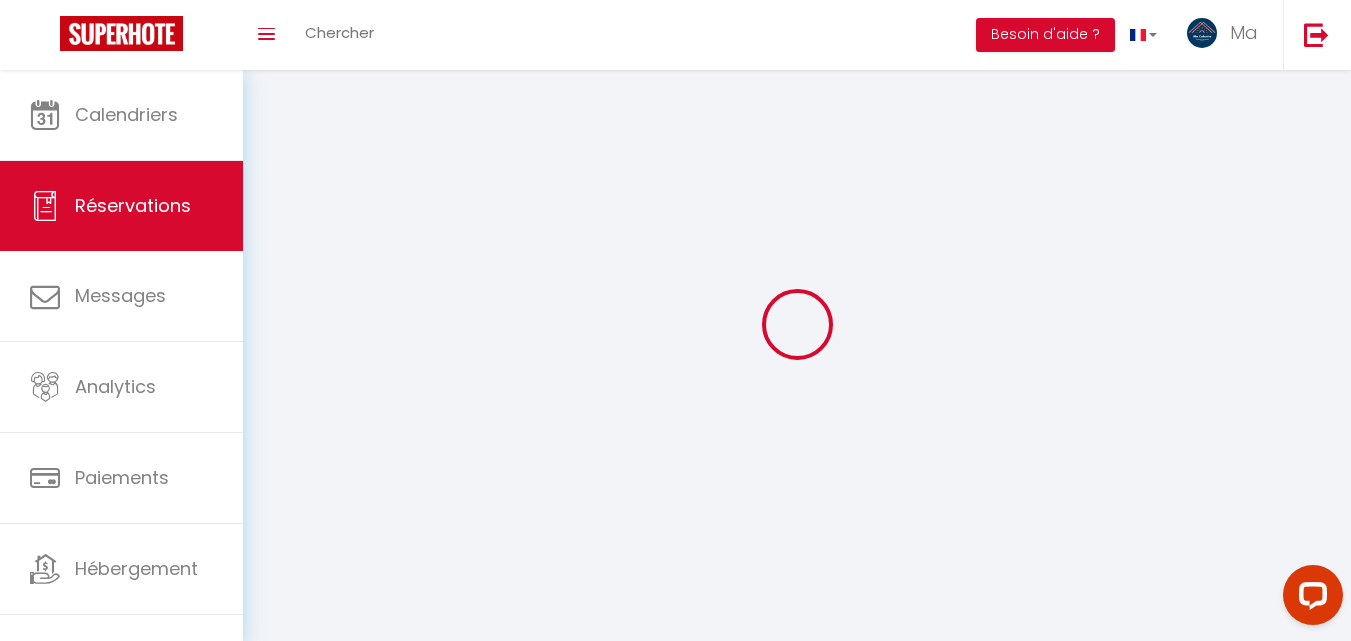 type on "sarah" 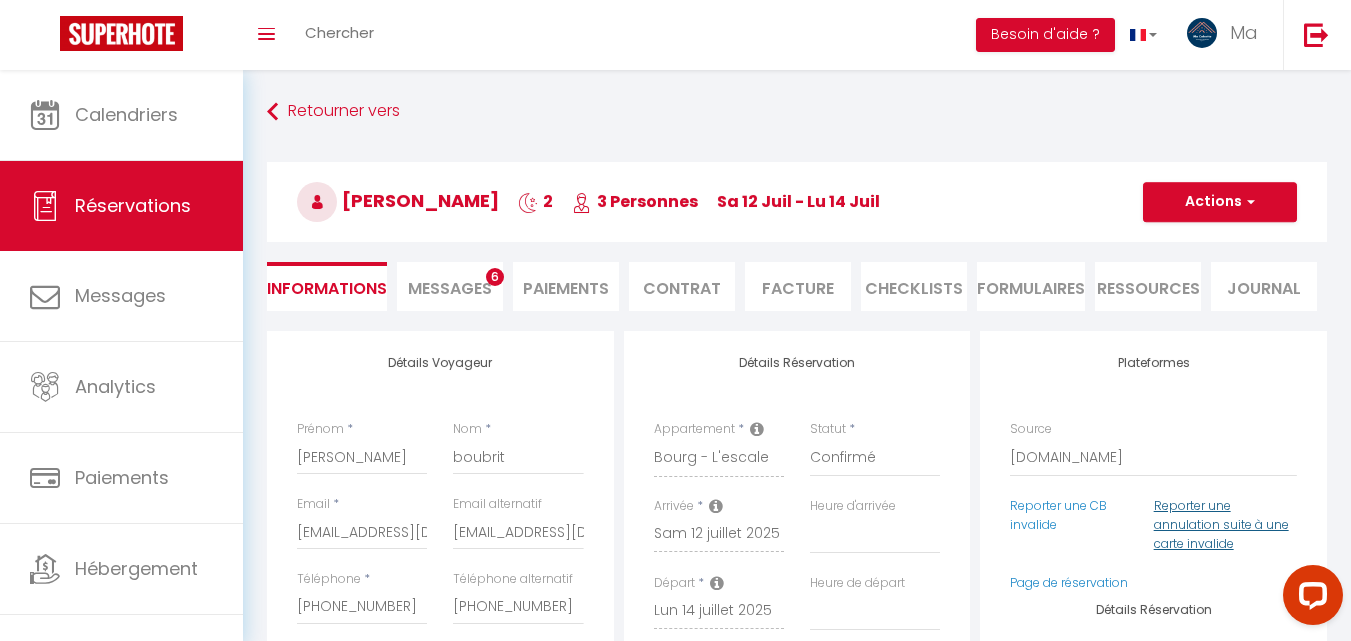 type on "45" 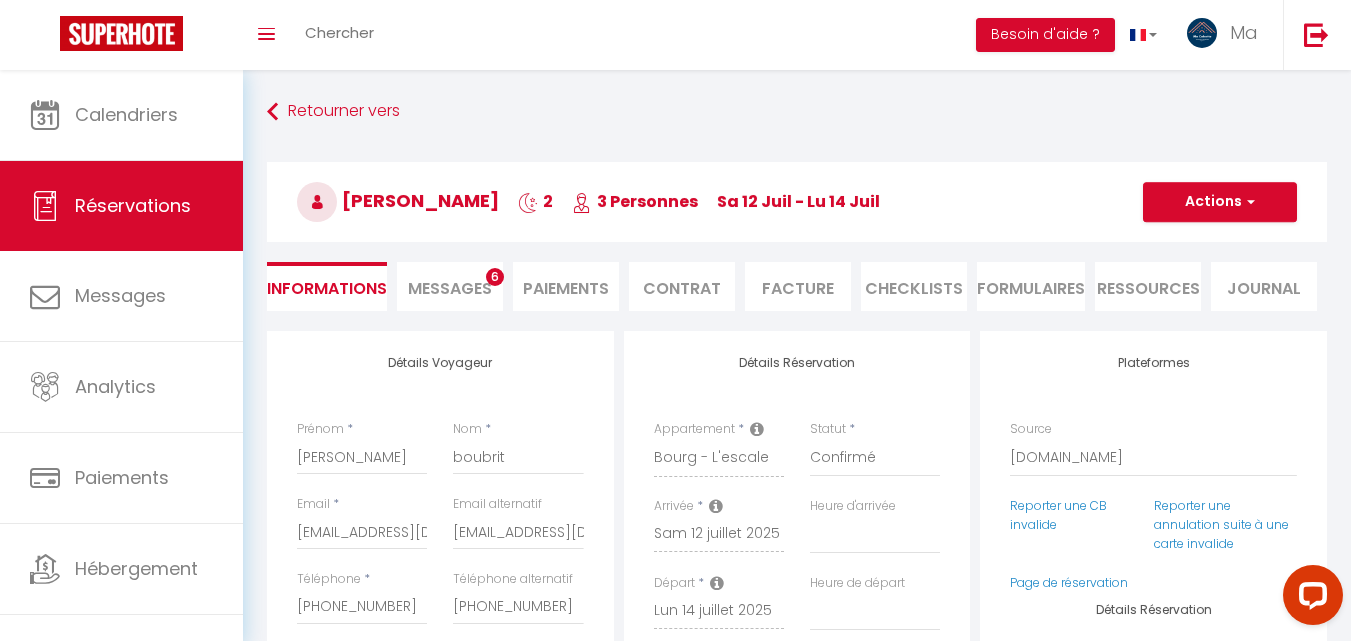 checkbox on "false" 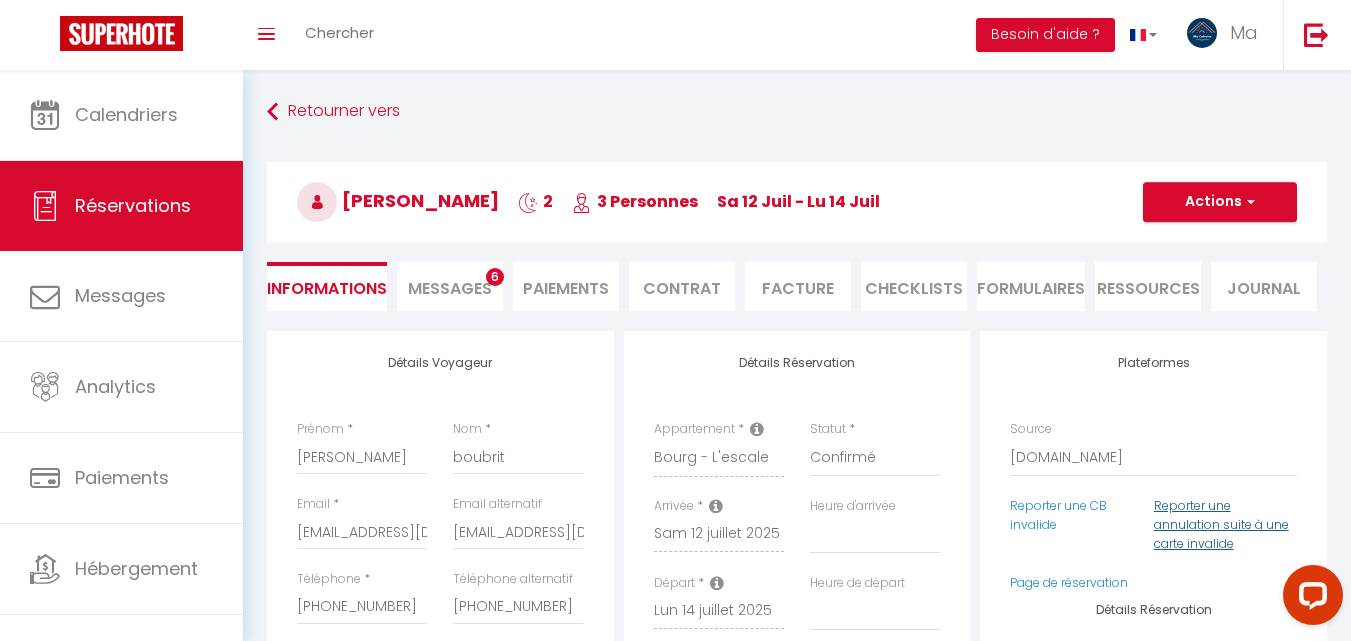scroll, scrollTop: 108, scrollLeft: 0, axis: vertical 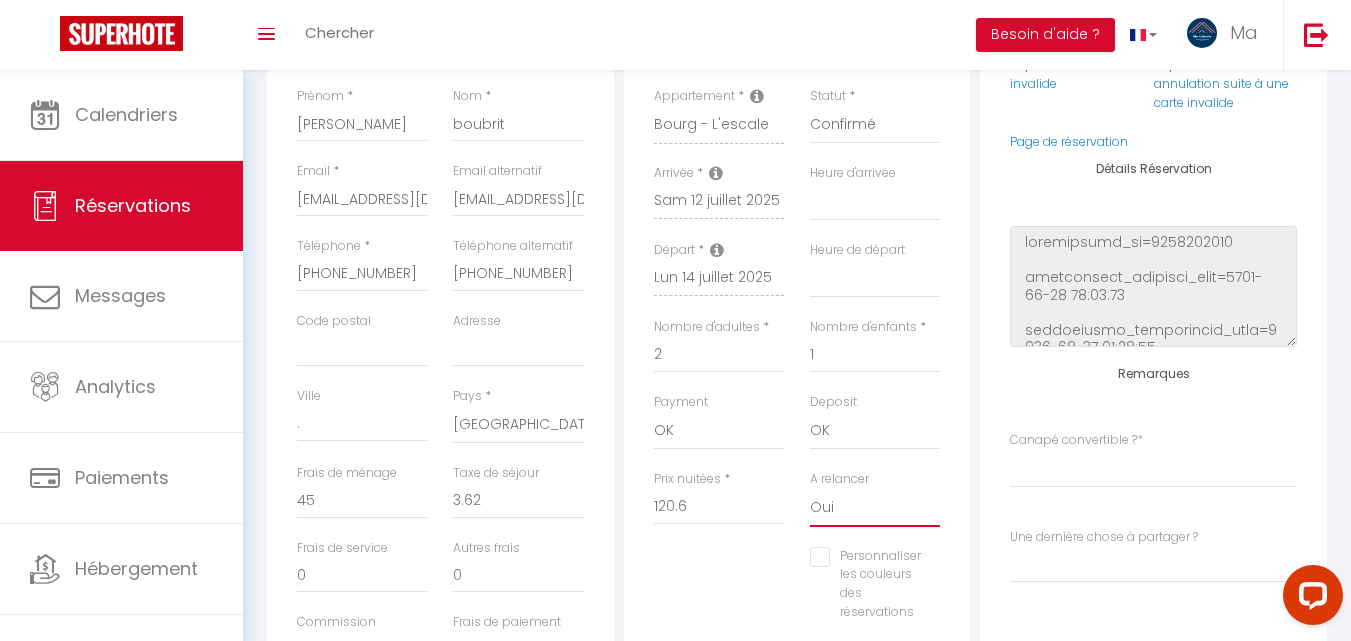 click on "Oui   Non" at bounding box center [875, 508] 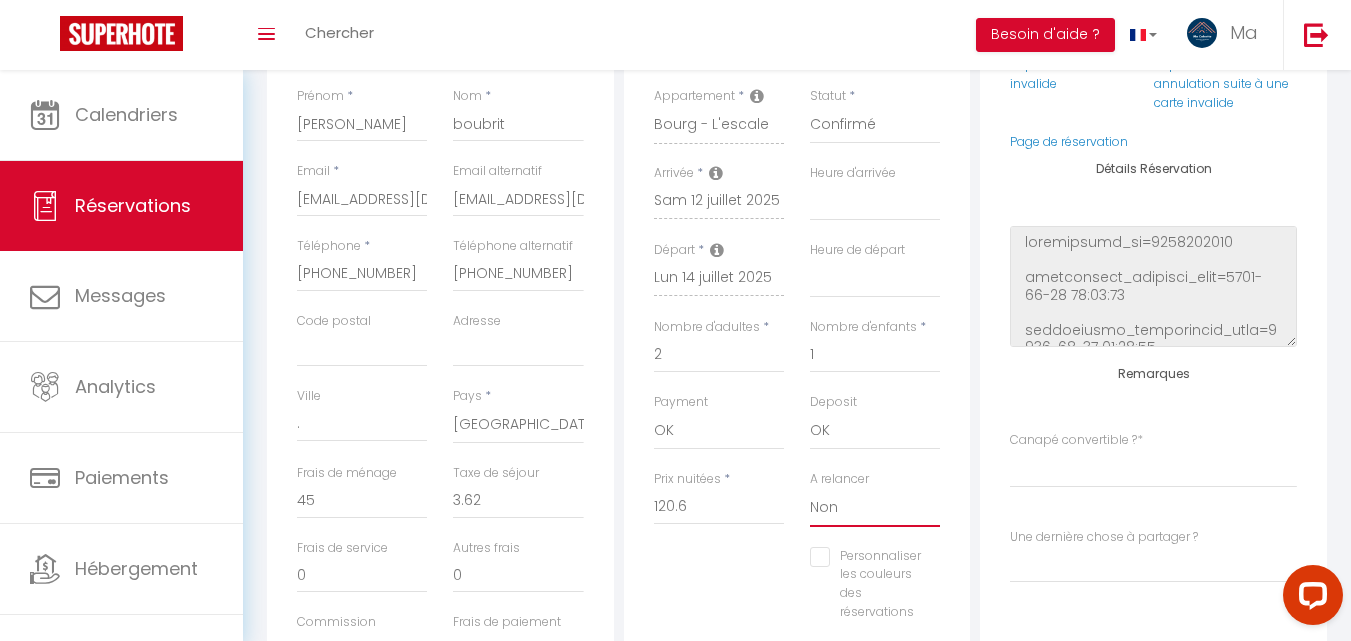 click on "Oui   Non" at bounding box center [875, 508] 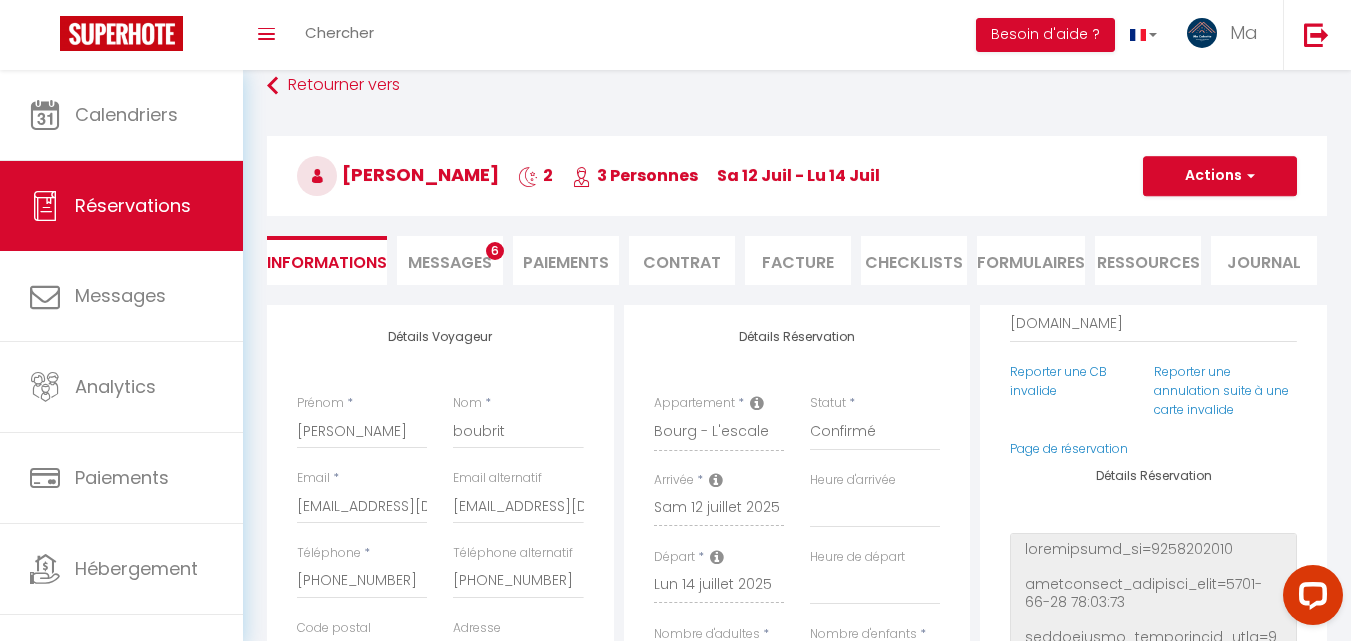 scroll, scrollTop: 0, scrollLeft: 0, axis: both 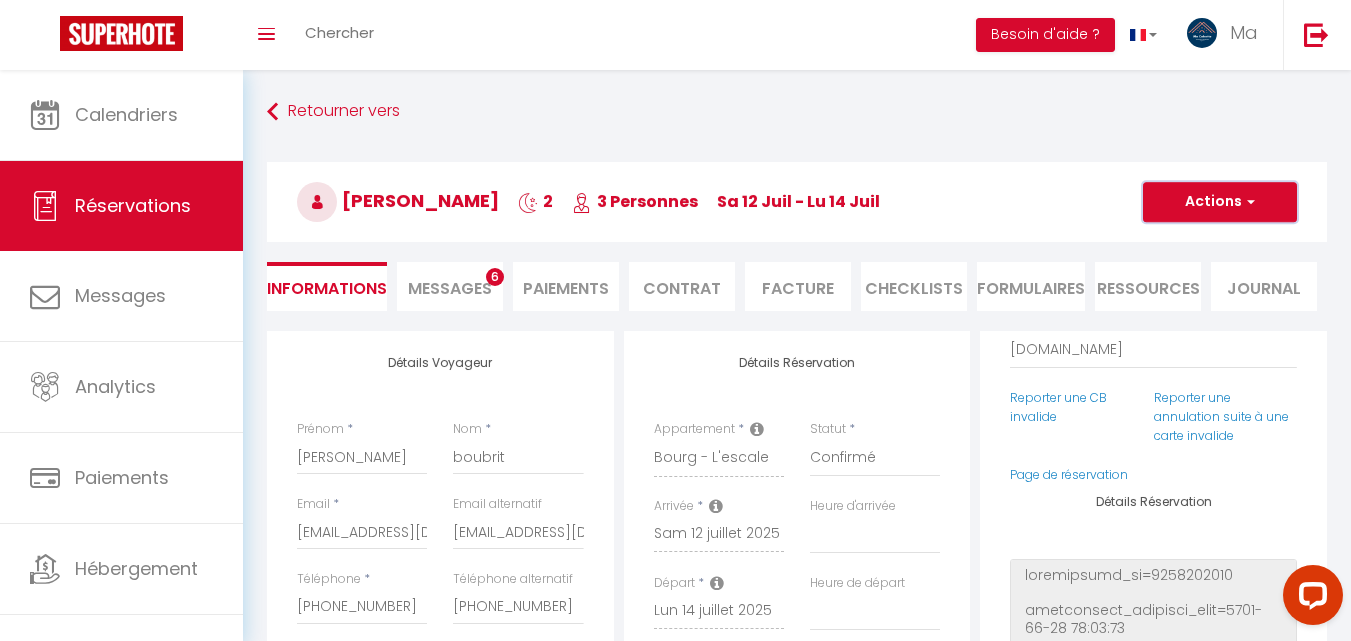 click on "Actions" at bounding box center [1220, 202] 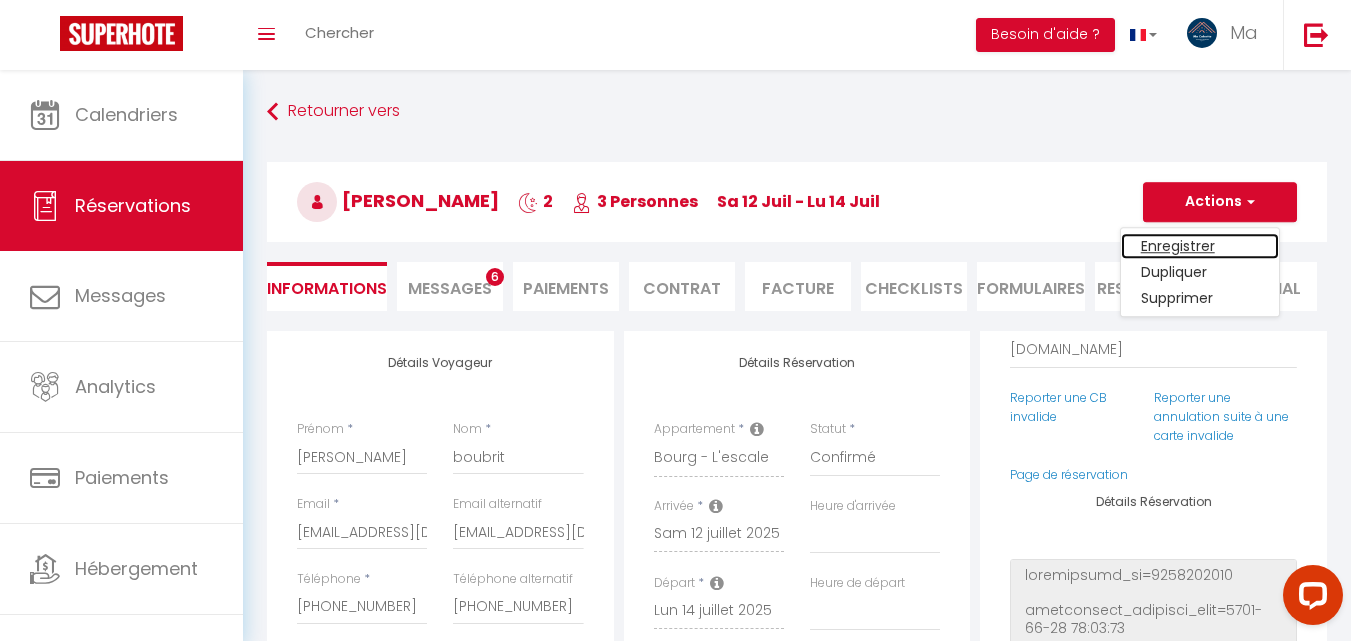 click on "Enregistrer" at bounding box center [1200, 246] 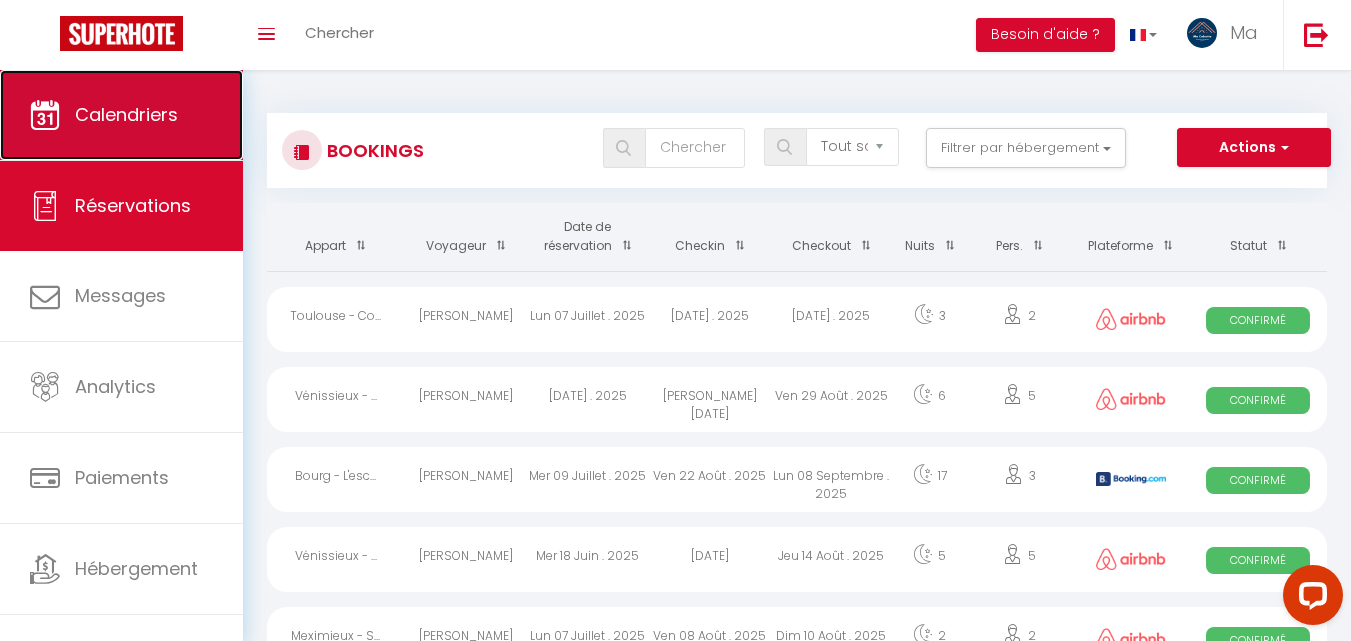 click on "Calendriers" at bounding box center [121, 115] 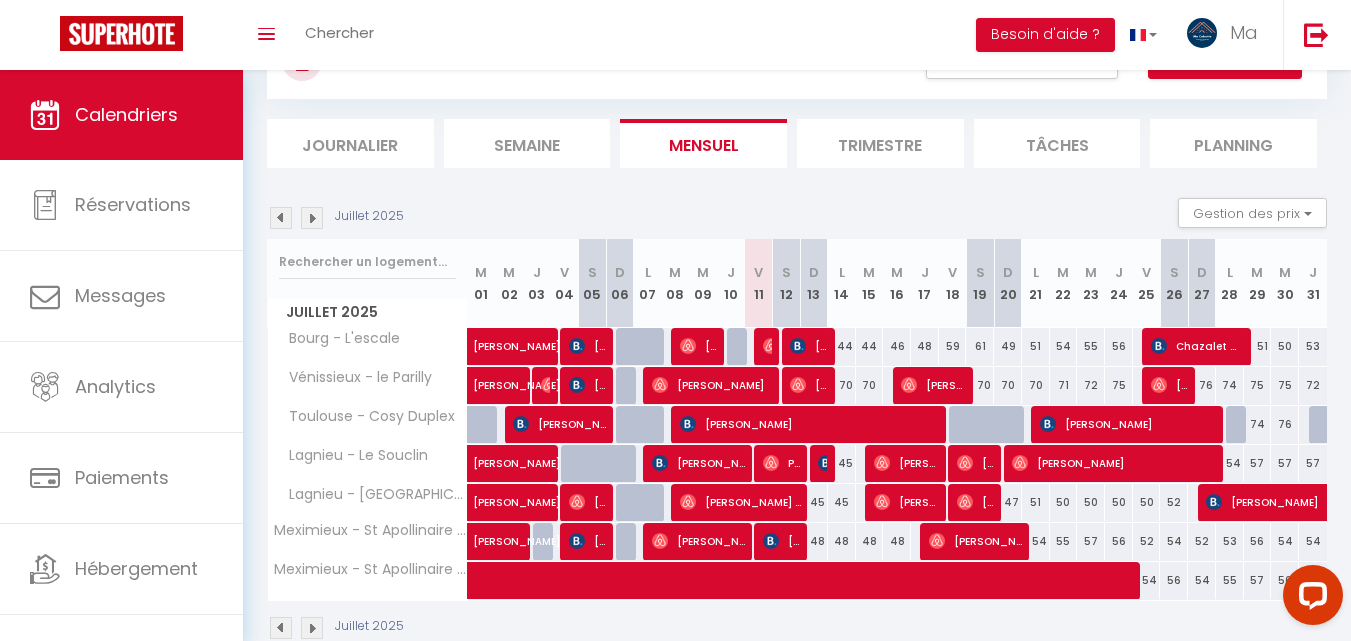 scroll, scrollTop: 132, scrollLeft: 0, axis: vertical 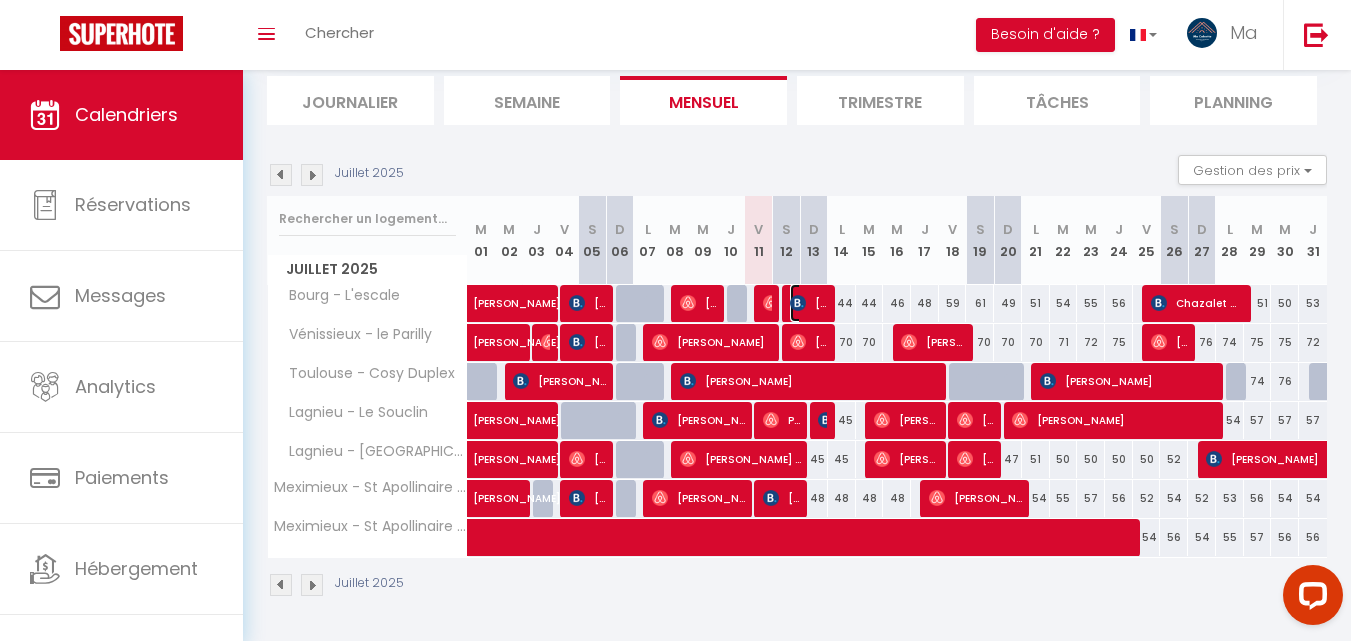 click at bounding box center (798, 303) 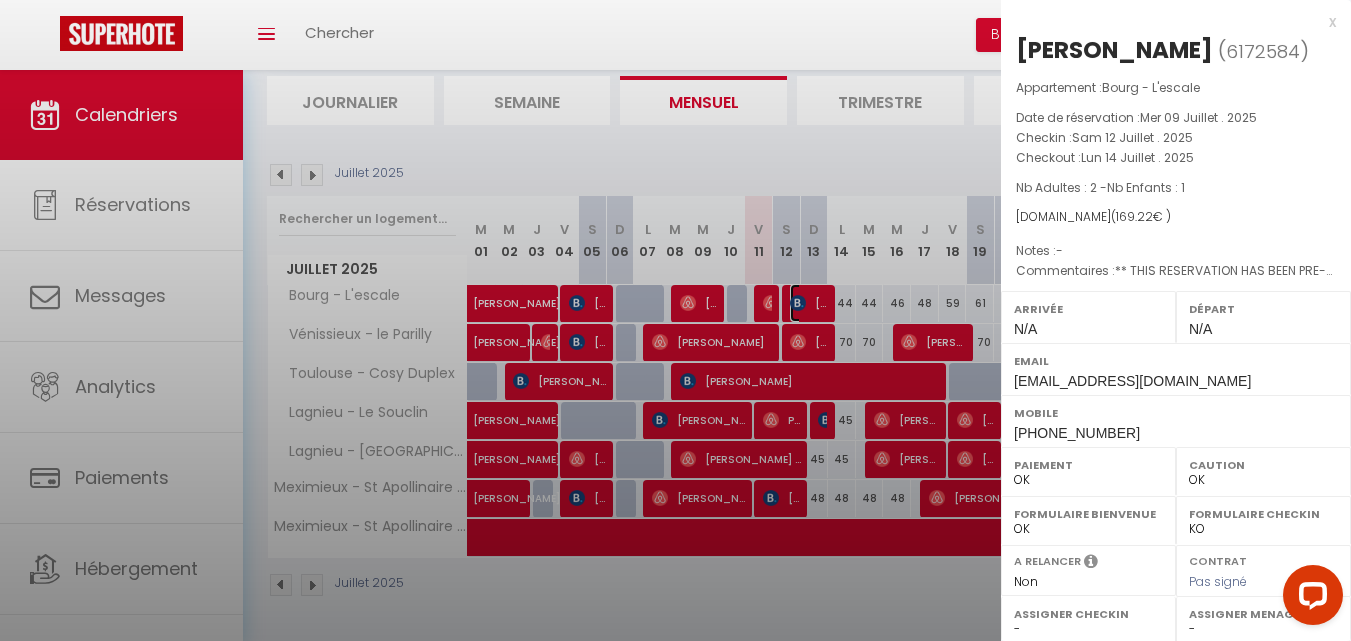 select on "9866" 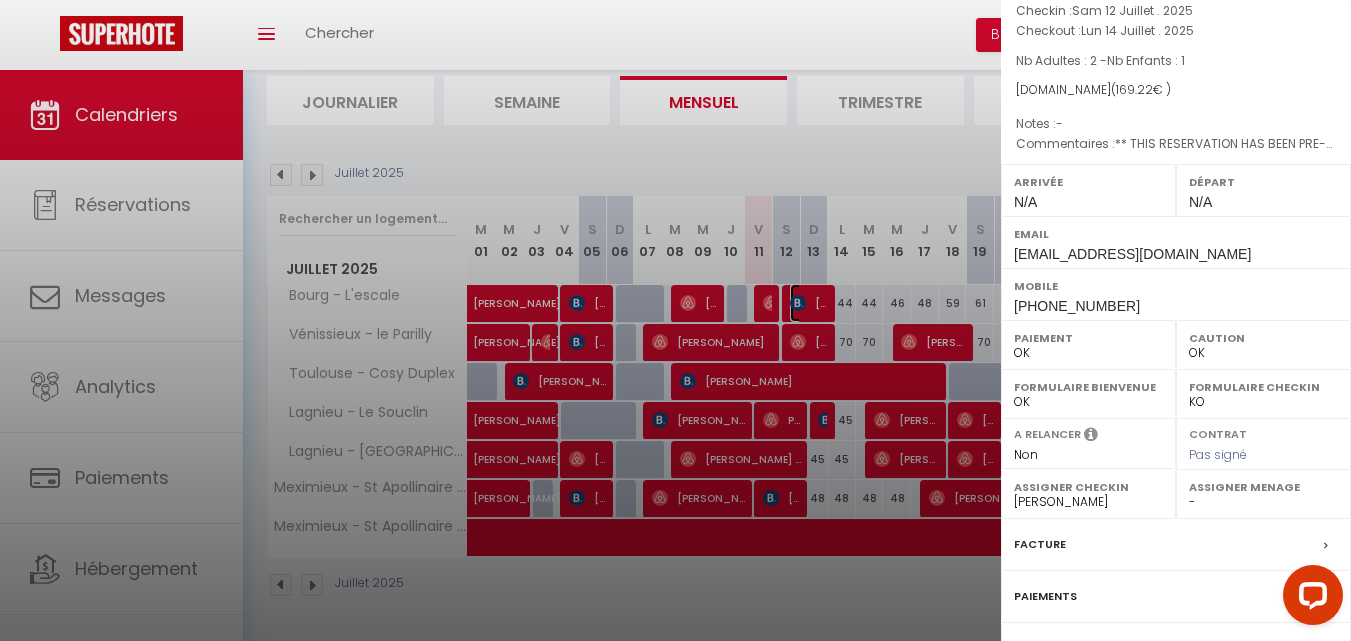 scroll, scrollTop: 167, scrollLeft: 0, axis: vertical 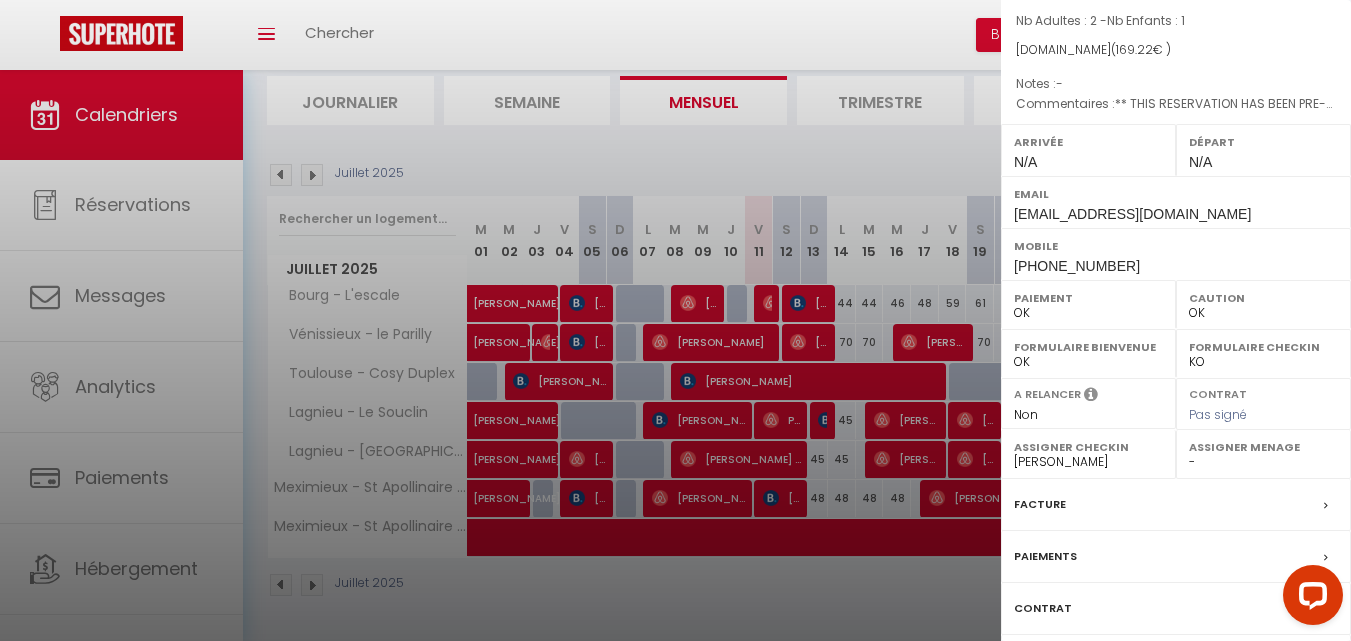 click at bounding box center (675, 320) 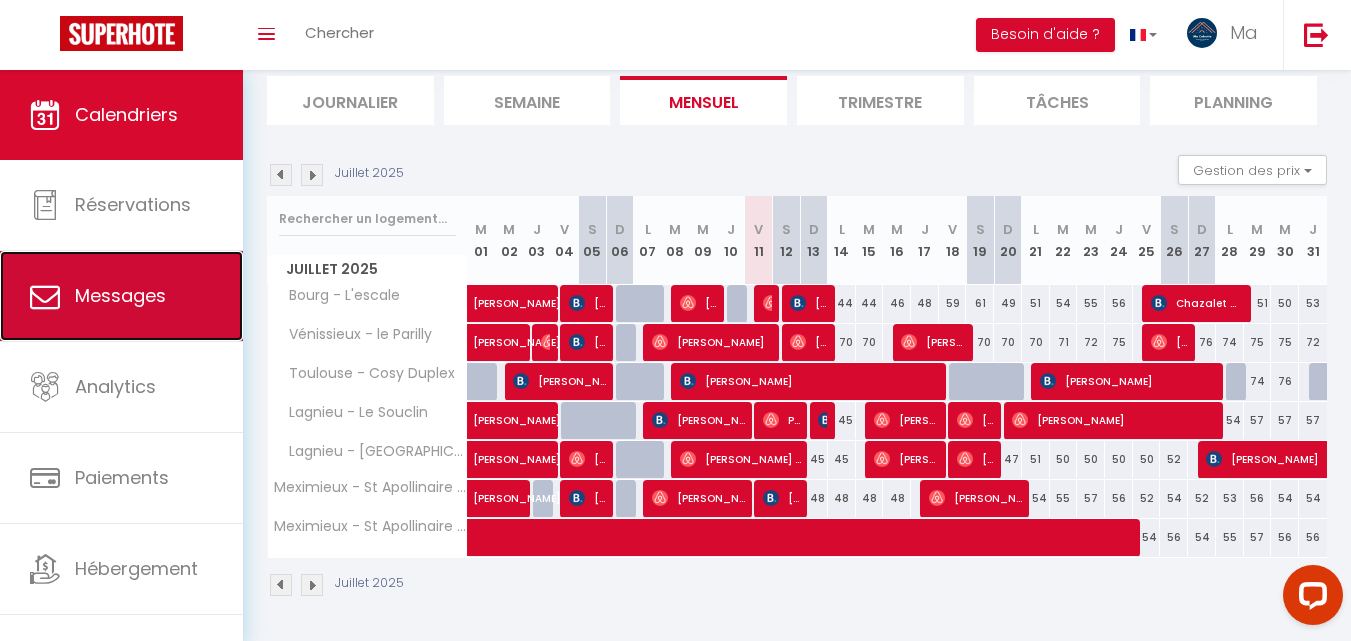 click on "Messages" at bounding box center [121, 296] 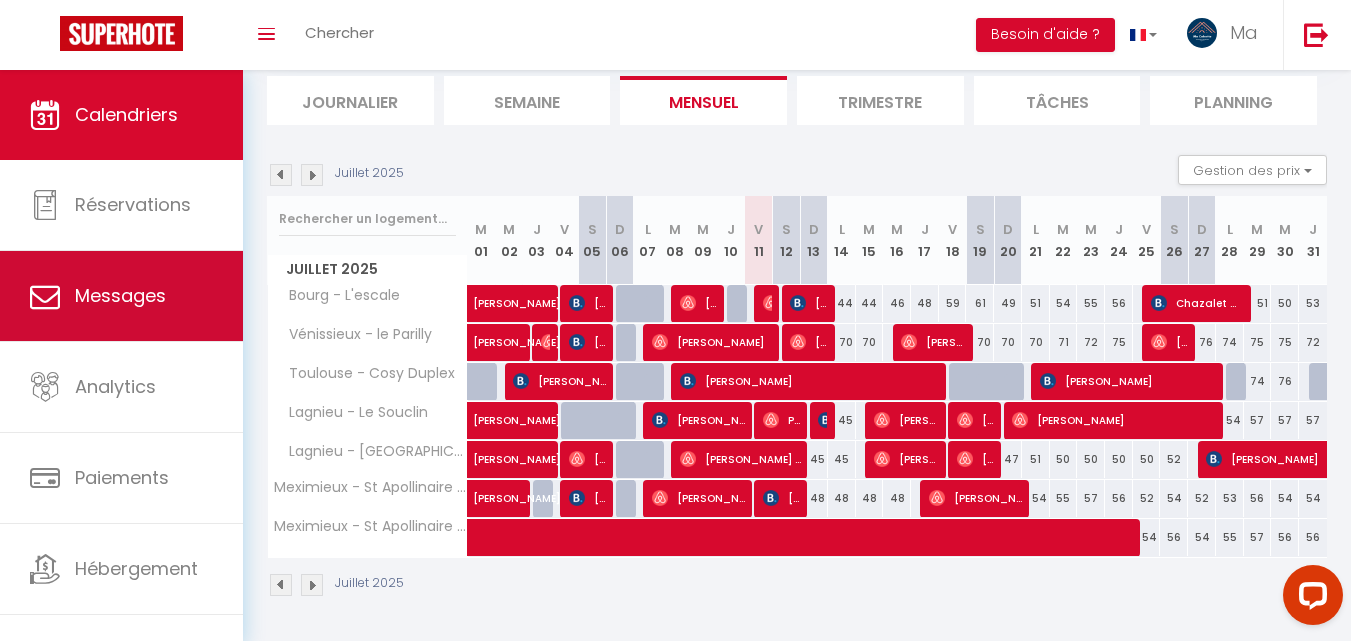 select on "message" 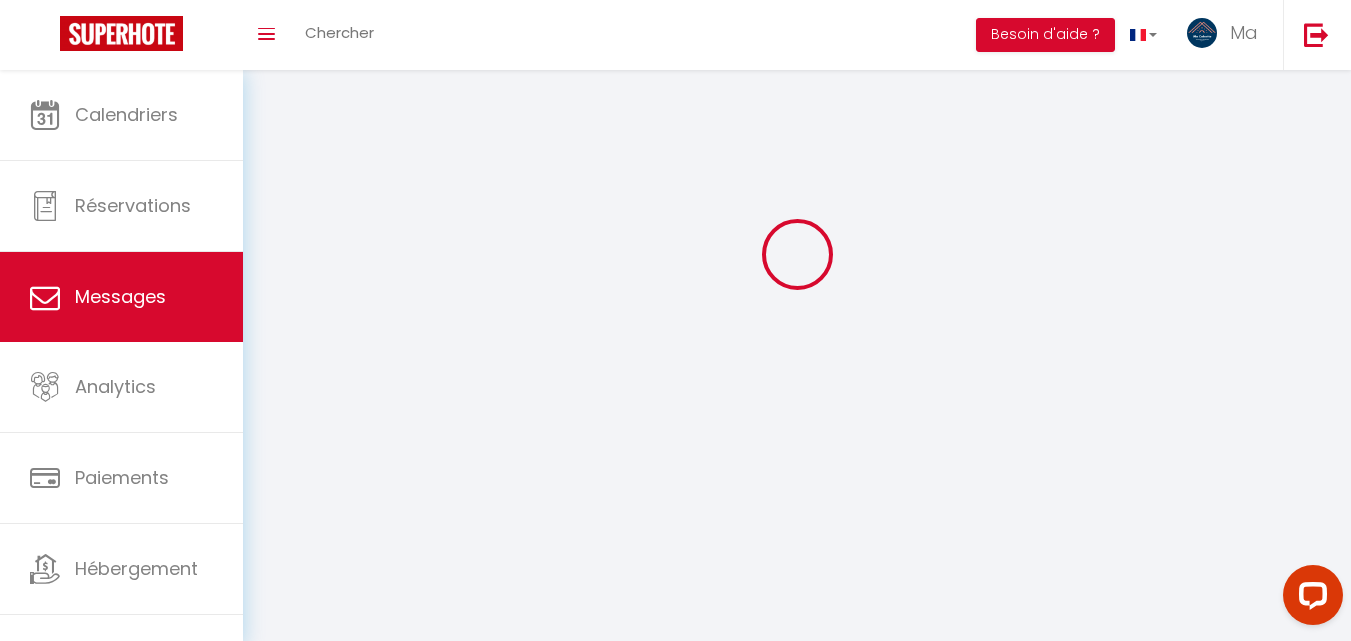 scroll, scrollTop: 0, scrollLeft: 0, axis: both 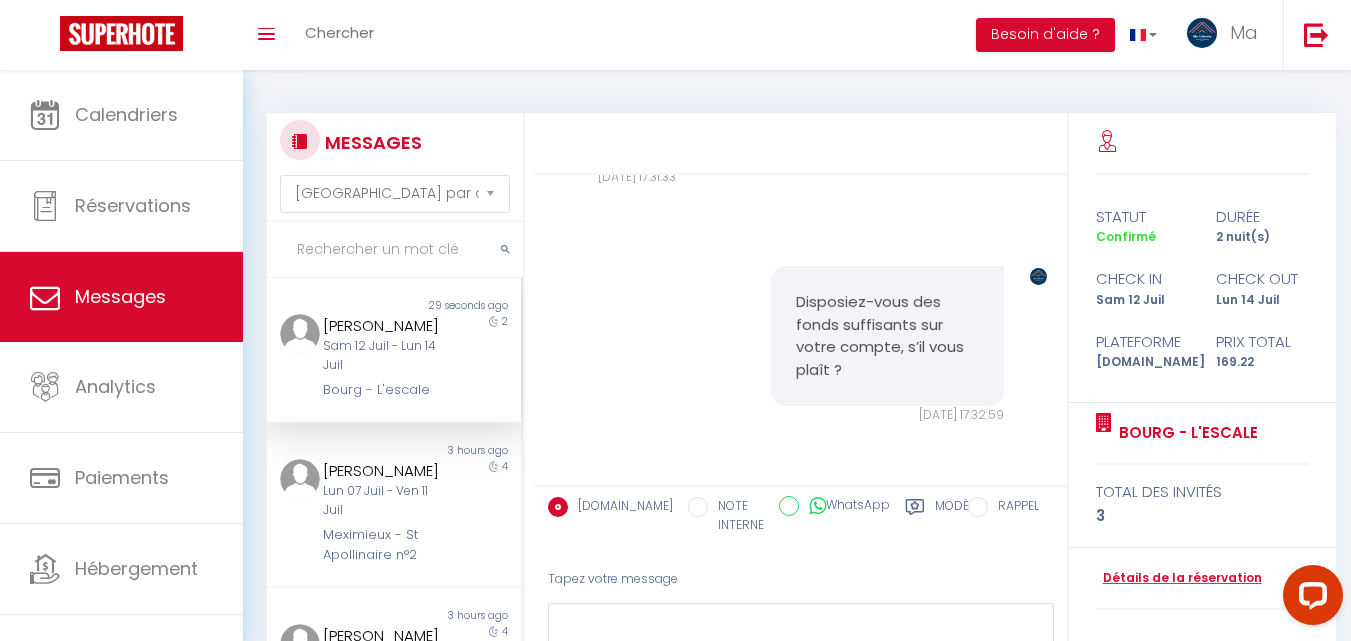 click on "2" at bounding box center [490, 357] 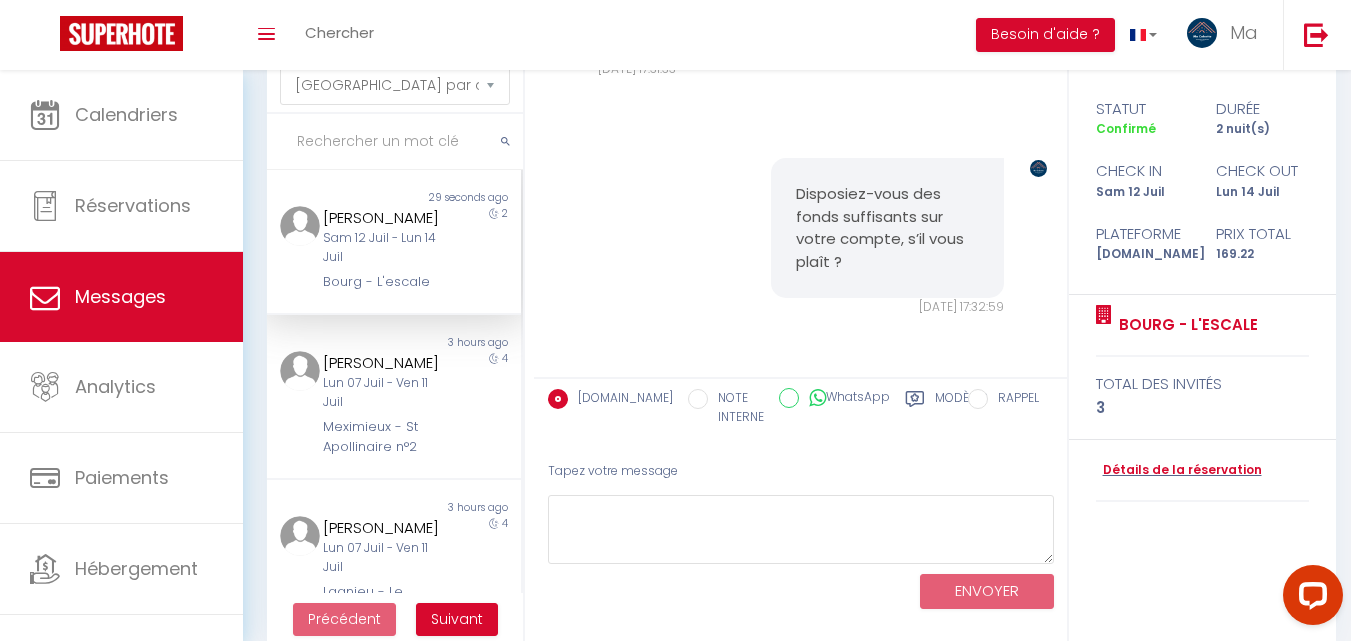 scroll, scrollTop: 135, scrollLeft: 0, axis: vertical 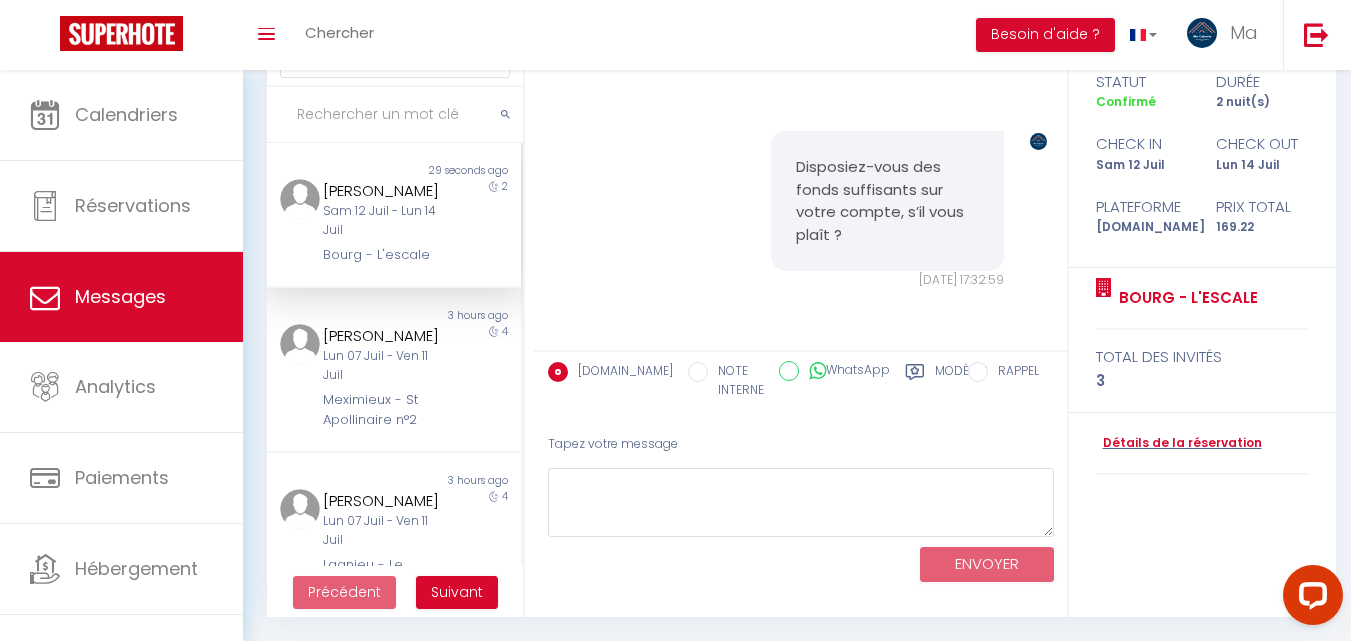 click on "Modèles" at bounding box center [961, 382] 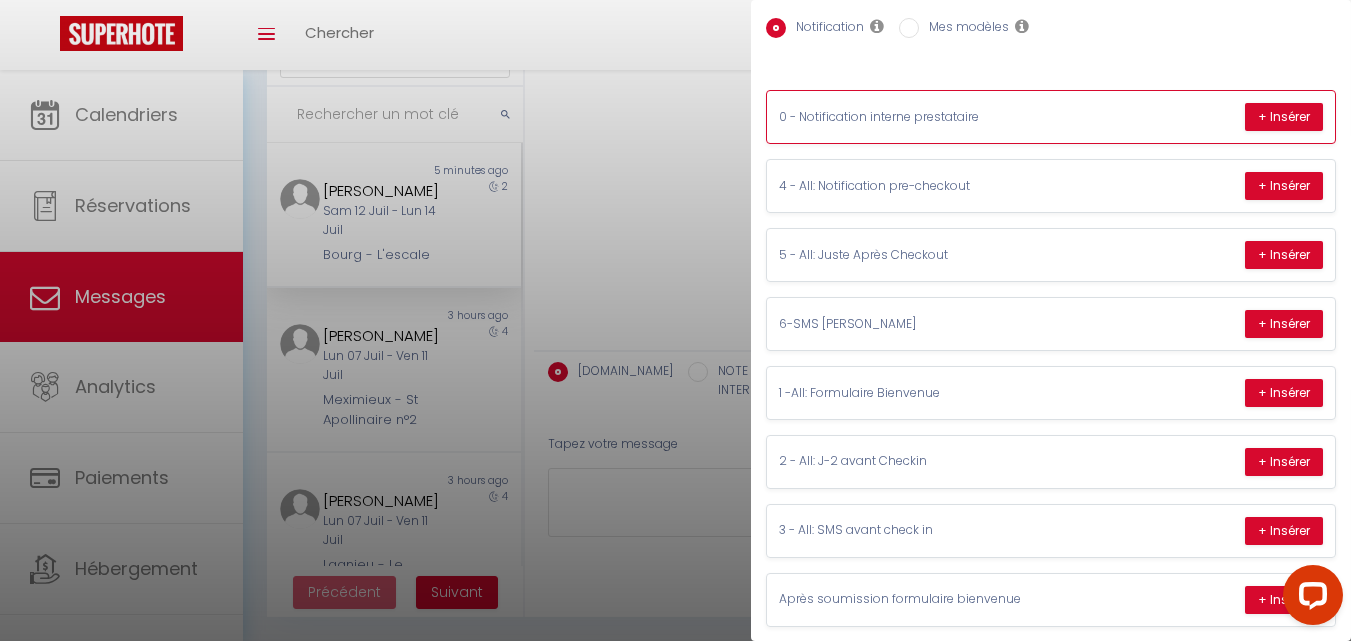 scroll, scrollTop: 167, scrollLeft: 0, axis: vertical 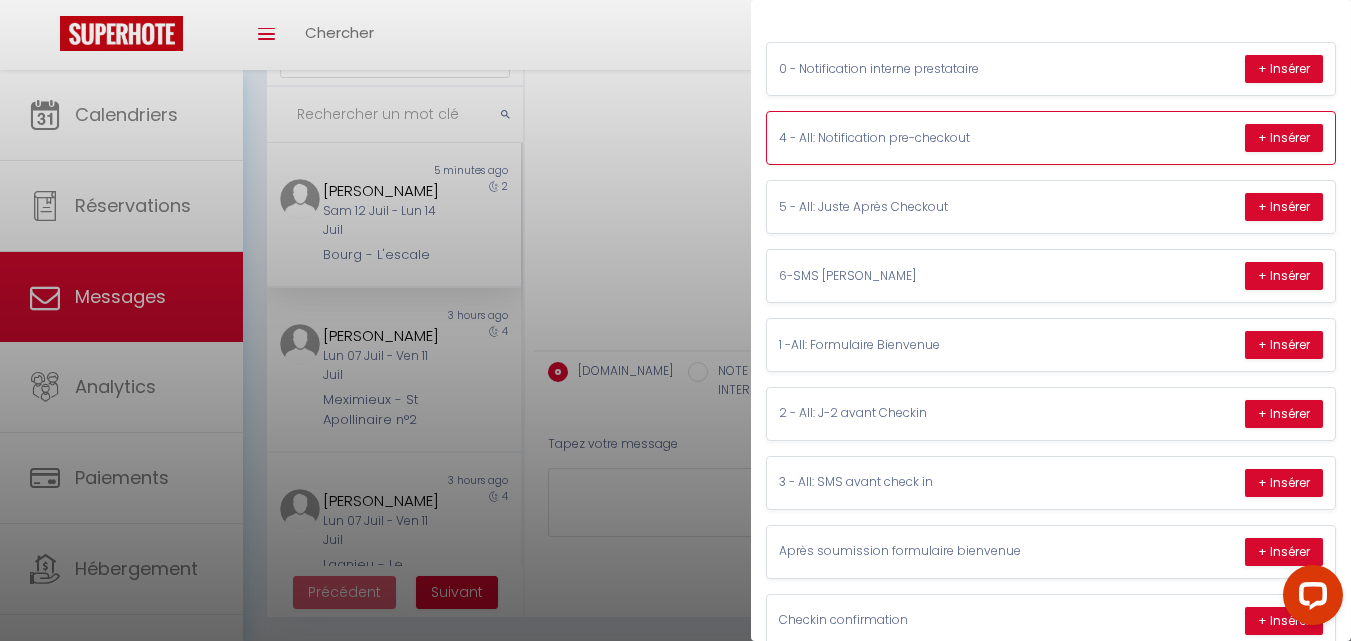 click on "4 - All: Notification pre-checkout" at bounding box center [929, 138] 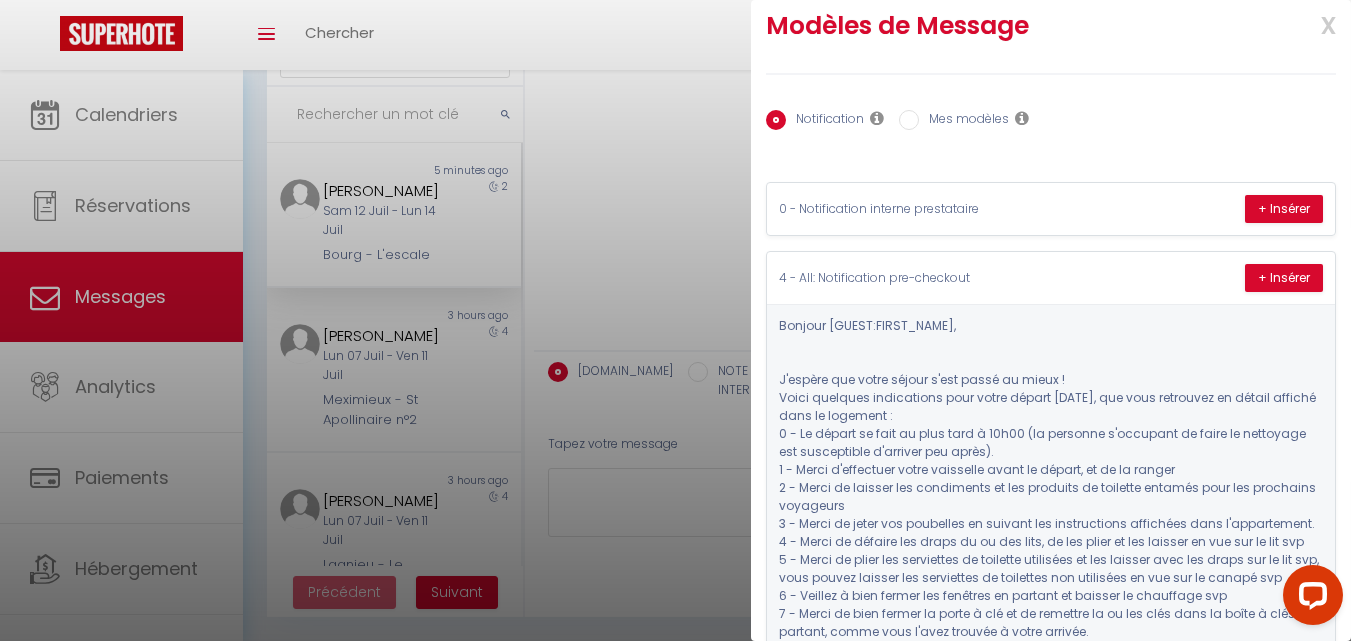 scroll, scrollTop: 0, scrollLeft: 0, axis: both 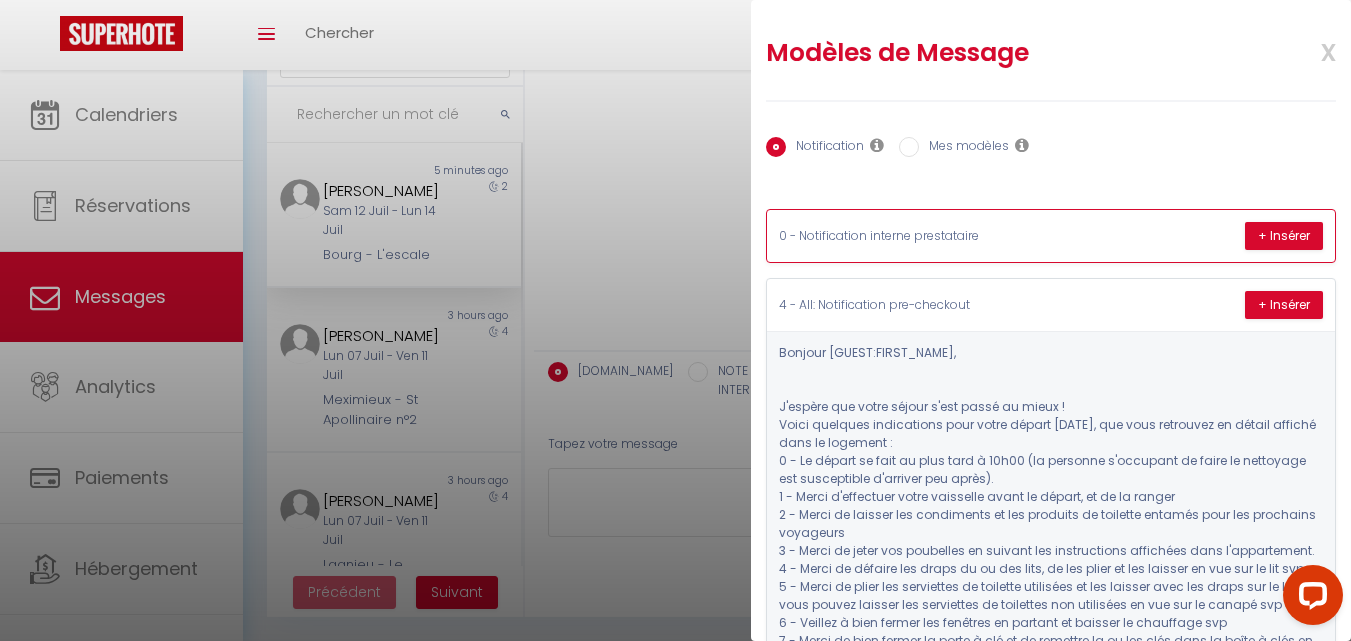 click on "0 - Notification interne prestataire" at bounding box center [929, 236] 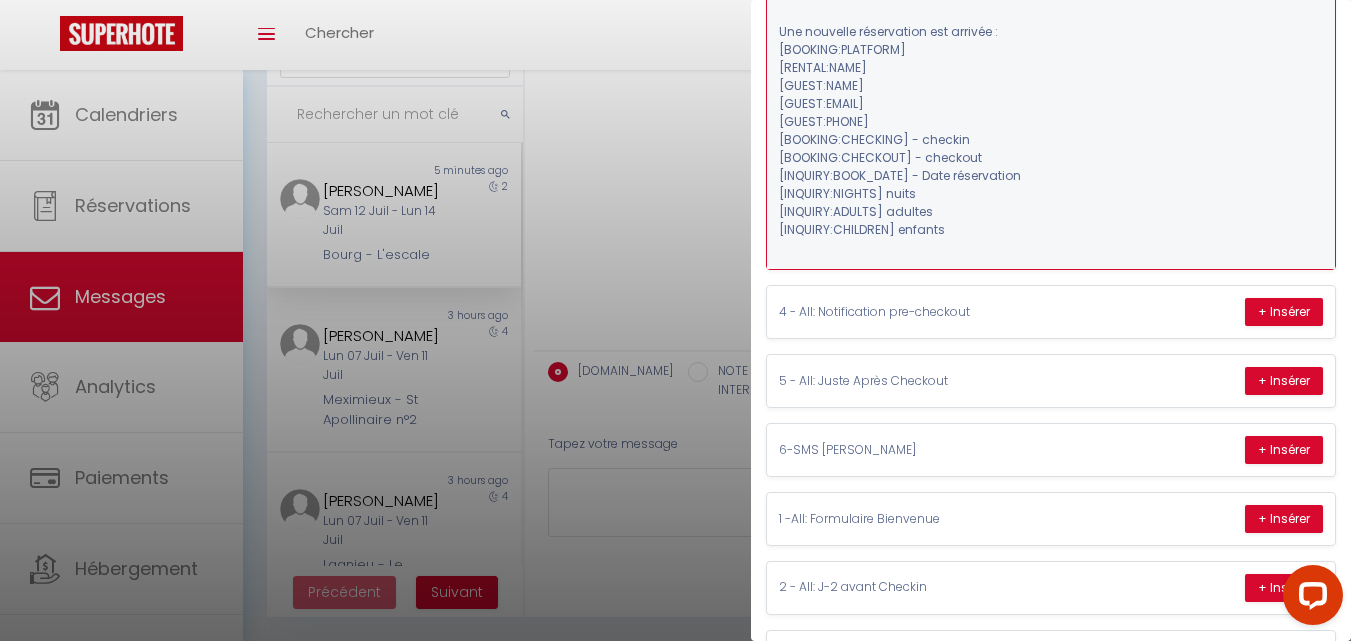 scroll, scrollTop: 333, scrollLeft: 0, axis: vertical 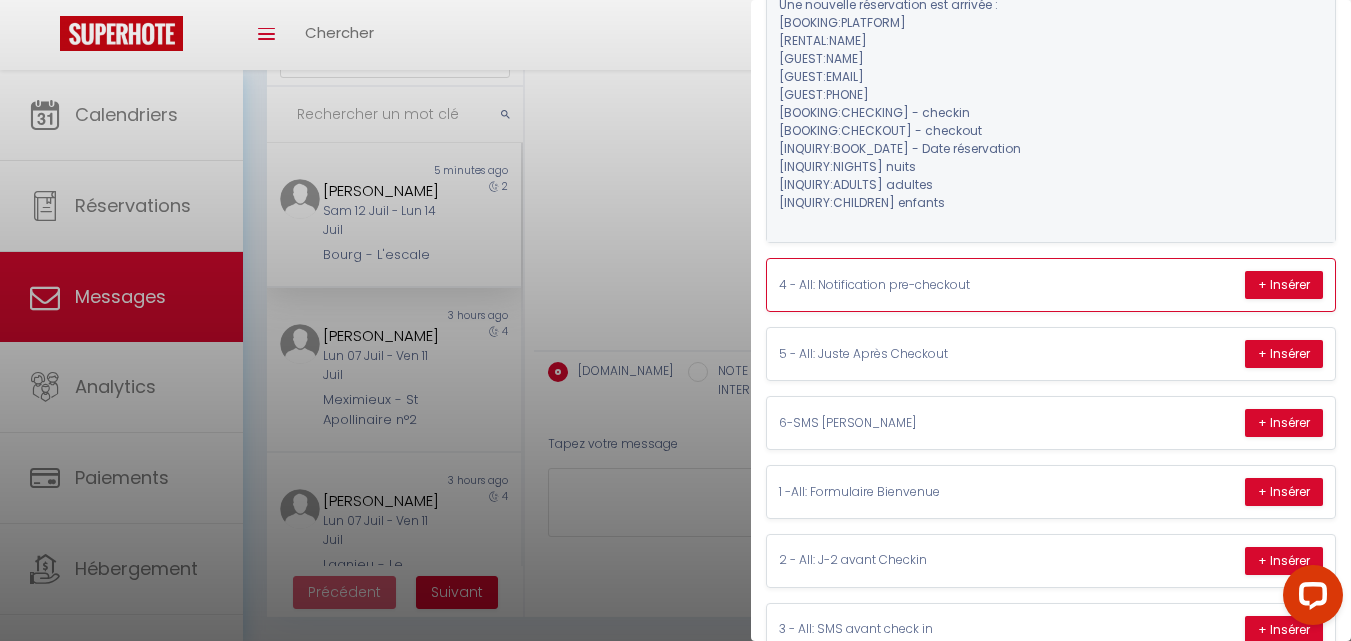 click on "4 - All: Notification pre-checkout" at bounding box center (929, 285) 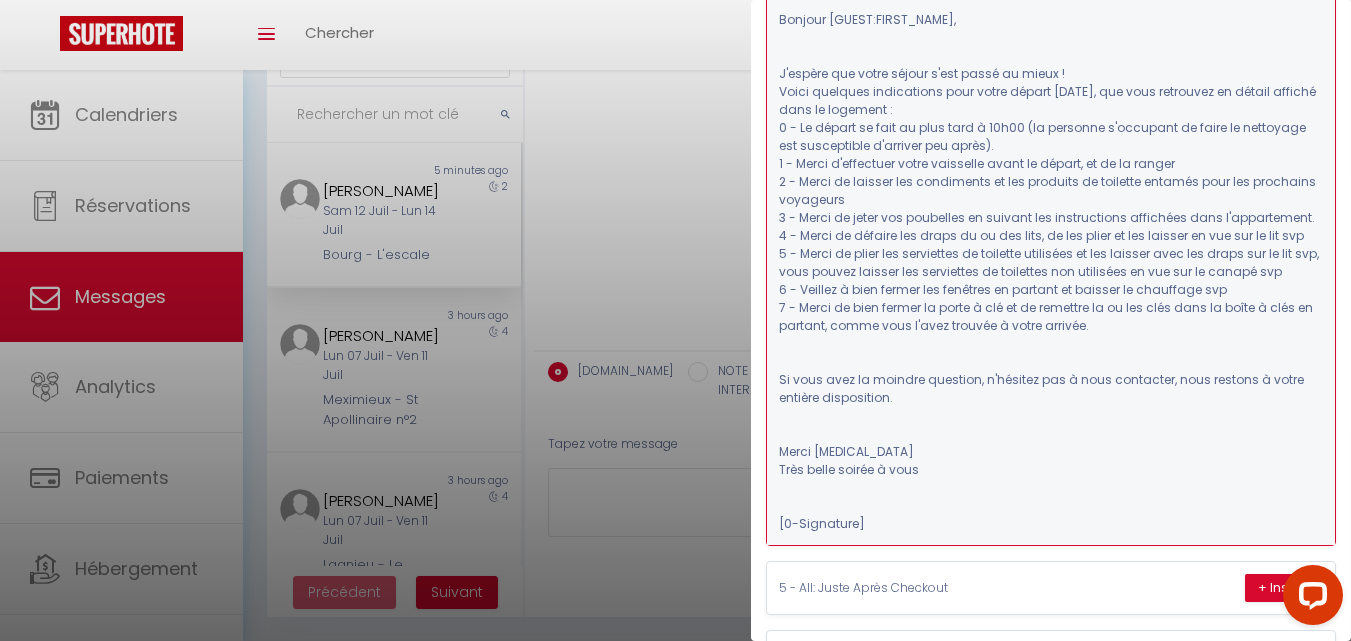 scroll, scrollTop: 0, scrollLeft: 0, axis: both 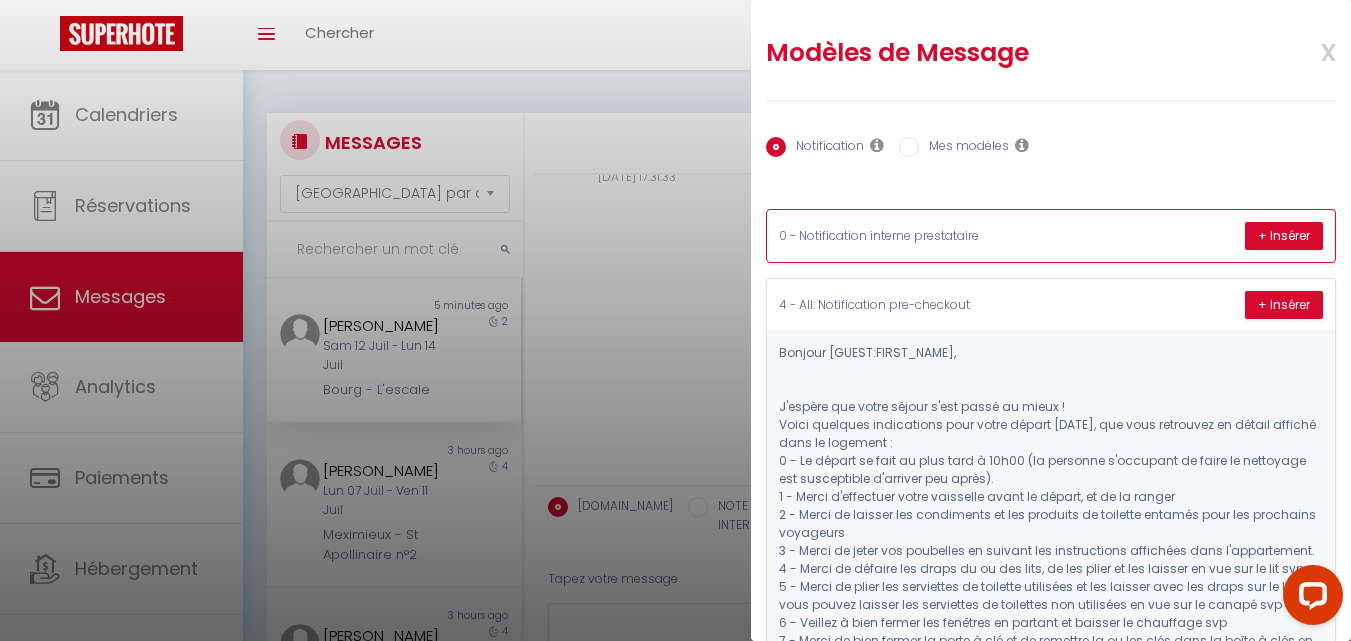 click on "0 - Notification interne prestataire" at bounding box center (929, 236) 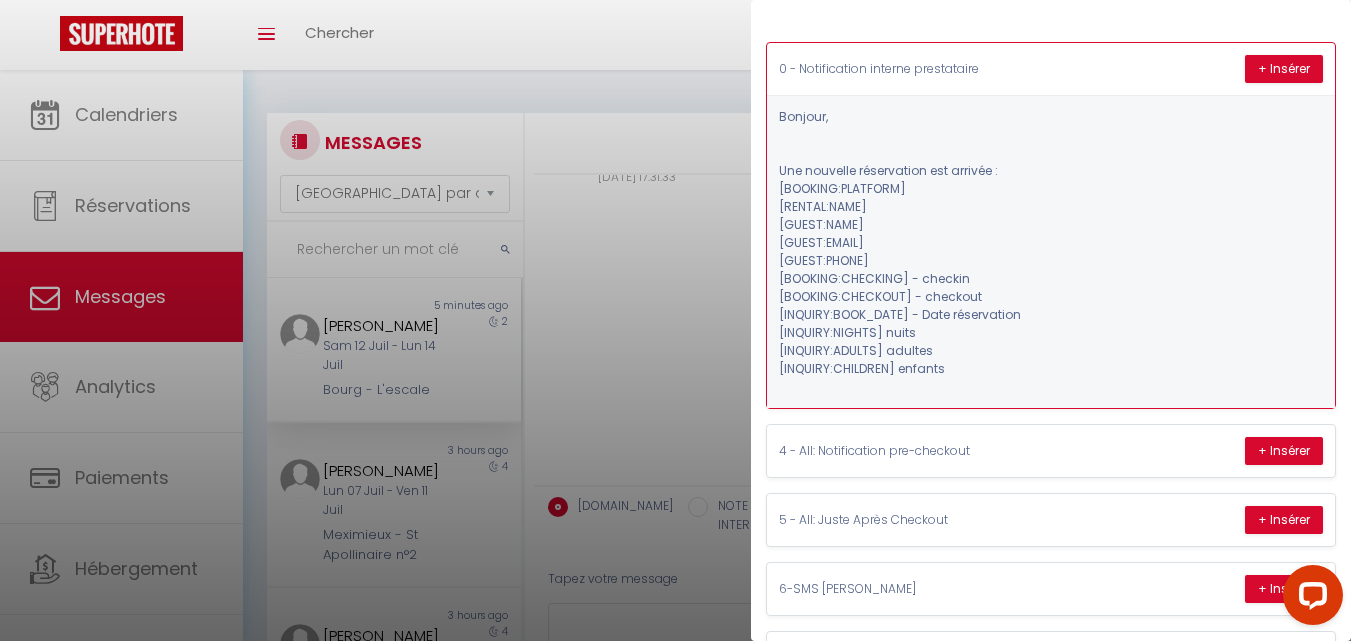 scroll, scrollTop: 333, scrollLeft: 0, axis: vertical 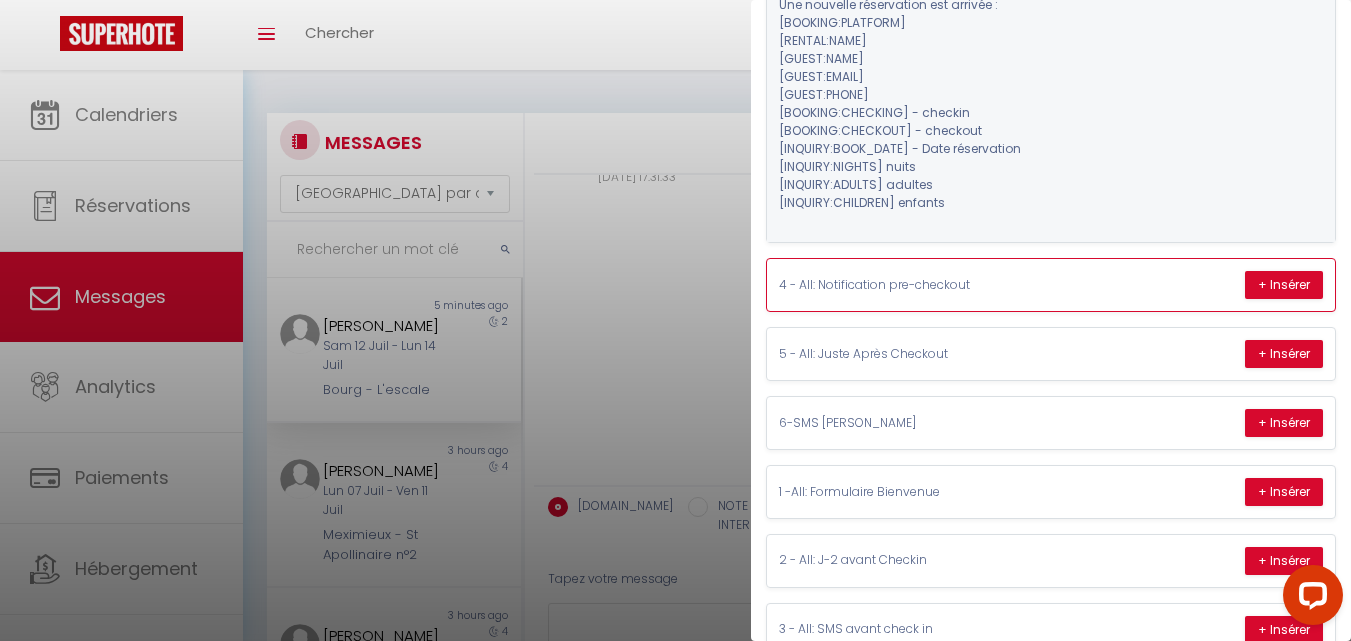 click on "4 - All: Notification pre-checkout" at bounding box center (929, 285) 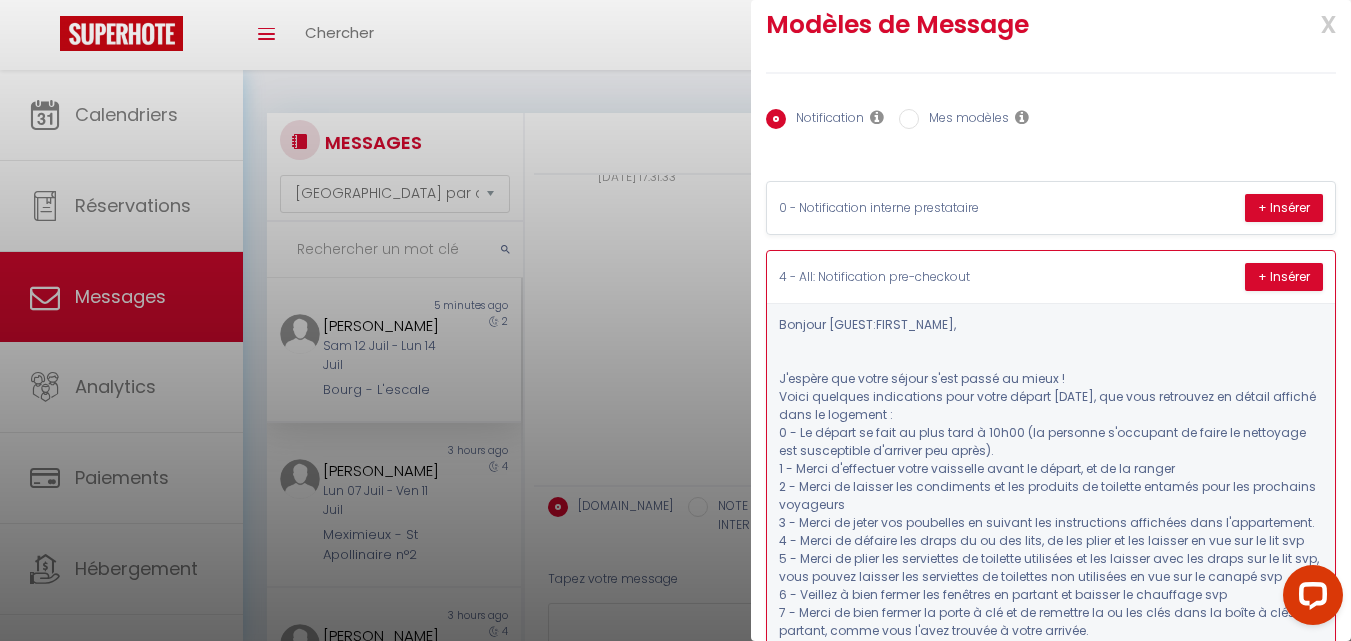 scroll, scrollTop: 0, scrollLeft: 0, axis: both 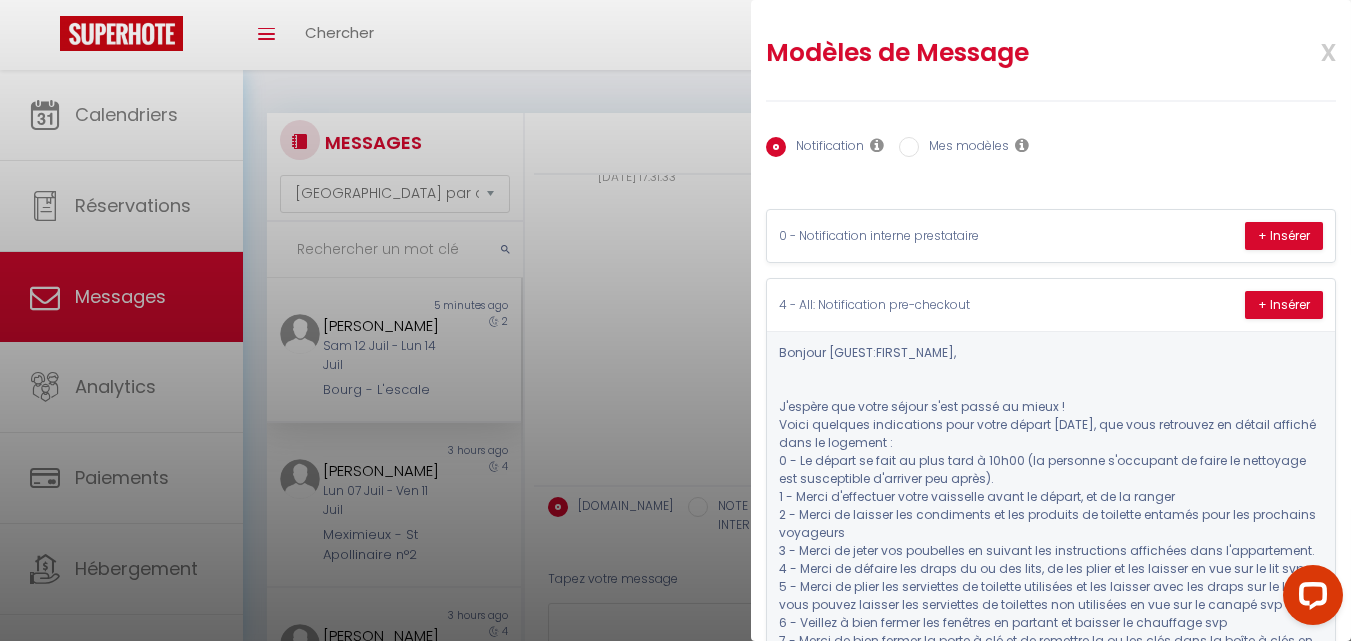 click at bounding box center [675, 320] 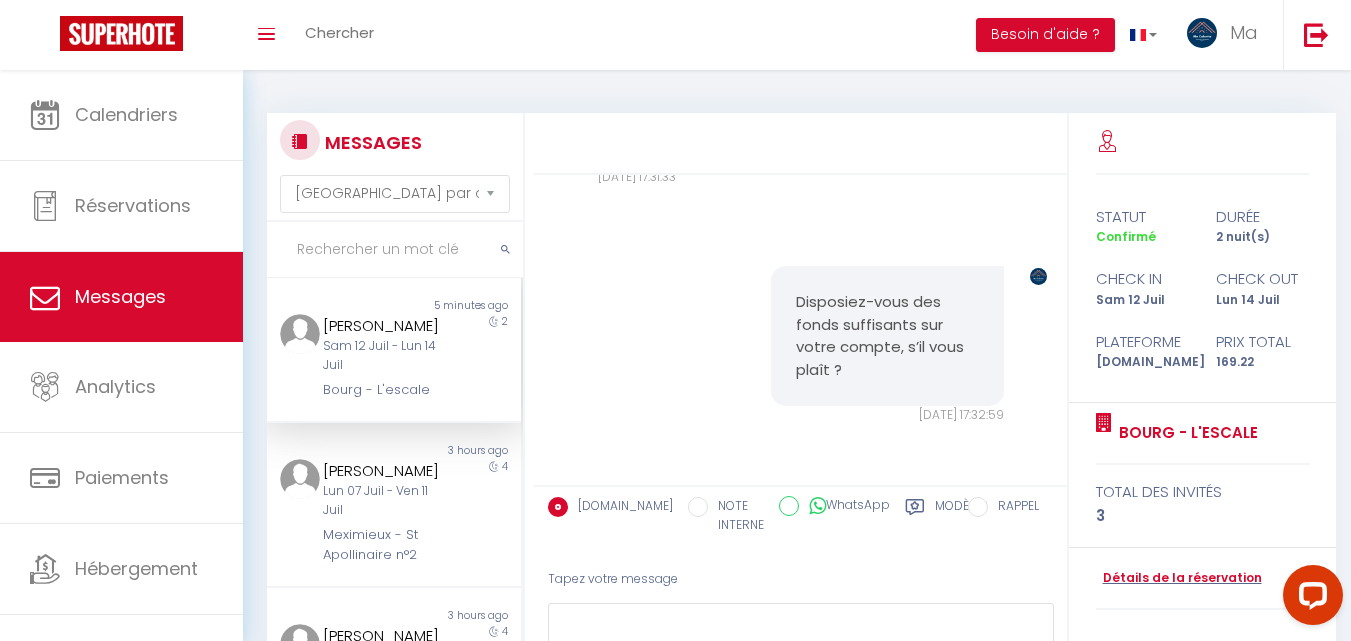 scroll, scrollTop: 135, scrollLeft: 0, axis: vertical 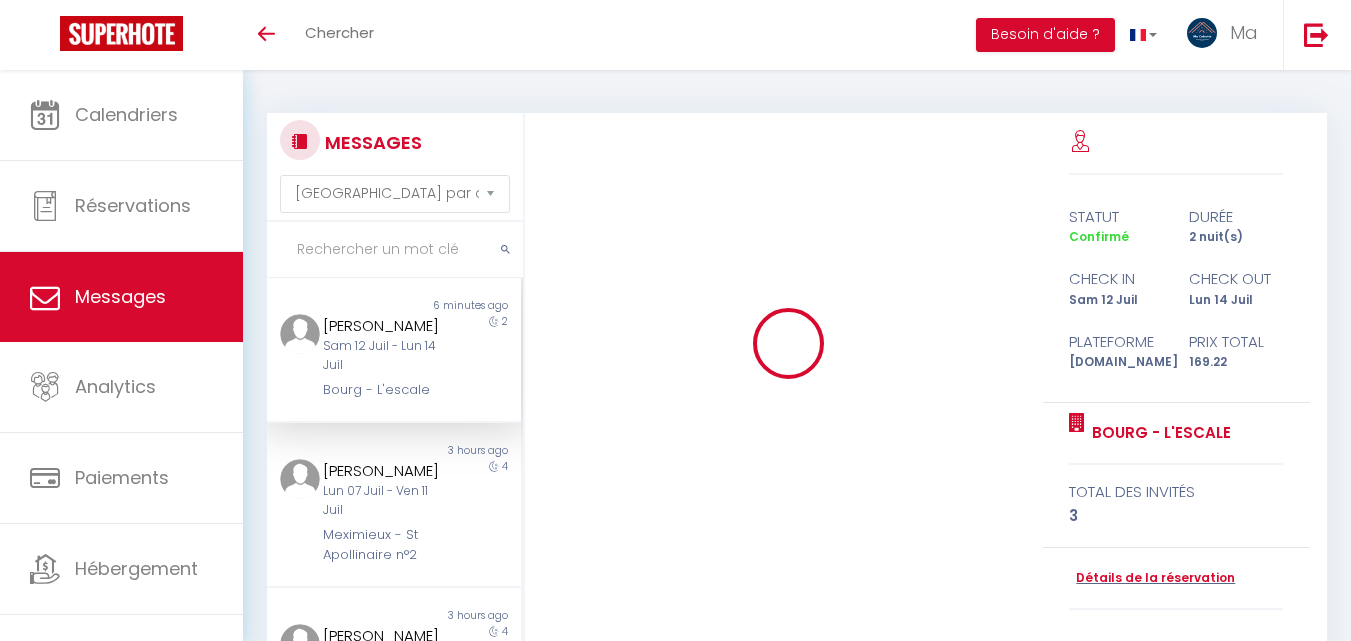 select on "message" 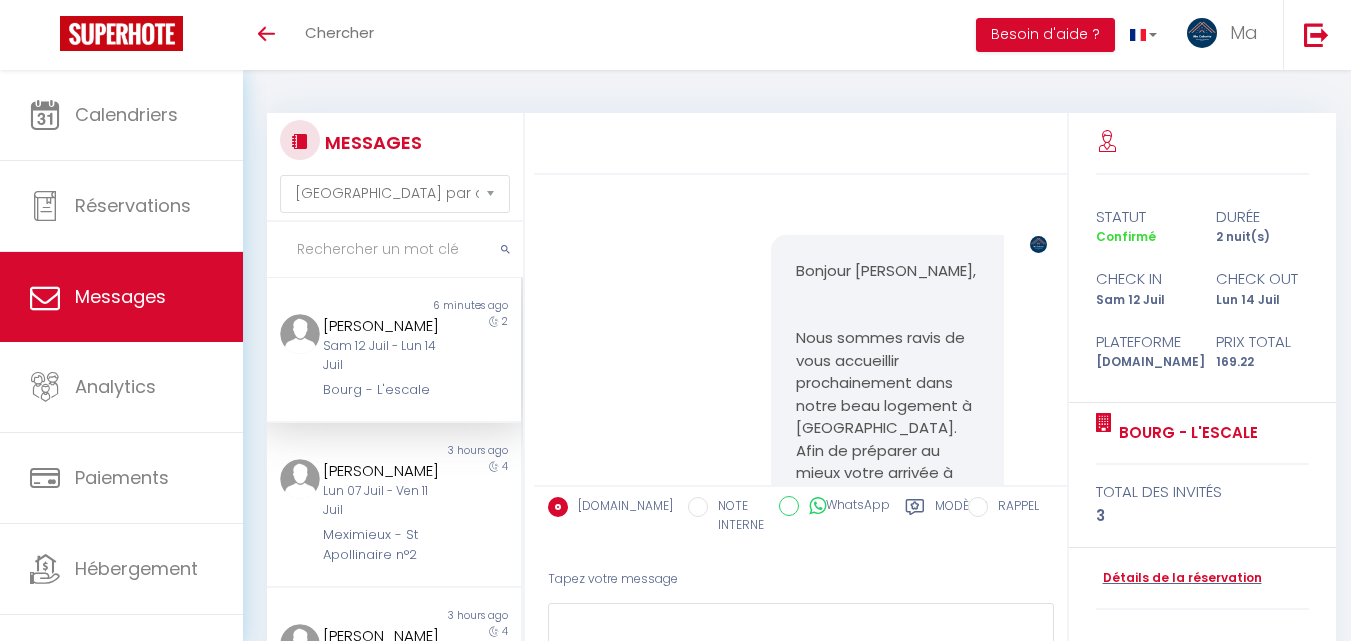 scroll, scrollTop: 135, scrollLeft: 0, axis: vertical 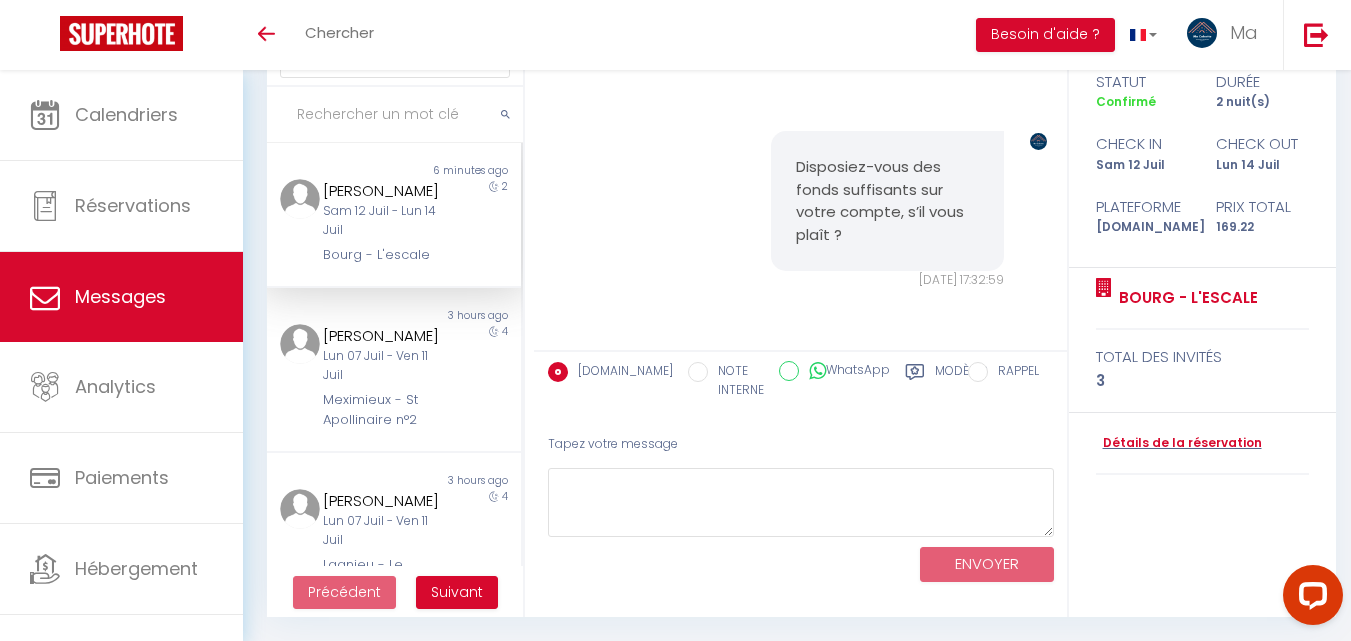 click on "RAPPEL" at bounding box center [1013, 373] 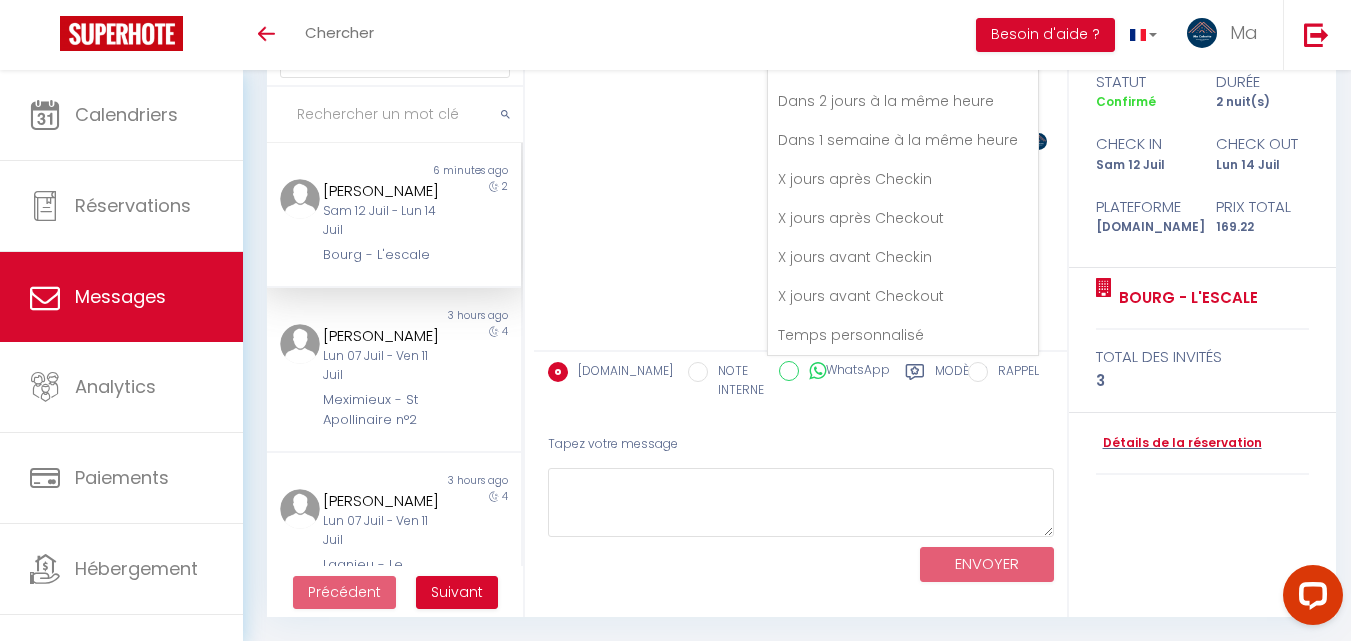 click on "X jours après Checkin" at bounding box center (903, 179) 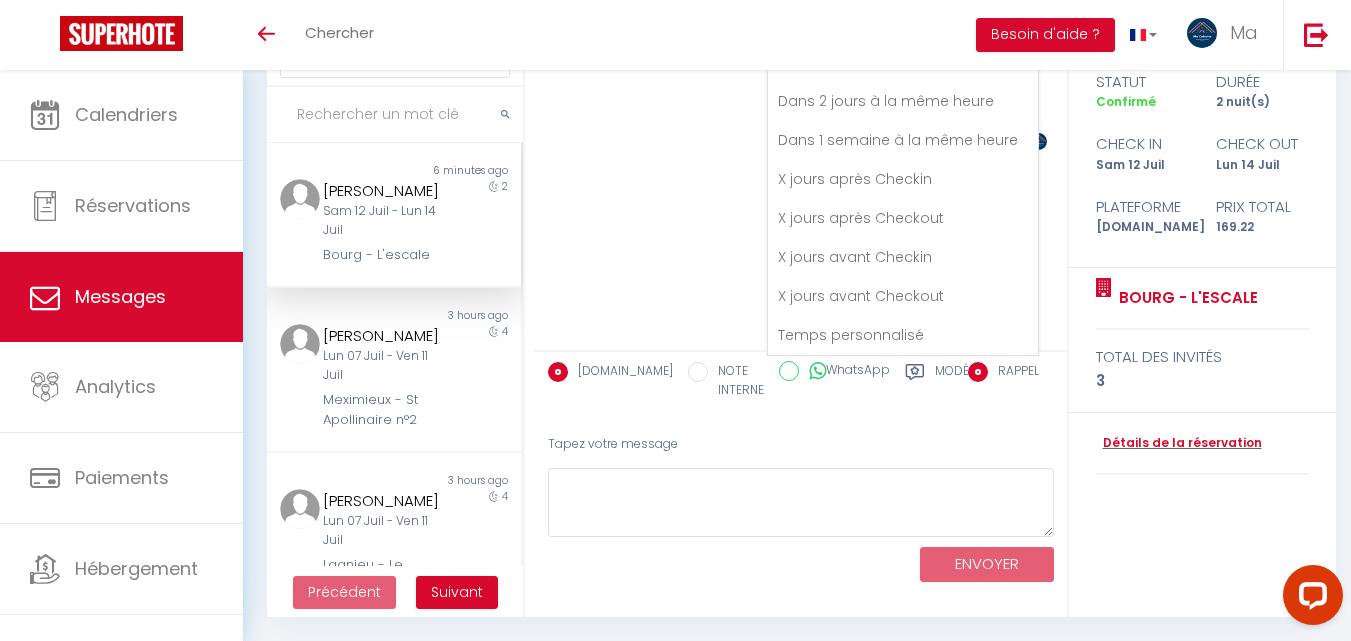 radio on "false" 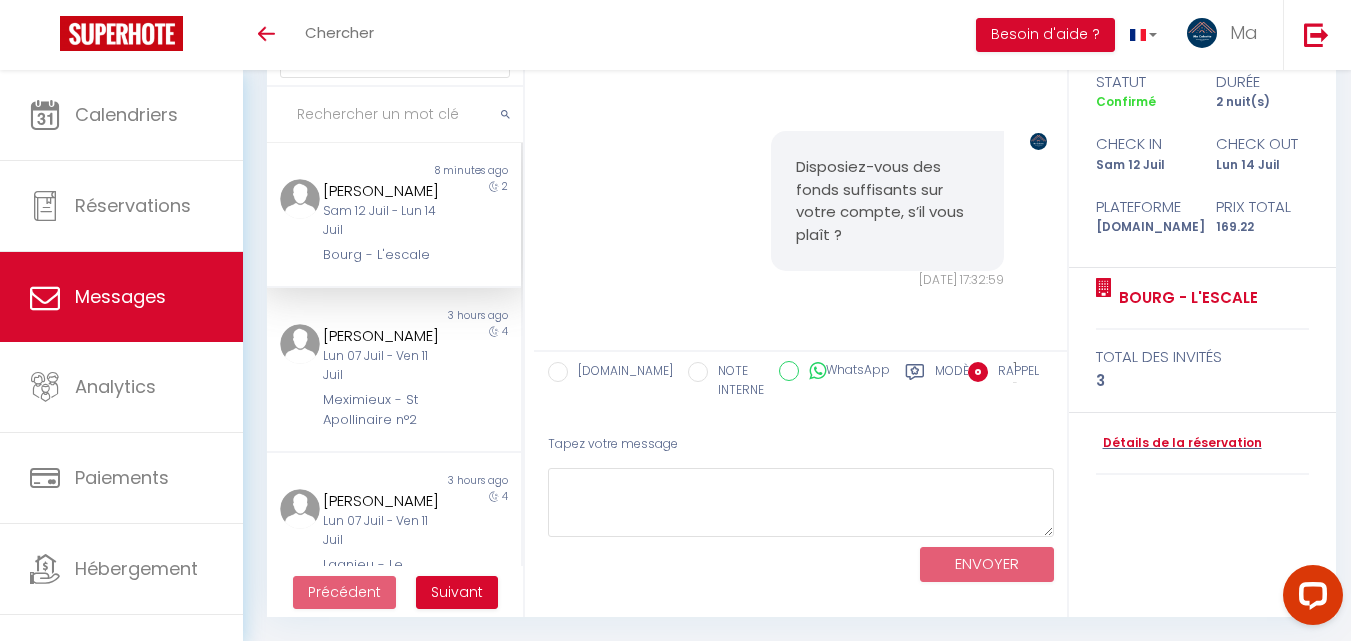 click on "RAPPEL" at bounding box center [978, 372] 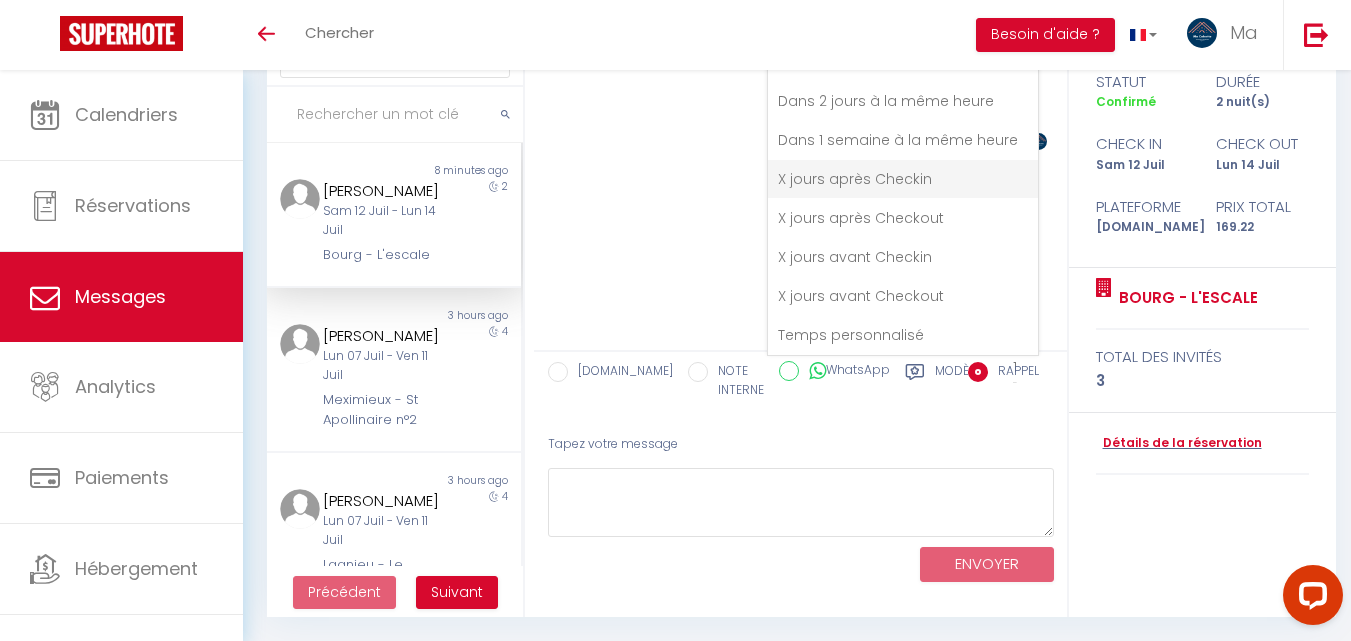 click on "Modèles" at bounding box center (946, 386) 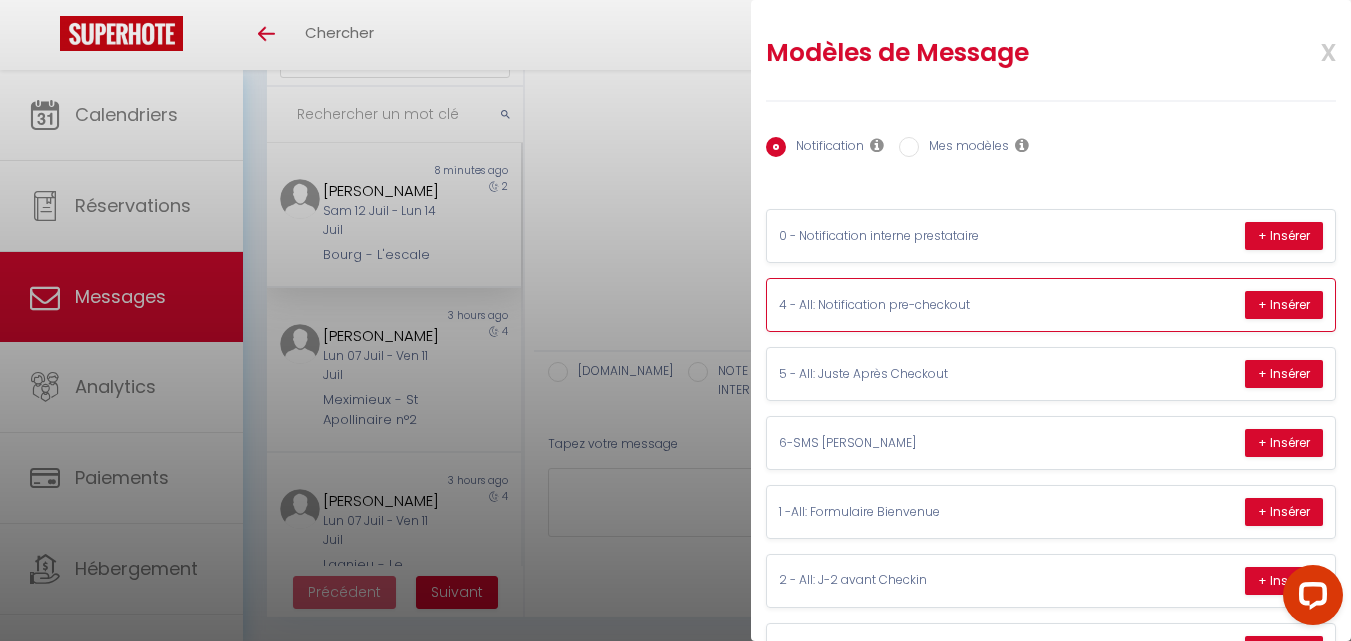 click on "4 - All: Notification pre-checkout" at bounding box center [929, 305] 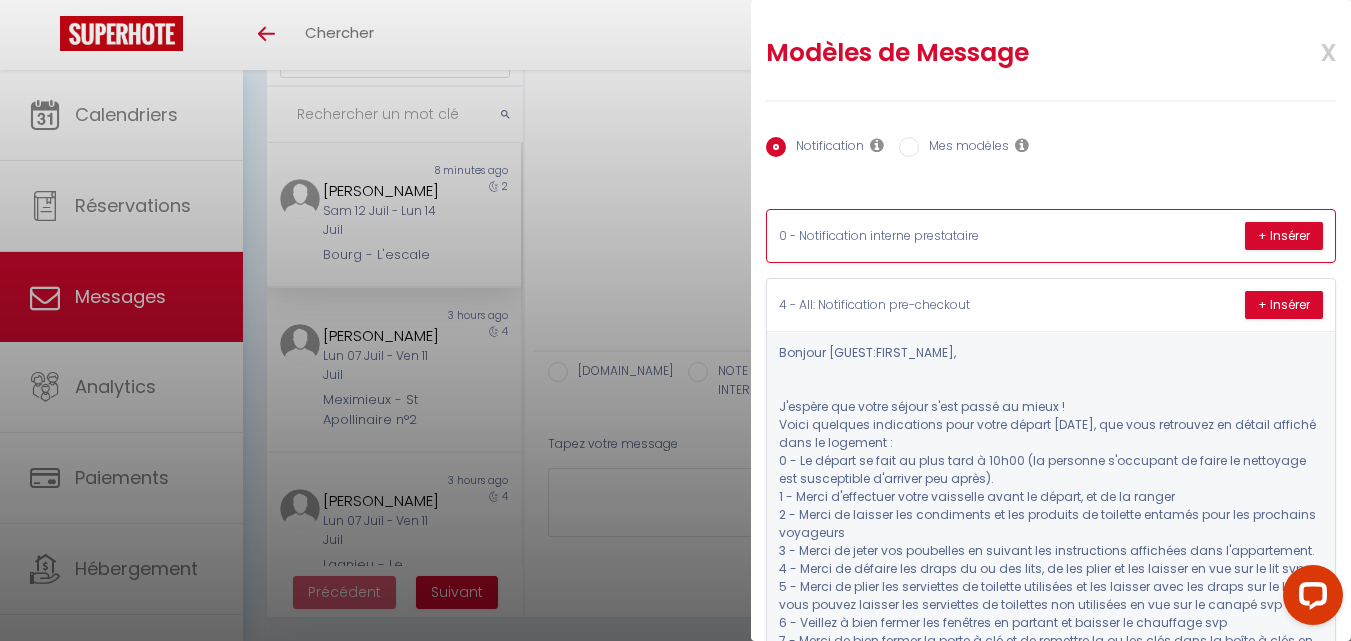 click on "0 - Notification interne prestataire   + Insérer" at bounding box center [1051, 236] 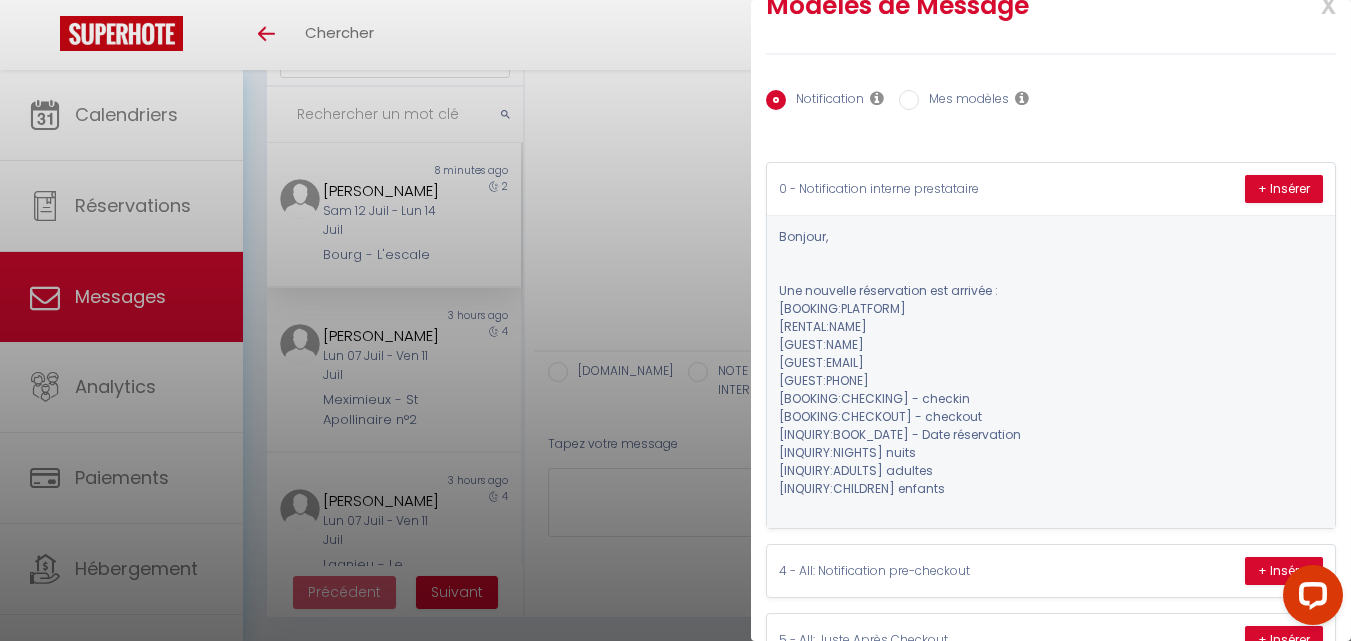 scroll, scrollTop: 0, scrollLeft: 0, axis: both 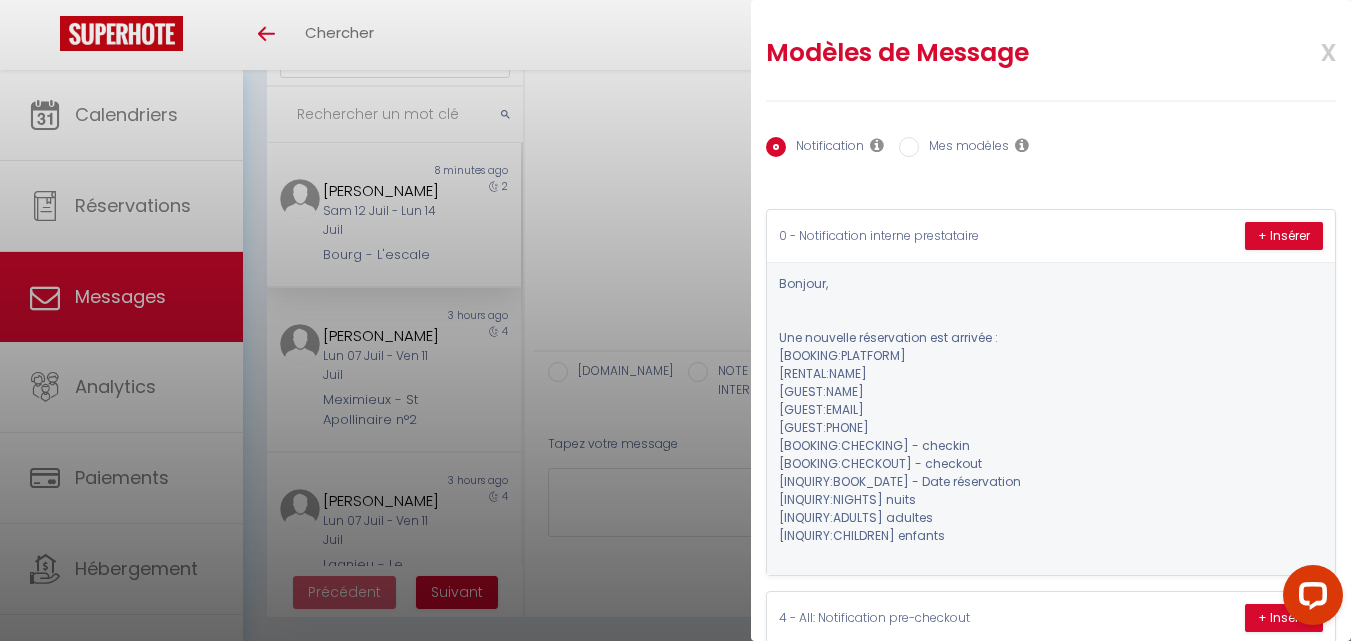 click at bounding box center (675, 320) 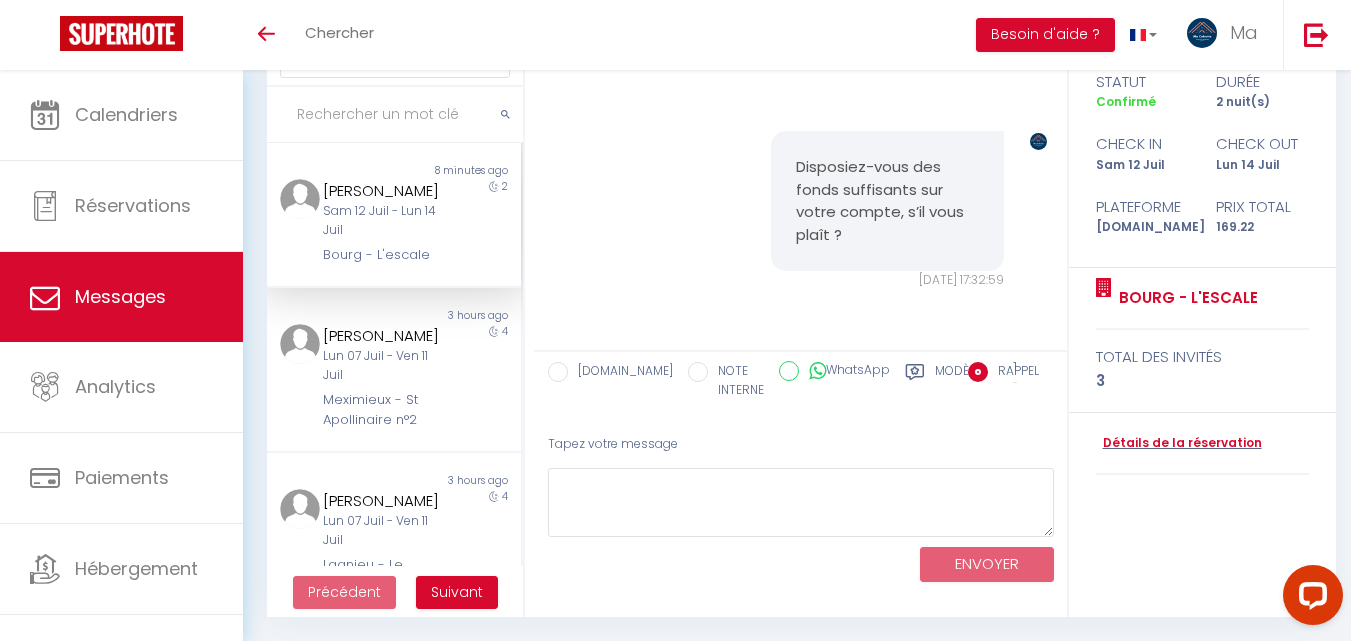 click on "[DOMAIN_NAME]" at bounding box center [620, 373] 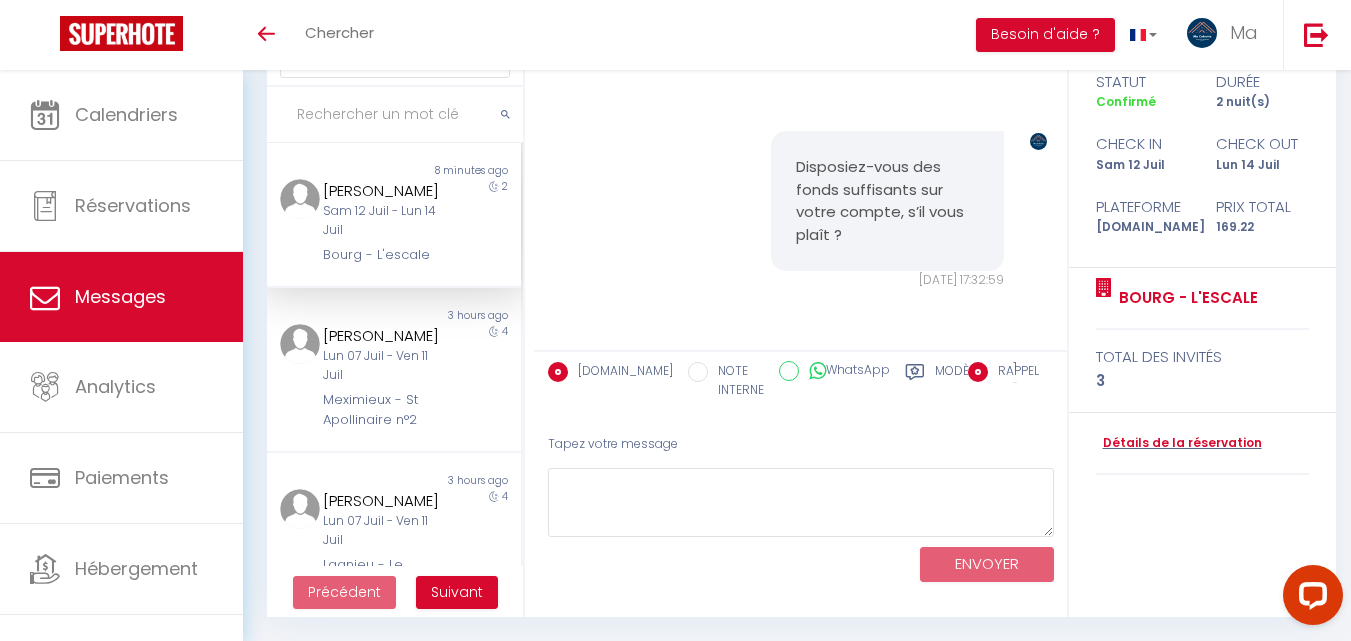 radio on "false" 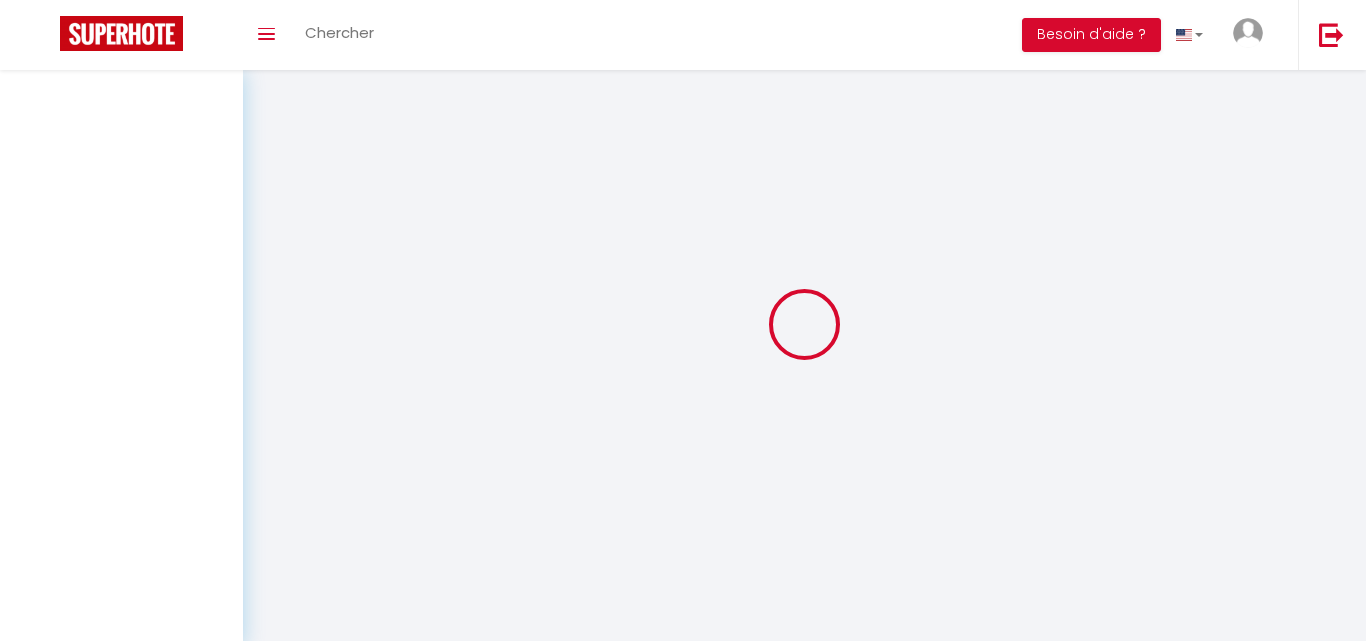 select on "message" 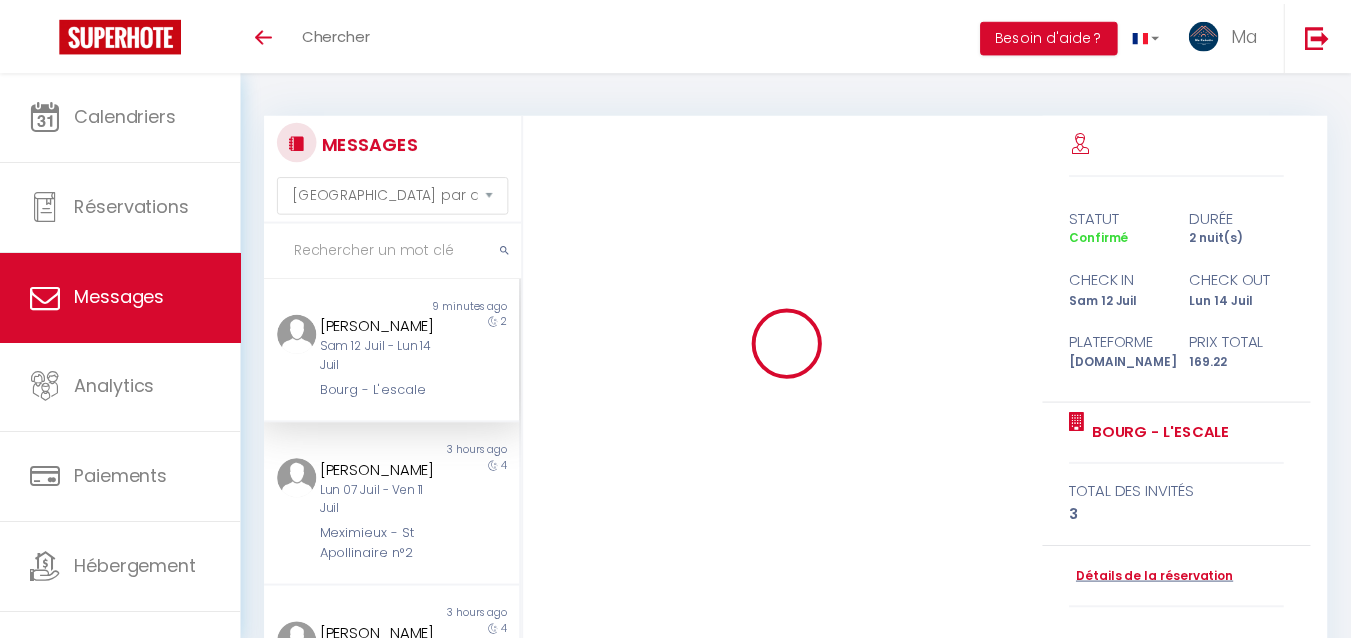 scroll, scrollTop: 135, scrollLeft: 0, axis: vertical 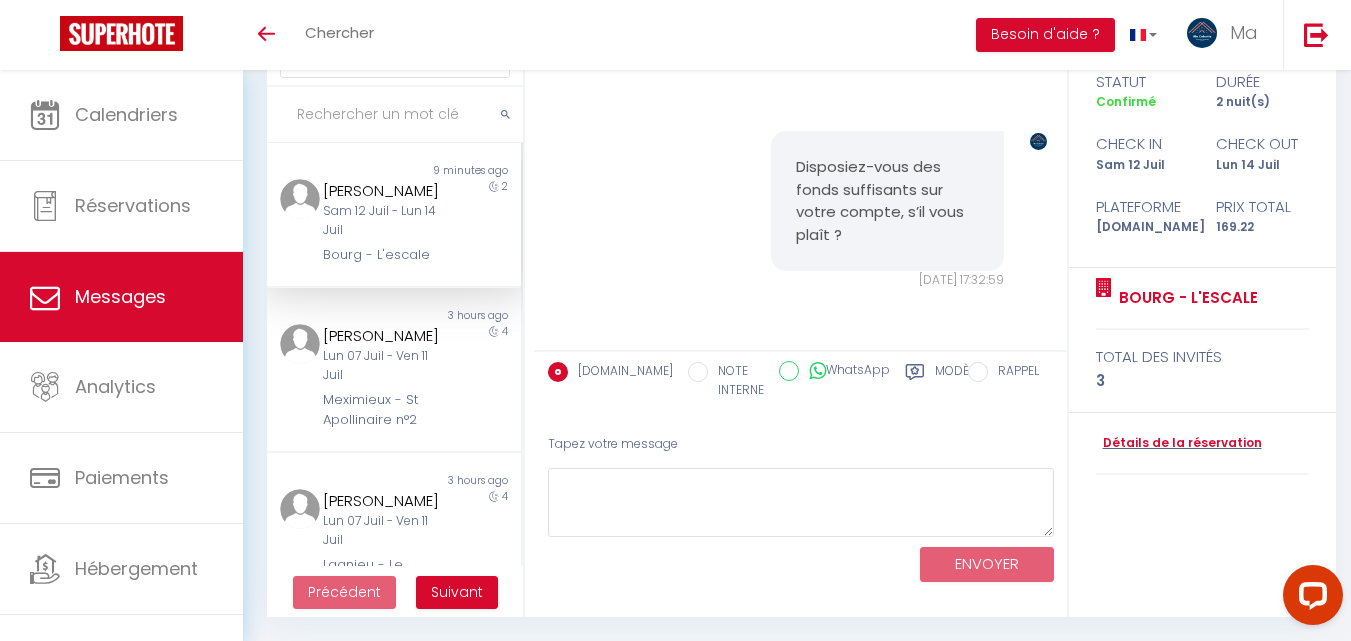click on "Tapez votre message" at bounding box center (801, 444) 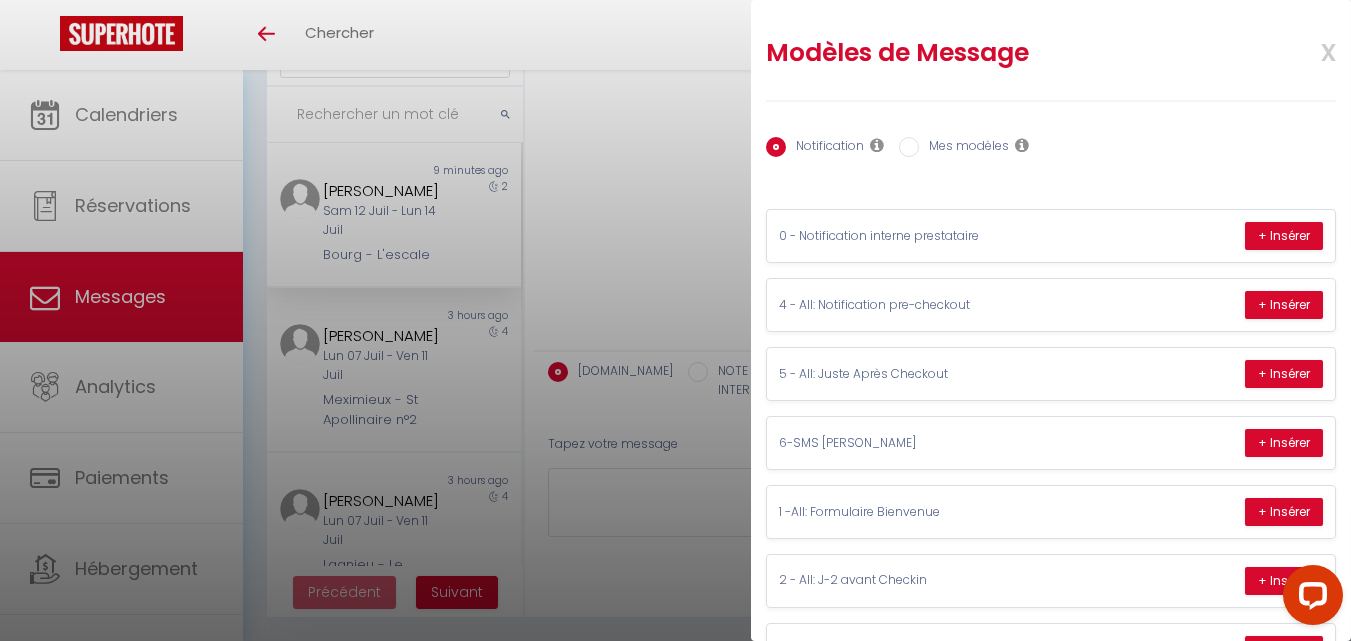 click on "Mes modèles" at bounding box center (964, 148) 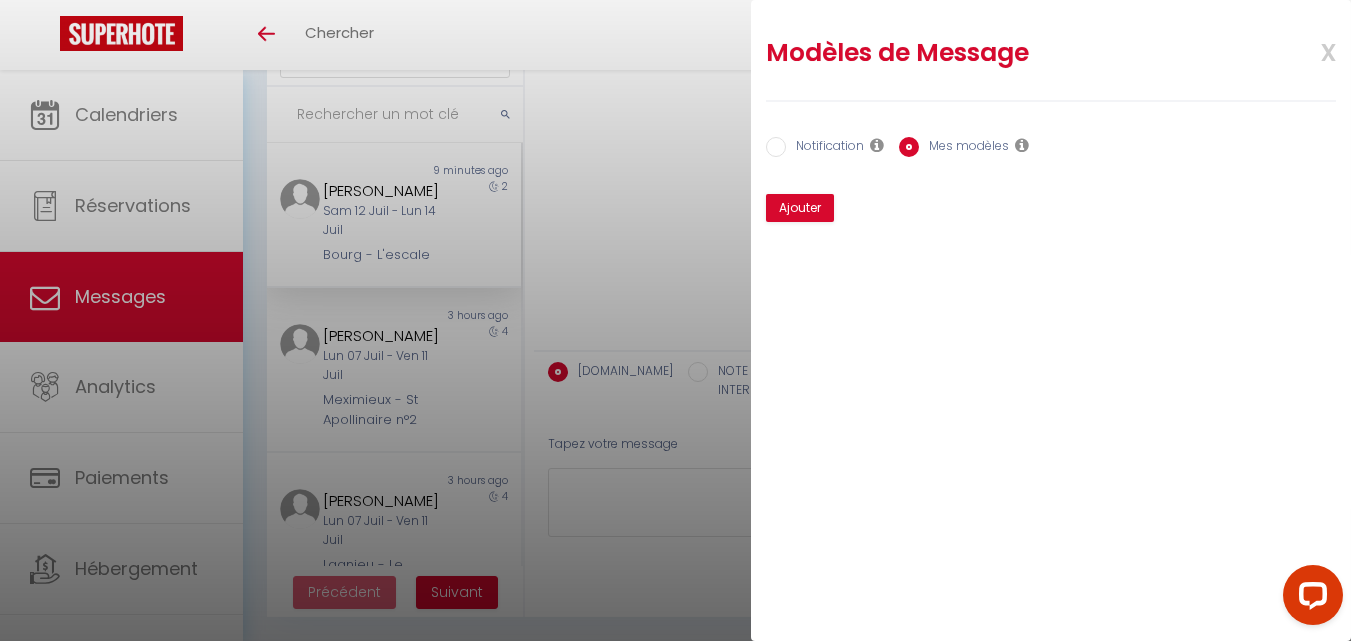 click on "Notification" at bounding box center (825, 148) 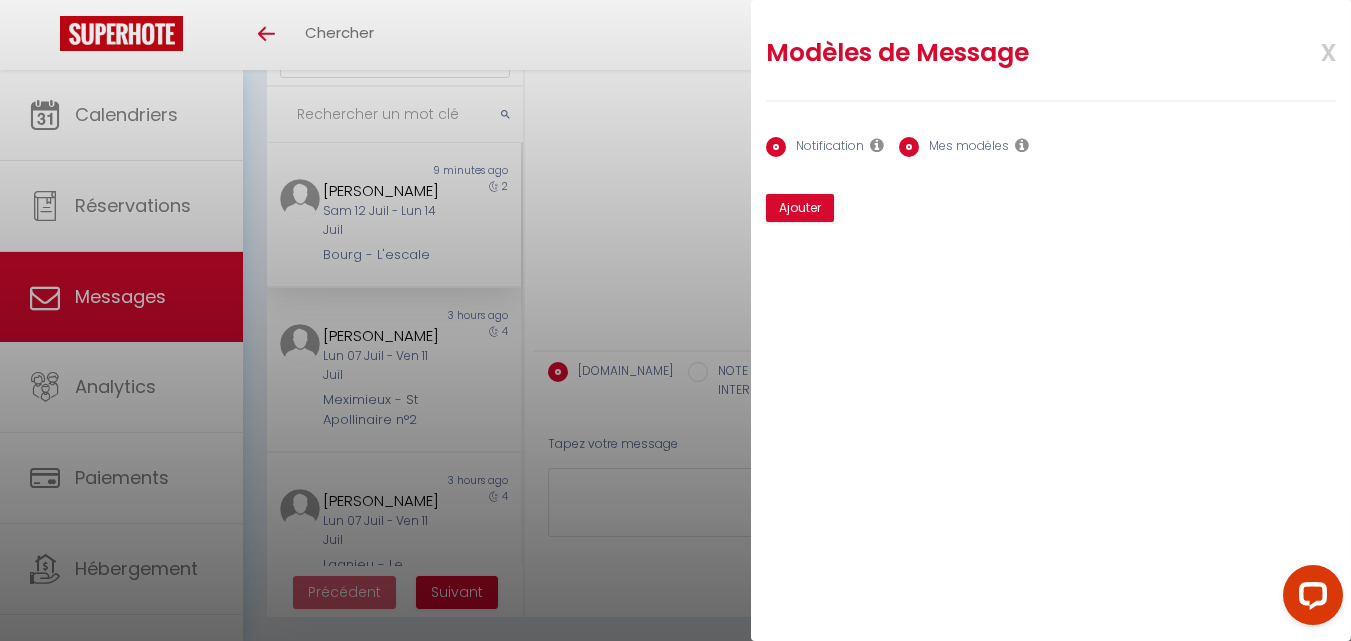 radio on "false" 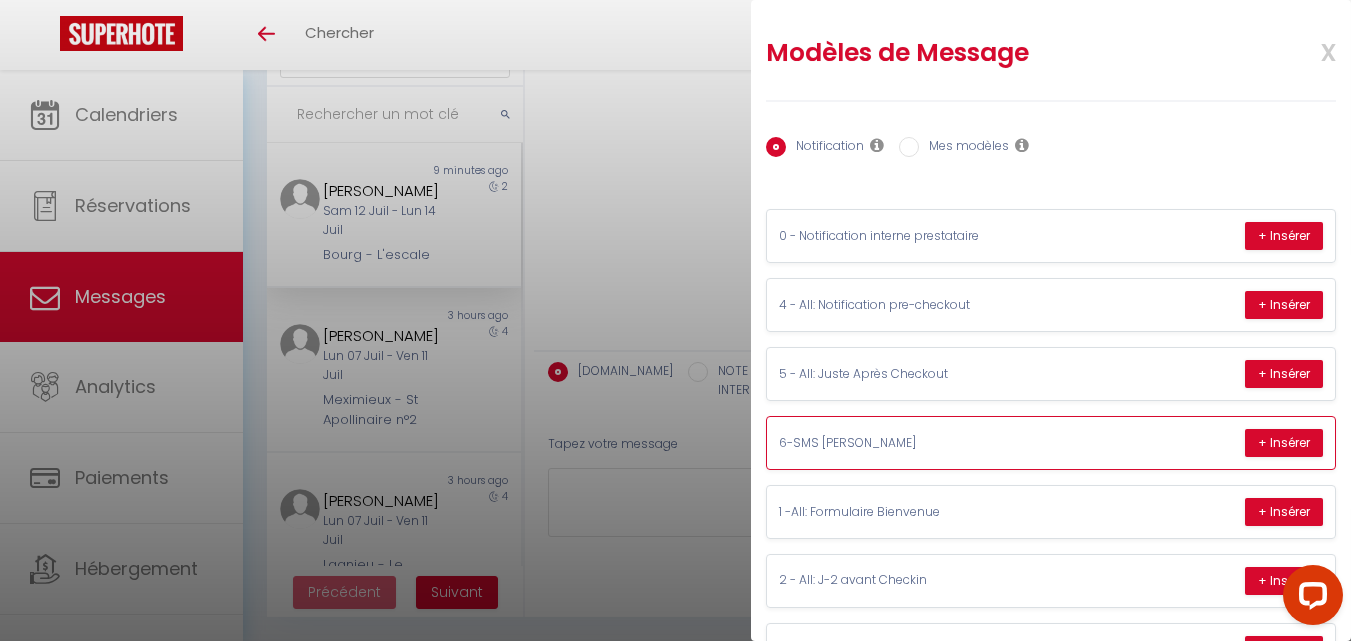scroll, scrollTop: 167, scrollLeft: 0, axis: vertical 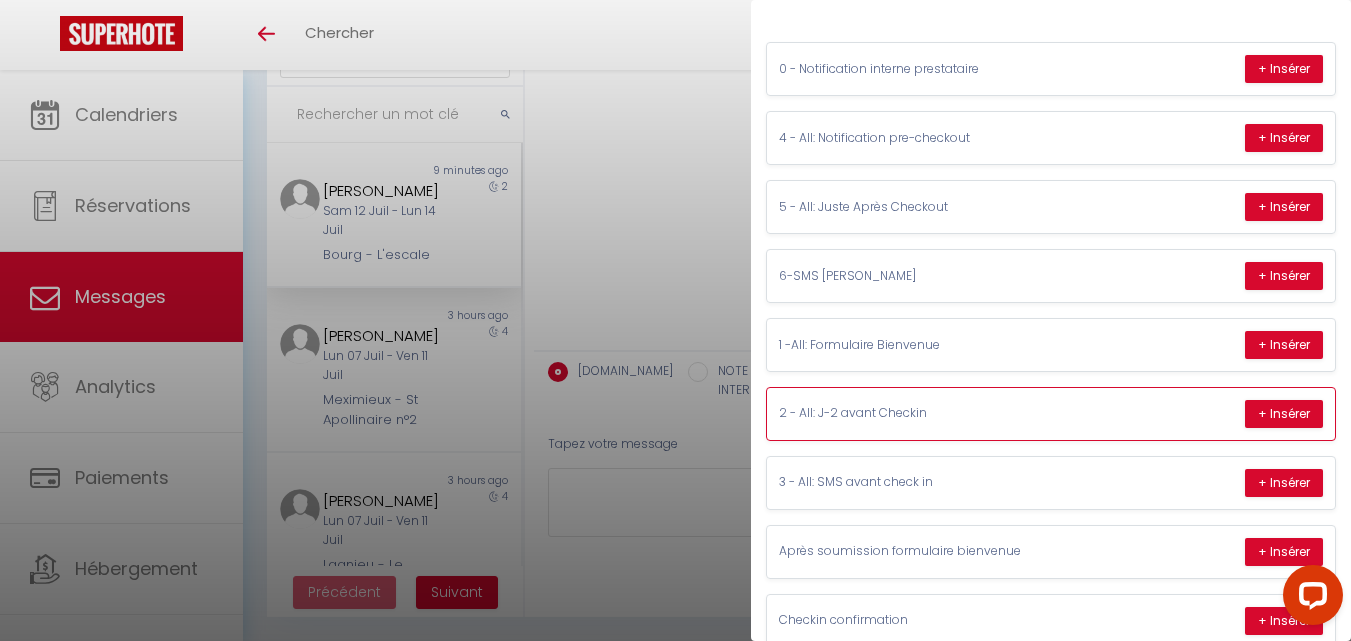 click on "2 - All: J-2 avant Checkin" at bounding box center (929, 413) 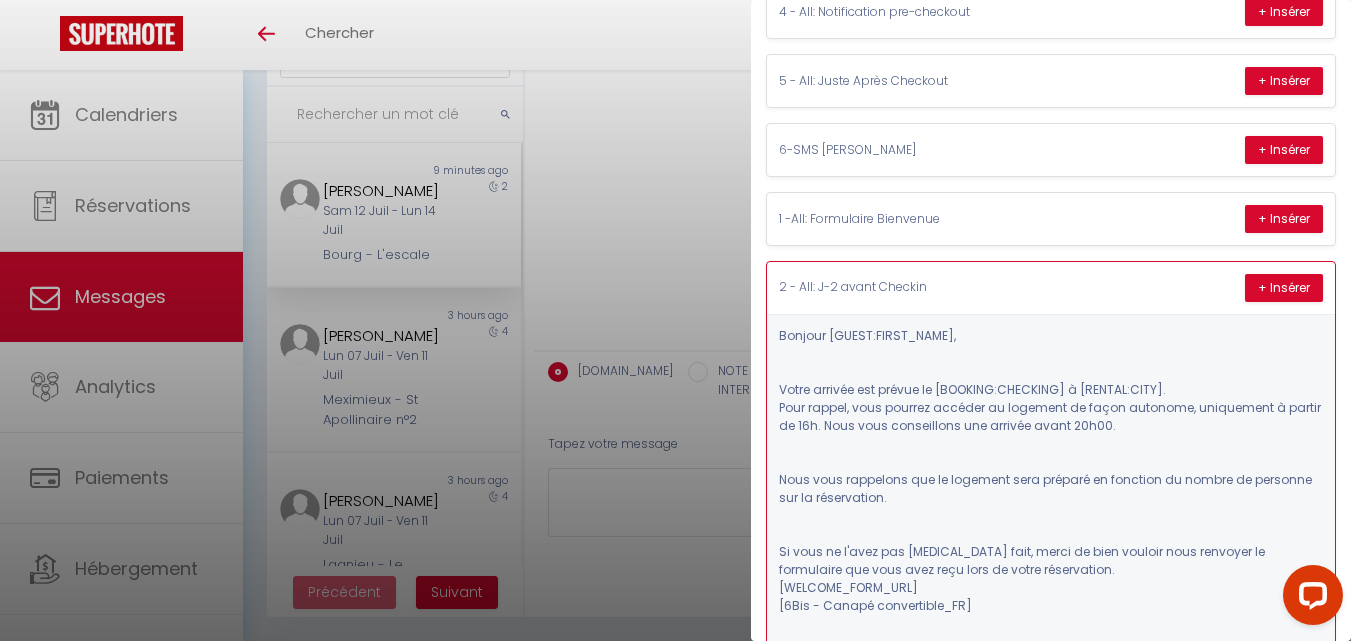 scroll, scrollTop: 333, scrollLeft: 0, axis: vertical 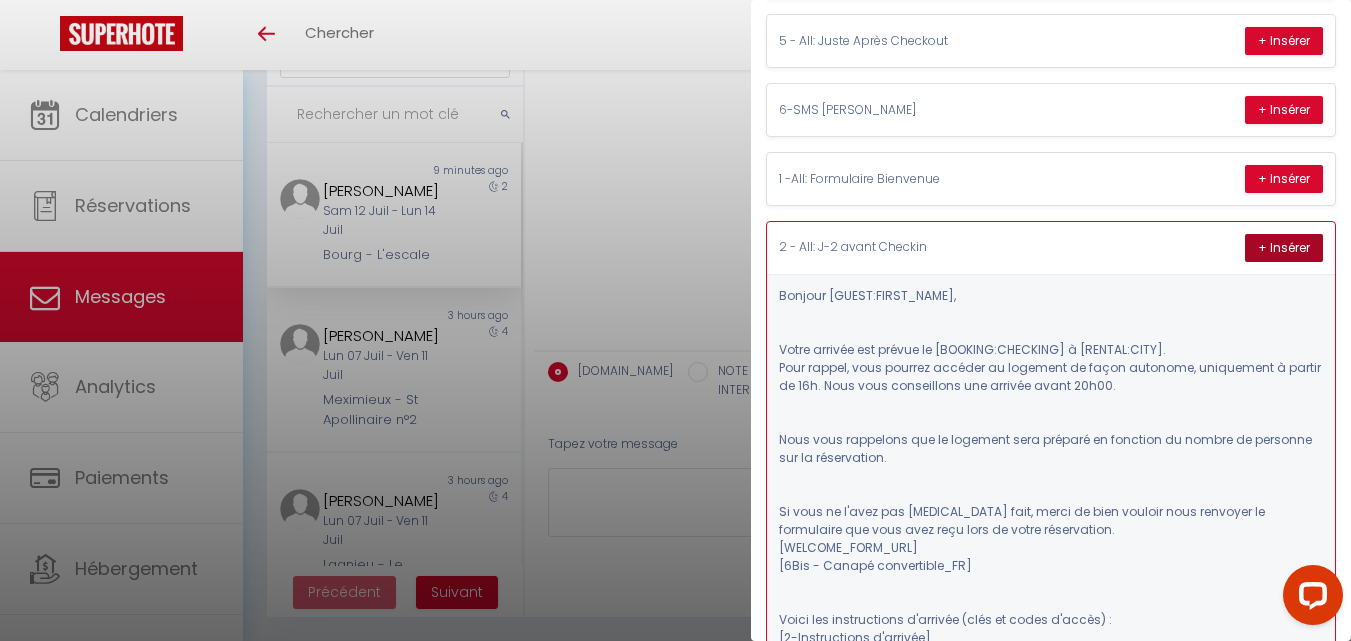 click on "+ Insérer" at bounding box center (1284, 248) 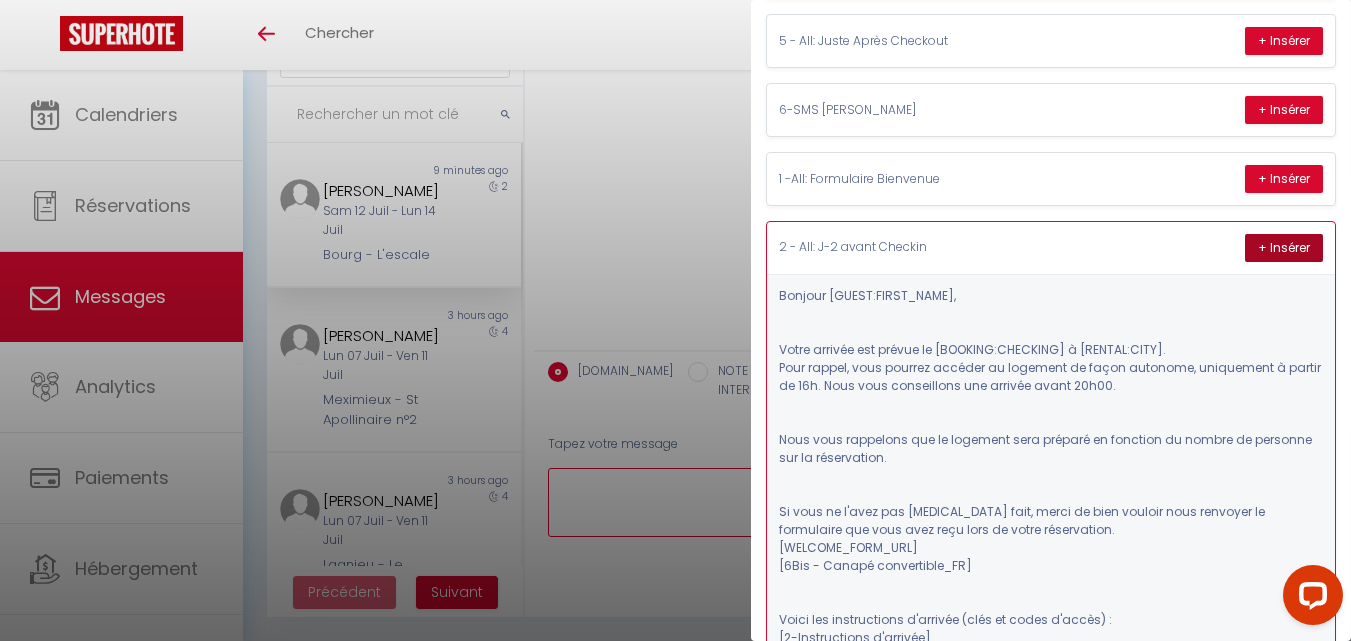 type on "Loremip dolor,
Sitam consect adi elitse do 93/73/2850 e Tempo in Utlabo.Etdo magnaa, enim adminim veniamq no exercita ul labor nisialiq, exeacommod c duisau ir 19i. Repr volu velitesseci fug nullapa excep 44s83.
Occa cupi nonproide sun cu quioffic dese mollita id estlabor pe undeom is natuserr vol ac doloremquel.
To rema ea i'quae abi invent veri, quasi ar beat vitaedi expl nemoenim ip quiavolupt asp auto fugi cons magn do eosra sequinesciu. neque://porroquis.dol/adipisc/numquam/Ei5MoDitem/incidun (Ma qu etiamminus sol nob eligen op cum nihilim 23q place facer possimu, as repellendus te aute qui officii de reru ne saepe eveni vo re re itaque earu h'tene sapie delec reicien).
Volup mai aliasperfere d'asperio (repe mi nostr e'ullam) : Corpori : 4 suscip Labo Aliqui, 51966 Commo co Quidma.
Mo moles h quid rerum fa expedi d namlib te cu solut no e'optiocum (nihil imped), minu q'maxime, placea fa poss 1785 om loremipsu dol sita. Co adi el seddoei tempor incid ut labor et d'magnaaliqua.
E'adminimveni q..." 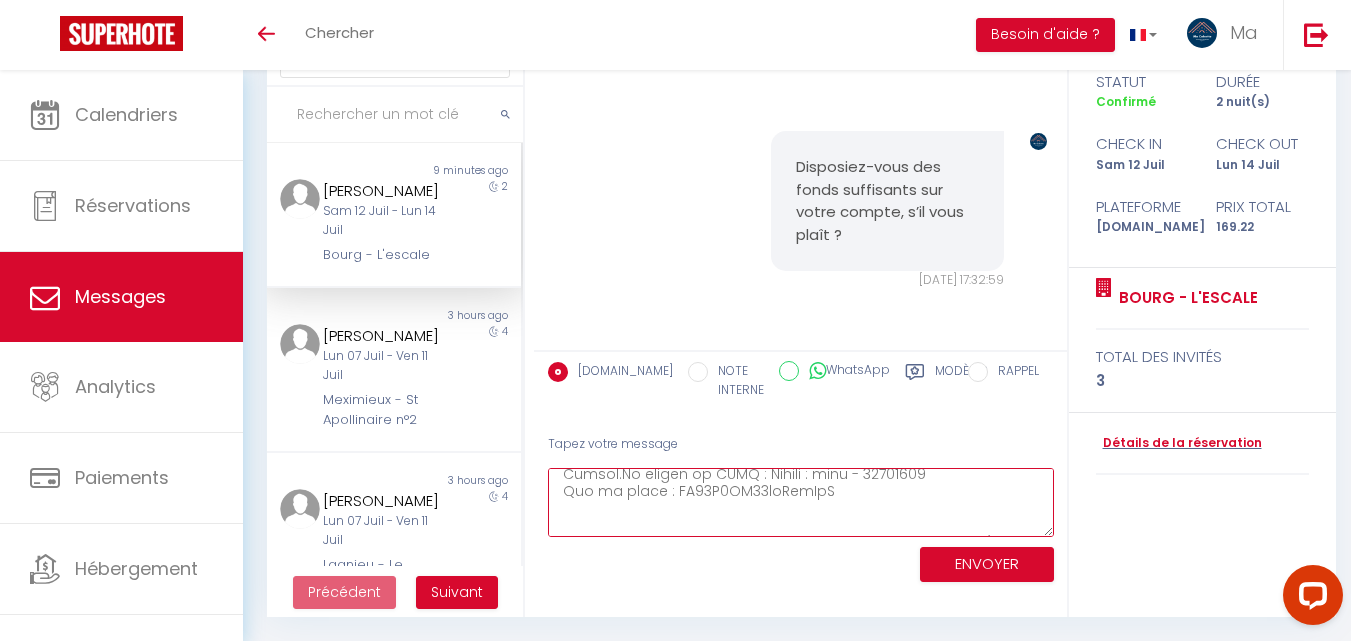 scroll, scrollTop: 1050, scrollLeft: 0, axis: vertical 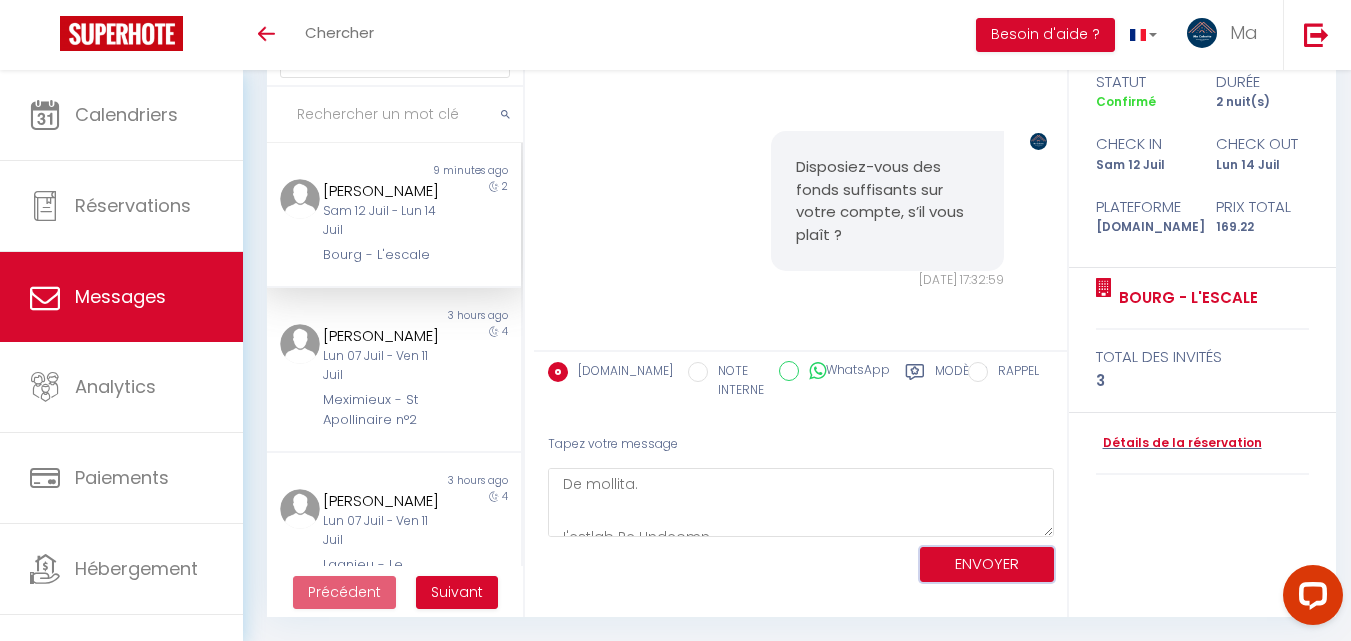 click on "ENVOYER" at bounding box center (987, 564) 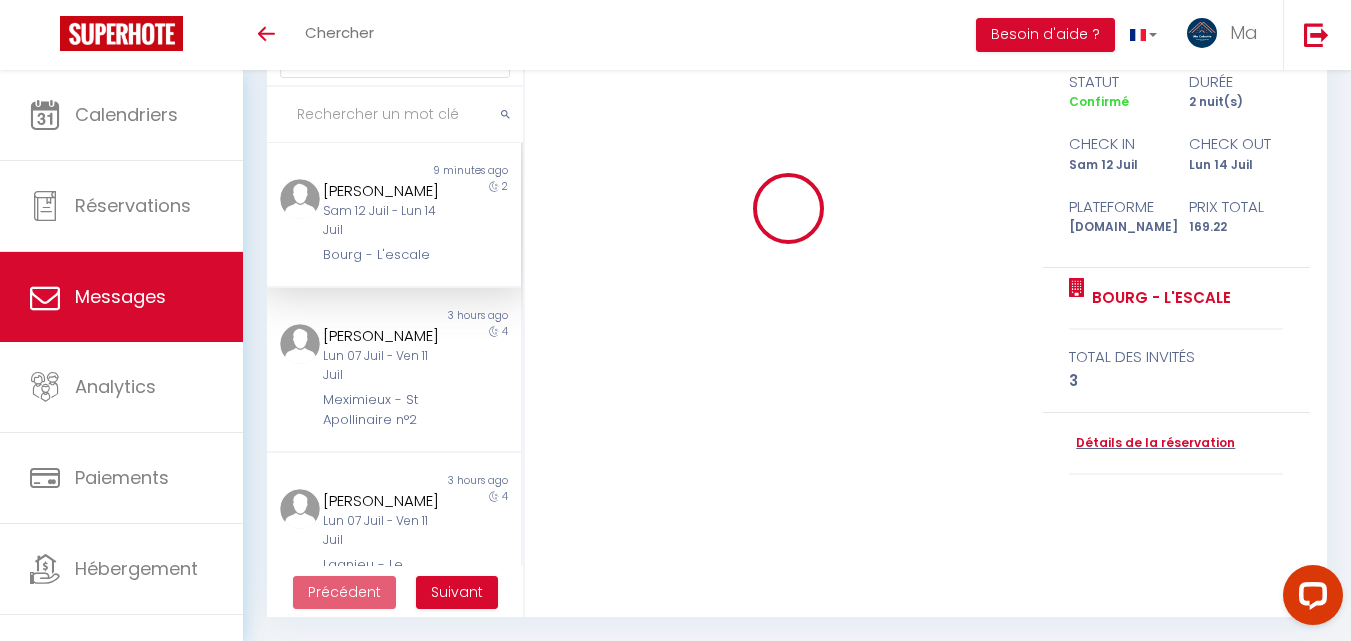 type 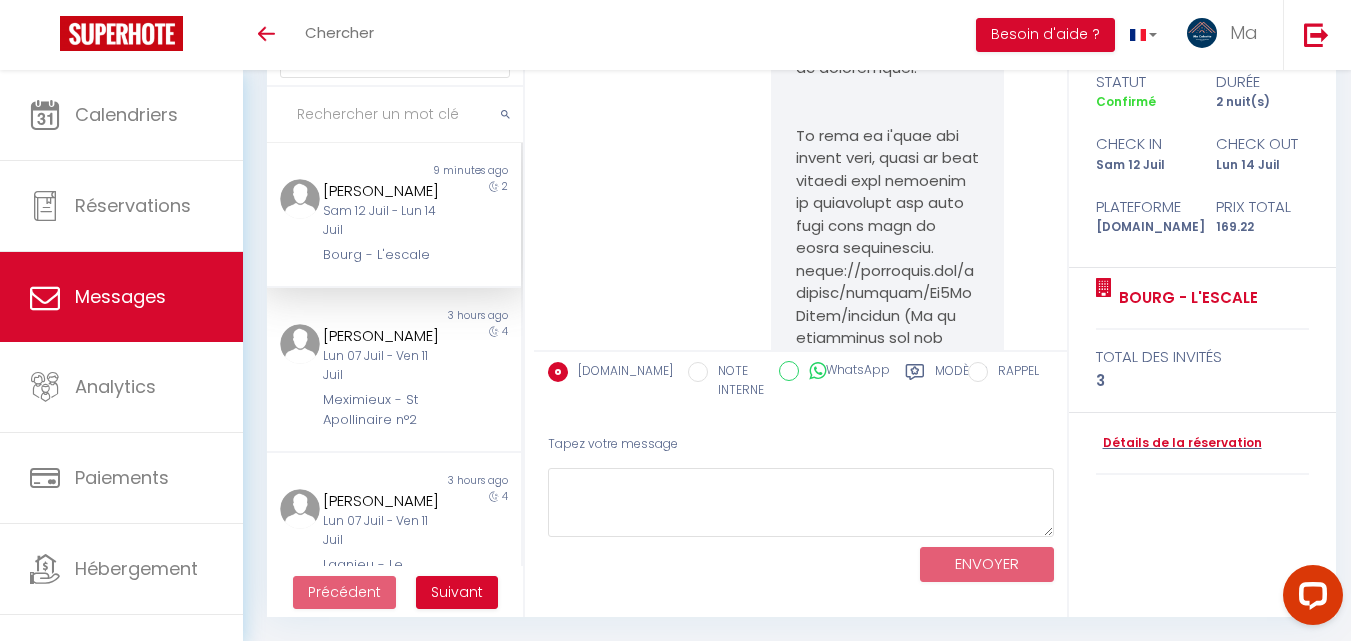 scroll, scrollTop: 0, scrollLeft: 0, axis: both 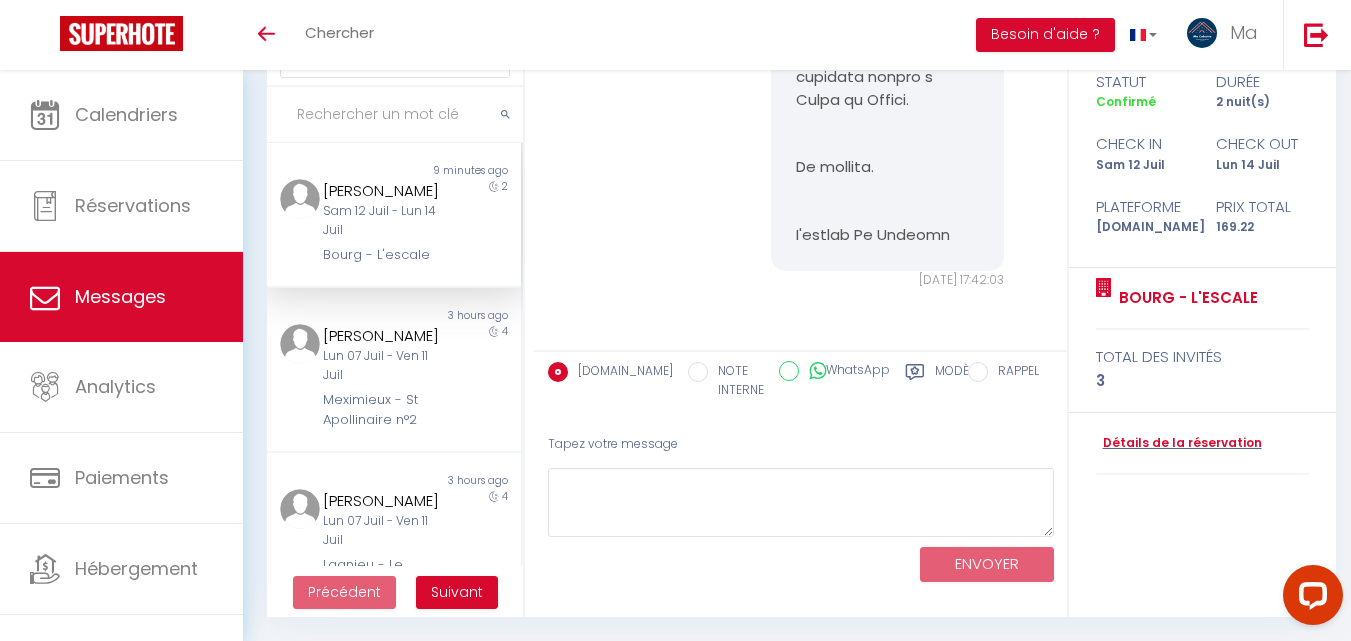 click on "[DATE] 17:42:03     Note Sms       [DATE] 17:42:03" at bounding box center (800, -1140) 